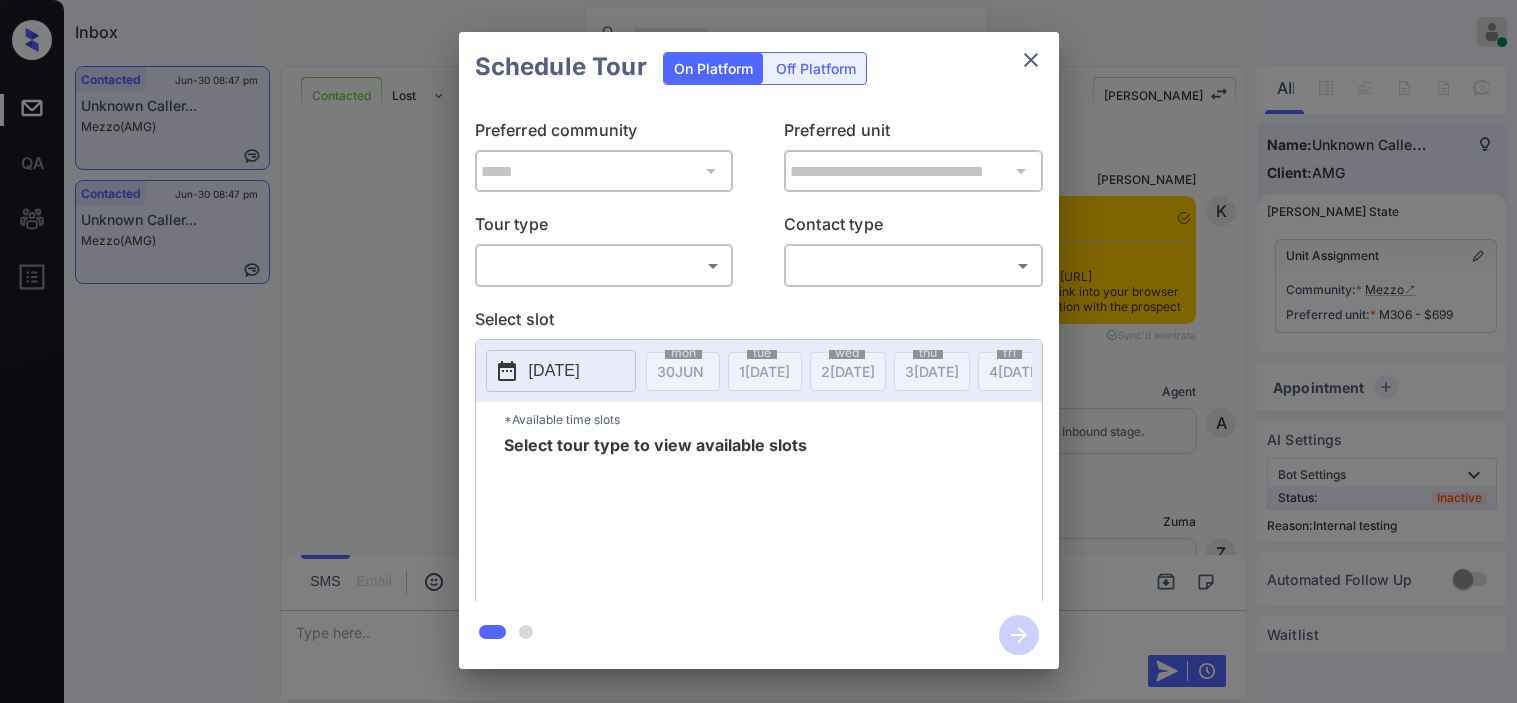 scroll, scrollTop: 0, scrollLeft: 0, axis: both 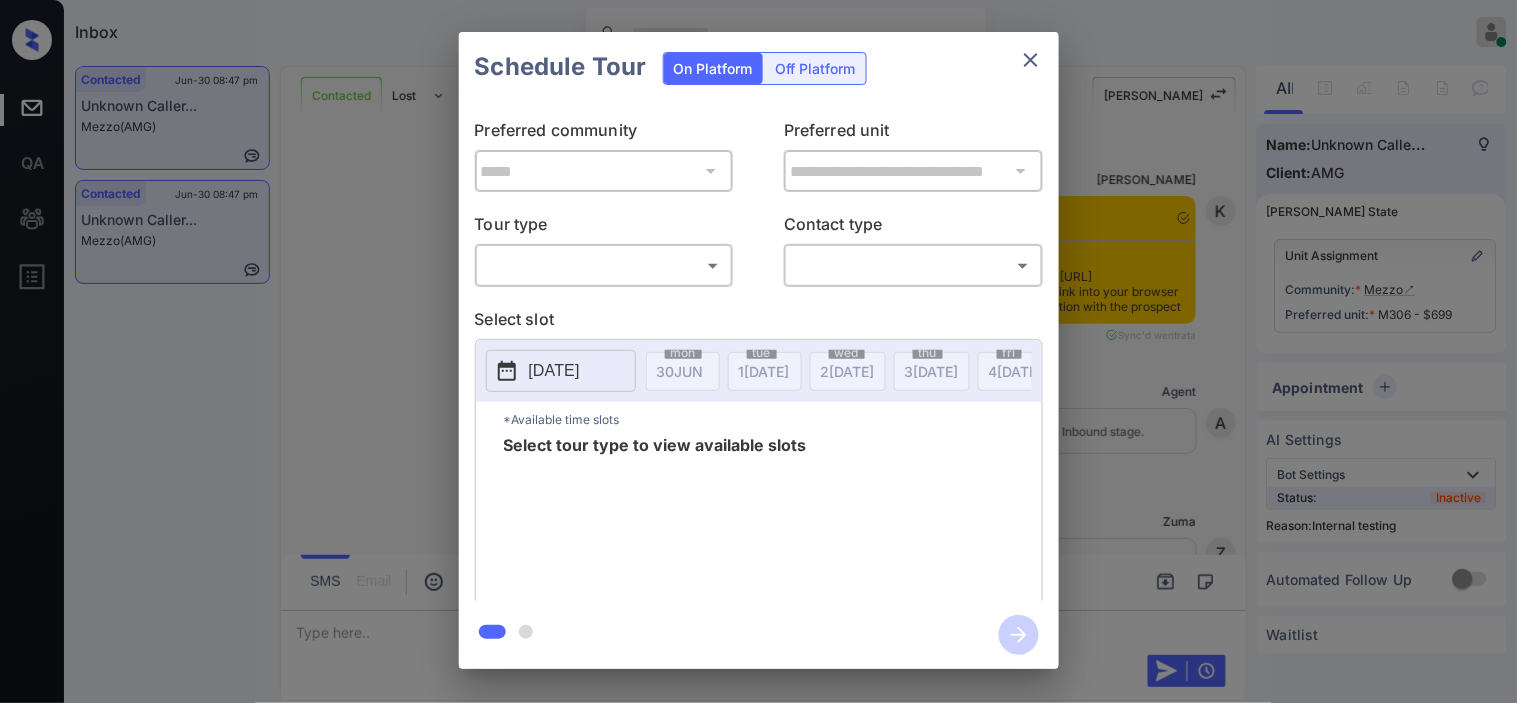 click on "​ ​" at bounding box center (604, 265) 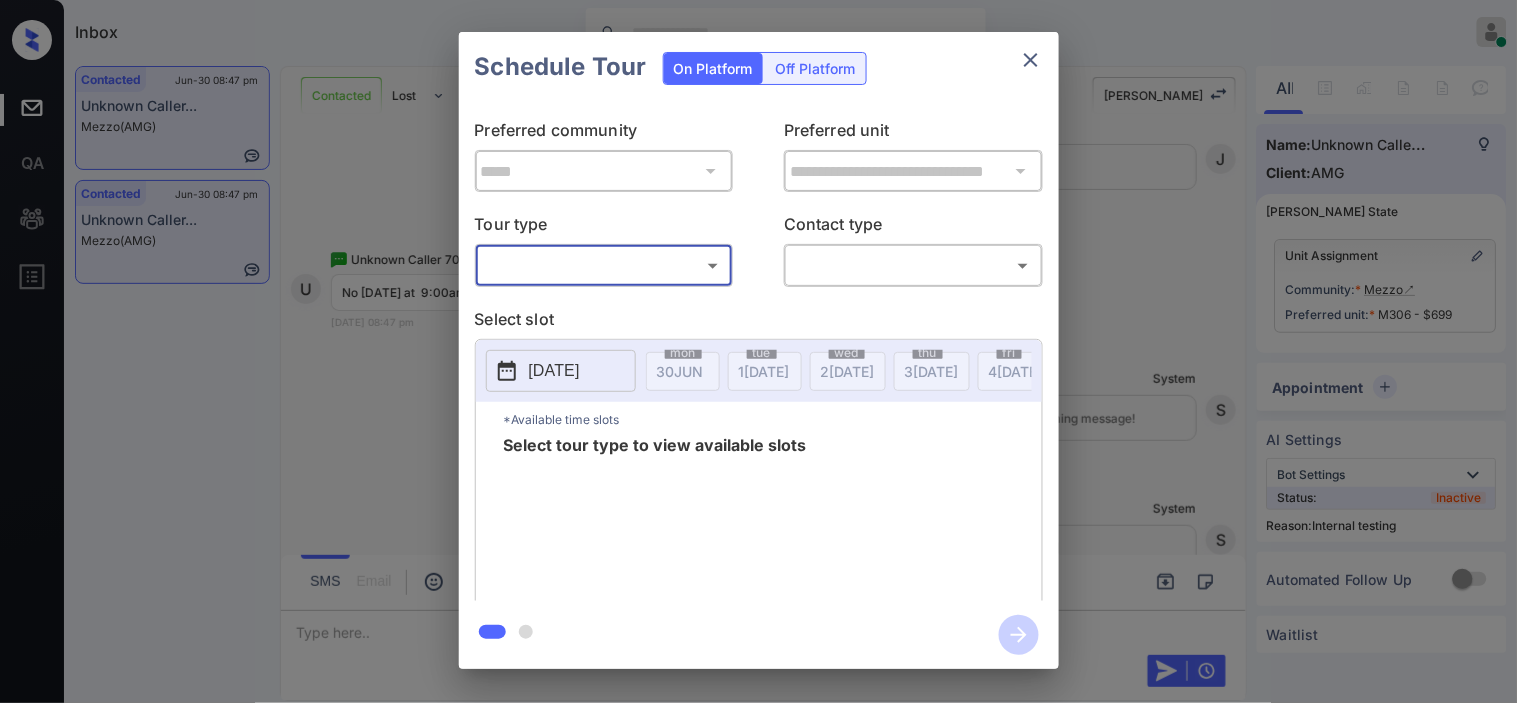 click on "Inbox Kristine Capara Online Set yourself   offline Set yourself   on break Profile Switch to  dark  mode Sign out Contacted Jun-30 08:47 pm   Unknown Caller... Mezzo  (AMG) Contacted Jun-30 08:47 pm   Unknown Caller... Mezzo  (AMG) Contacted Lost Lead Sentiment: Angry Upon sliding the acknowledgement:  Lead will move to lost stage. * ​ SMS and call option will be set to opt out. AFM will be turned off for the lead. Kelsey New Message Kelsey Notes Note: <a href="https://conversation.getzuma.com/6863087f1d5ff370787e13aa">https://conversation.getzuma.com/6863087f1d5ff370787e13aa</a> - Paste this link into your browser to view Kelsey’s conversation with the prospect Jun 30, 2025 02:58 pm  Sync'd w  entrata K New Message Agent Lead created via leadPoller in Inbound stage. Jun 30, 2025 02:58 pm A New Message Zuma Lead transferred to leasing agent: kelsey Jun 30, 2025 02:58 pm  Sync'd w  entrata Z New Message Agent AFM Request sent to Kelsey. Jun 30, 2025 02:58 pm A New Message Agent Notes Note: A New Message K" at bounding box center (758, 351) 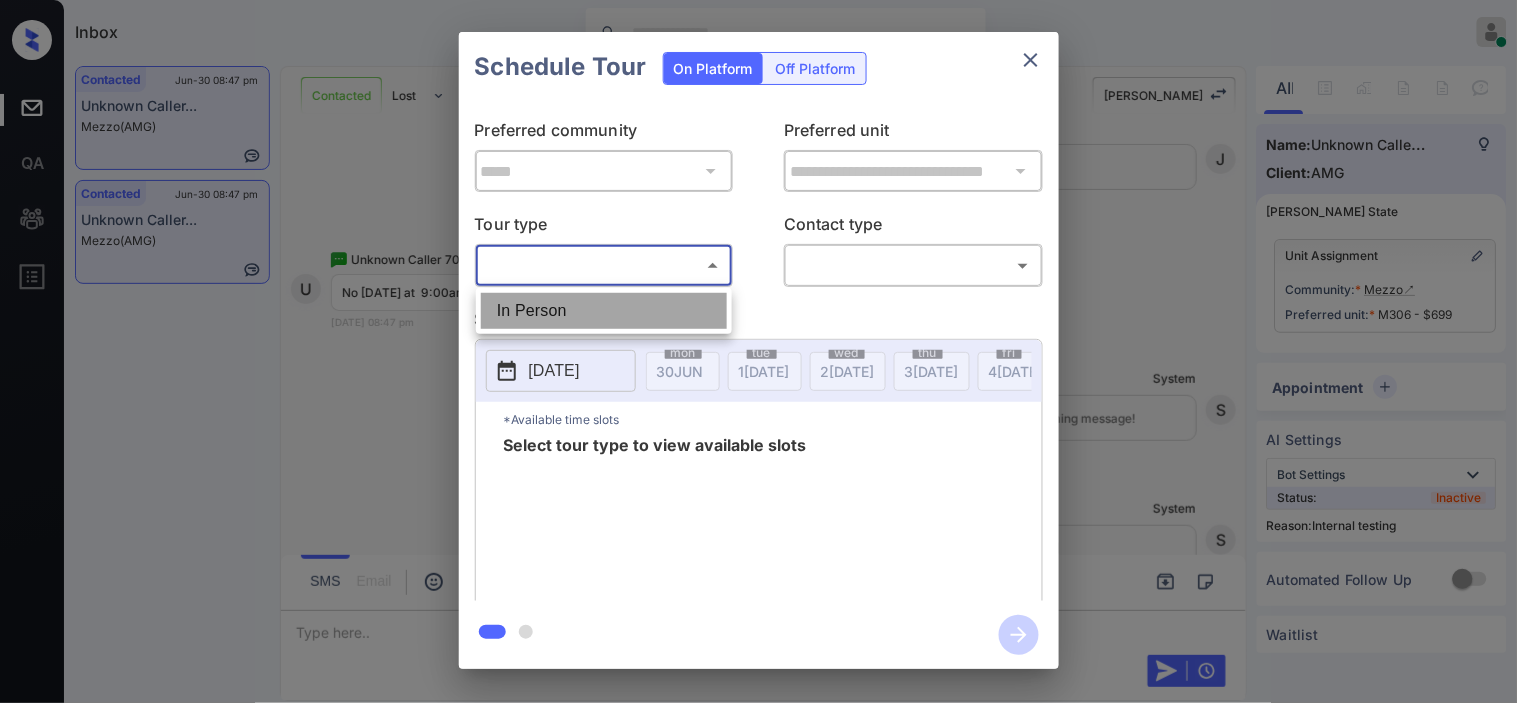 click on "In Person" at bounding box center (604, 311) 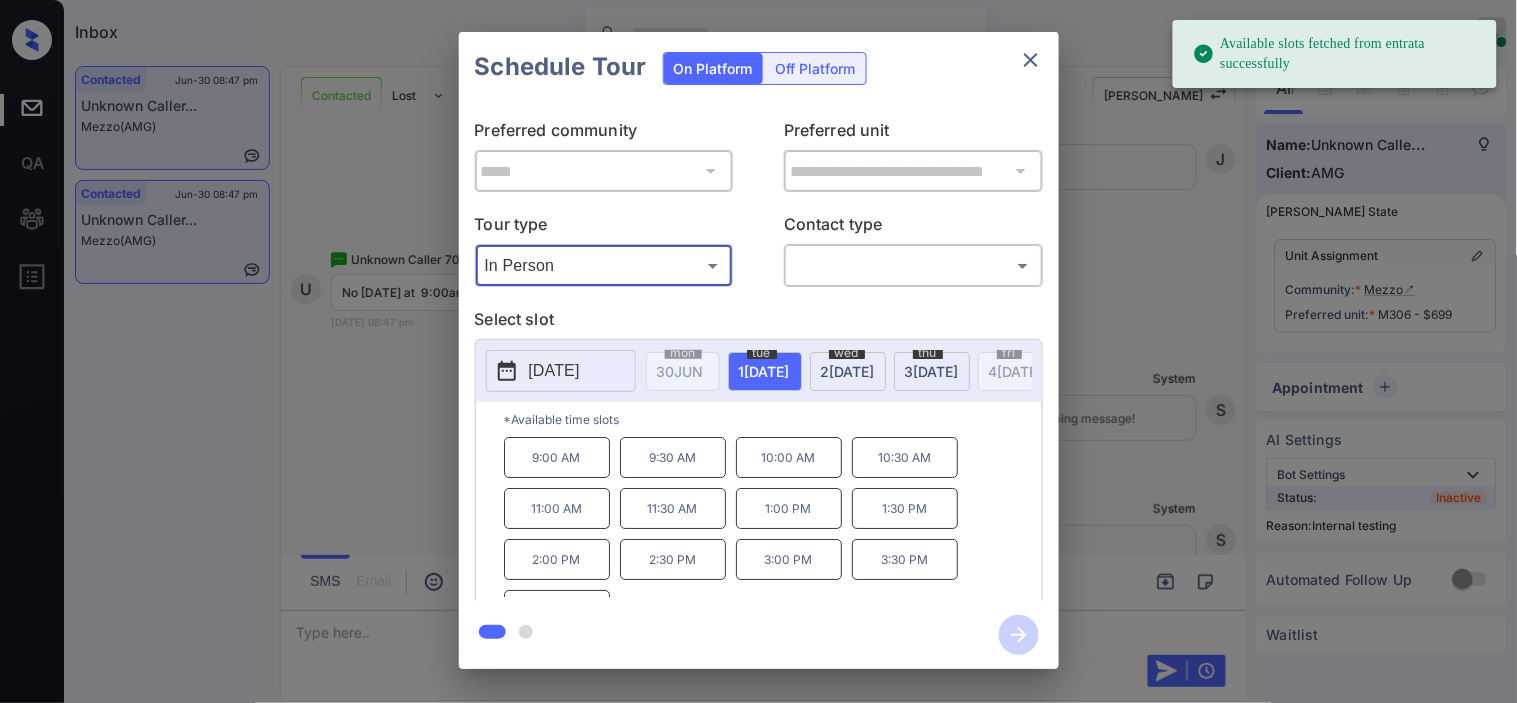 click on "Available slots fetched from entrata successfully Inbox Kristine Capara Online Set yourself   offline Set yourself   on break Profile Switch to  dark  mode Sign out Contacted Jun-30 08:47 pm   Unknown Caller... Mezzo  (AMG) Contacted Jun-30 08:47 pm   Unknown Caller... Mezzo  (AMG) Contacted Lost Lead Sentiment: Angry Upon sliding the acknowledgement:  Lead will move to lost stage. * ​ SMS and call option will be set to opt out. AFM will be turned off for the lead. Kelsey New Message Kelsey Notes Note: <a href="https://conversation.getzuma.com/6863087f1d5ff370787e13aa">https://conversation.getzuma.com/6863087f1d5ff370787e13aa</a> - Paste this link into your browser to view Kelsey’s conversation with the prospect Jun 30, 2025 02:58 pm  Sync'd w  entrata K New Message Agent Lead created via leadPoller in Inbound stage. Jun 30, 2025 02:58 pm A New Message Zuma Lead transferred to leasing agent: kelsey Jun 30, 2025 02:58 pm  Sync'd w  entrata Z New Message Agent AFM Request sent to Kelsey. A New Message Agent" at bounding box center [758, 351] 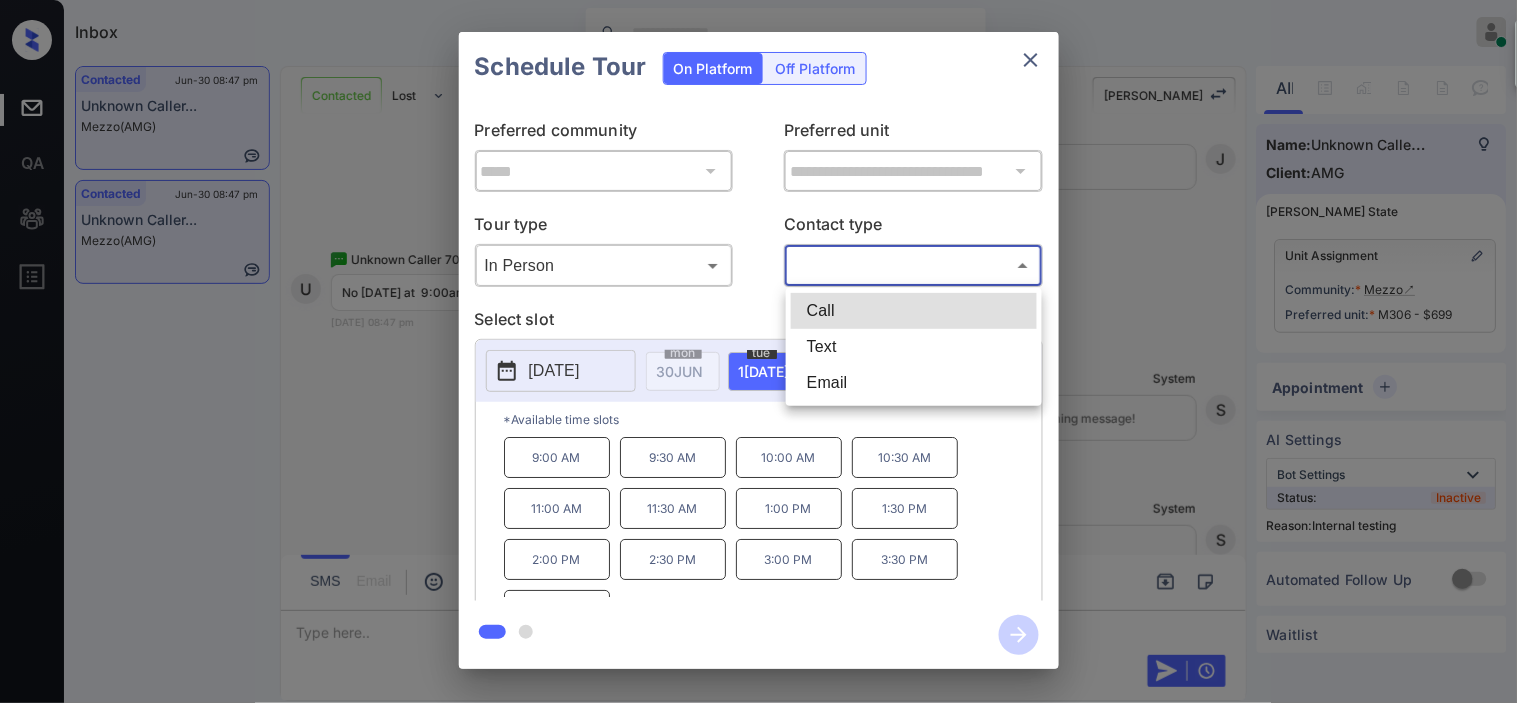 click at bounding box center (758, 351) 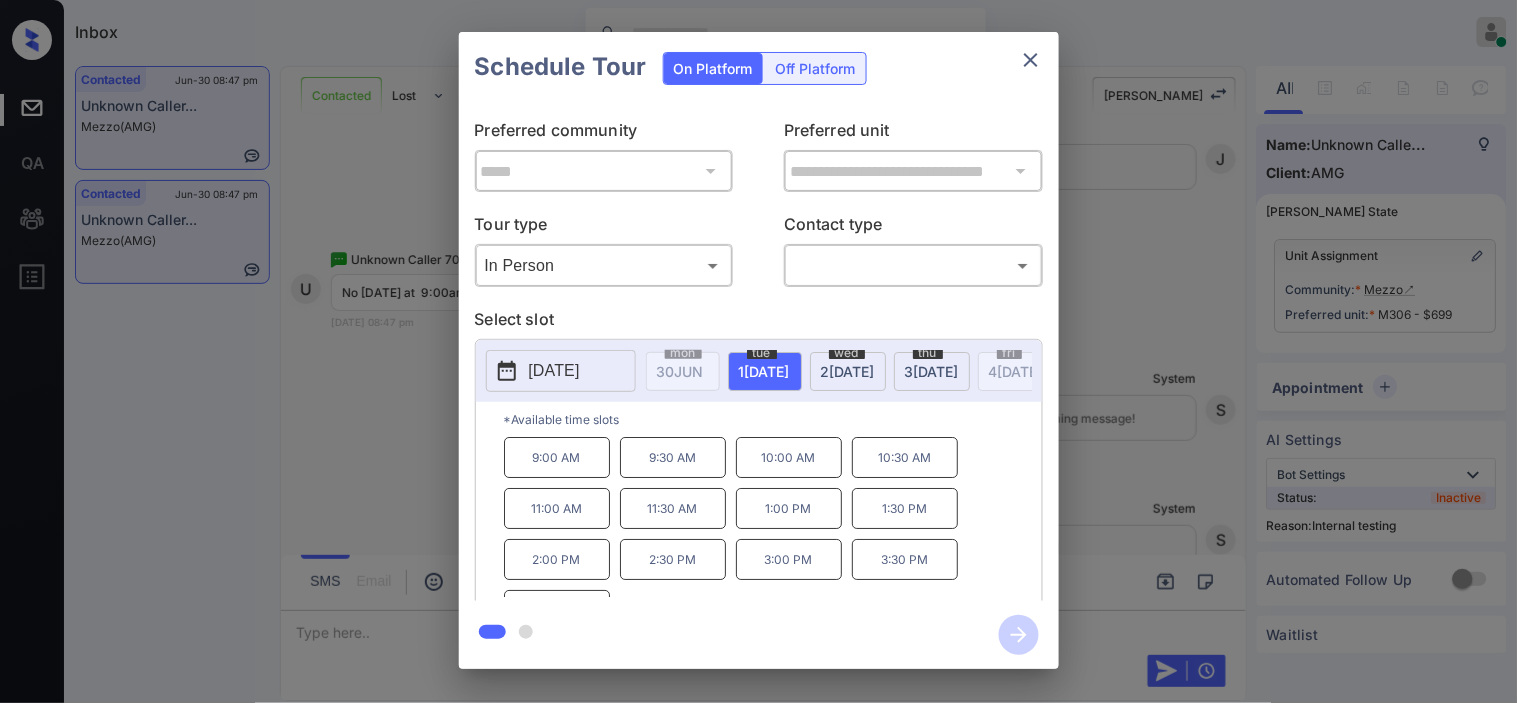 click on "**********" at bounding box center (758, 350) 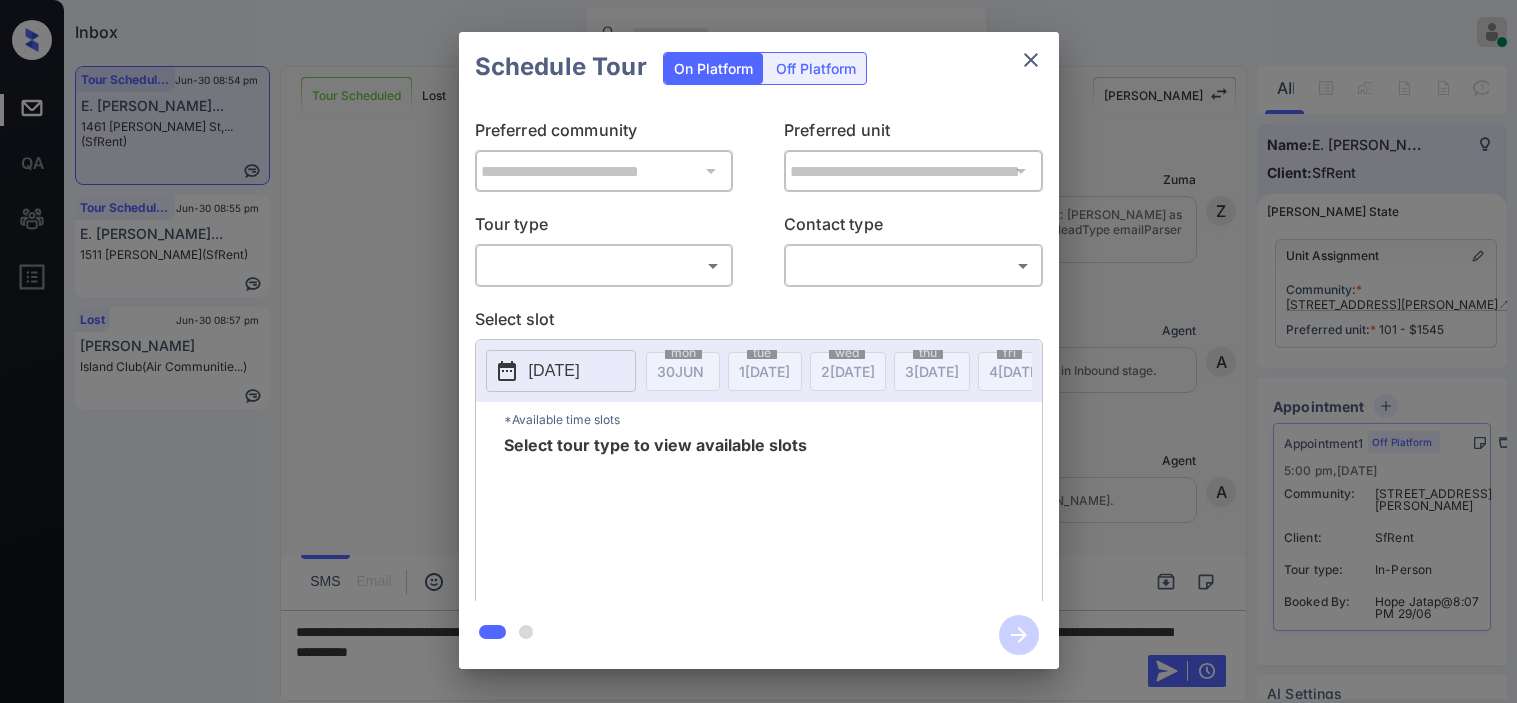 scroll, scrollTop: 0, scrollLeft: 0, axis: both 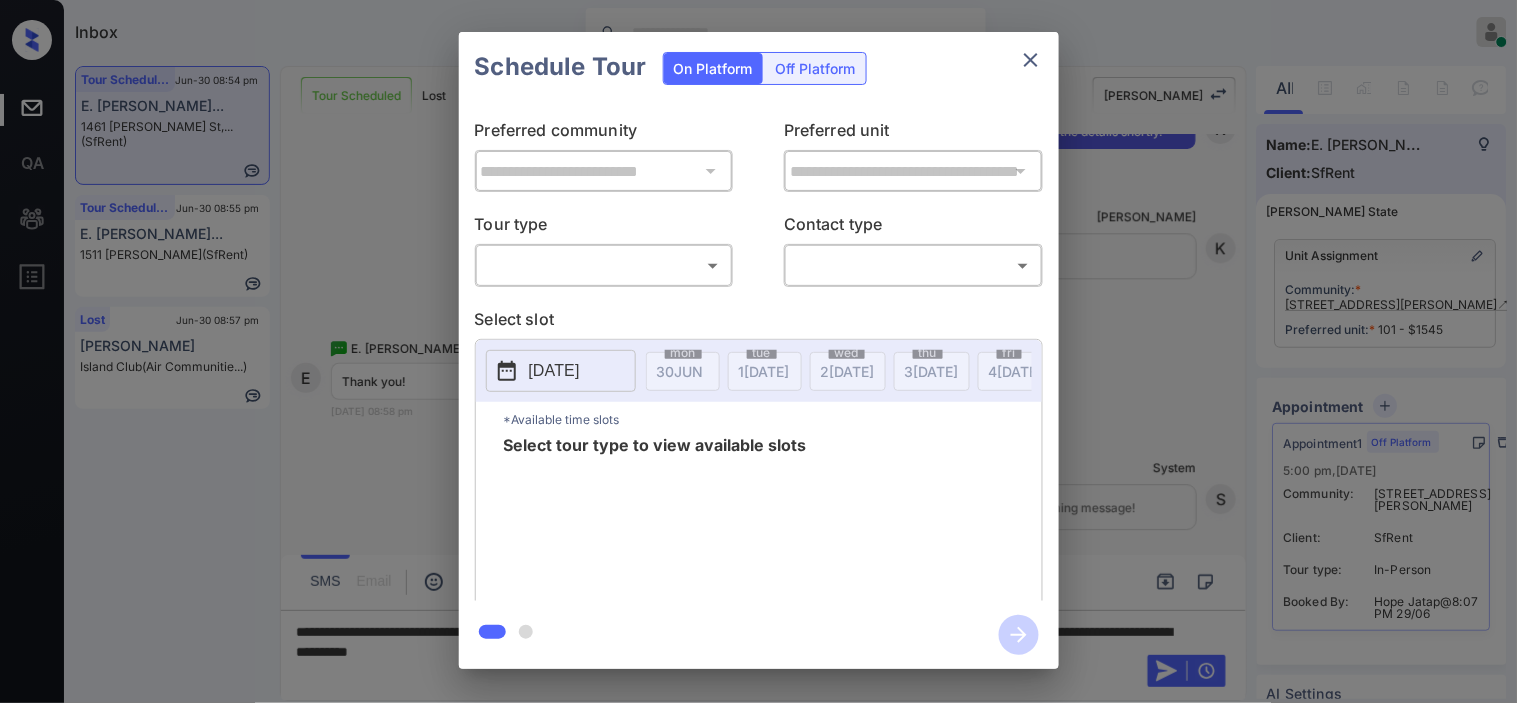 click on "Off Platform" at bounding box center [816, 68] 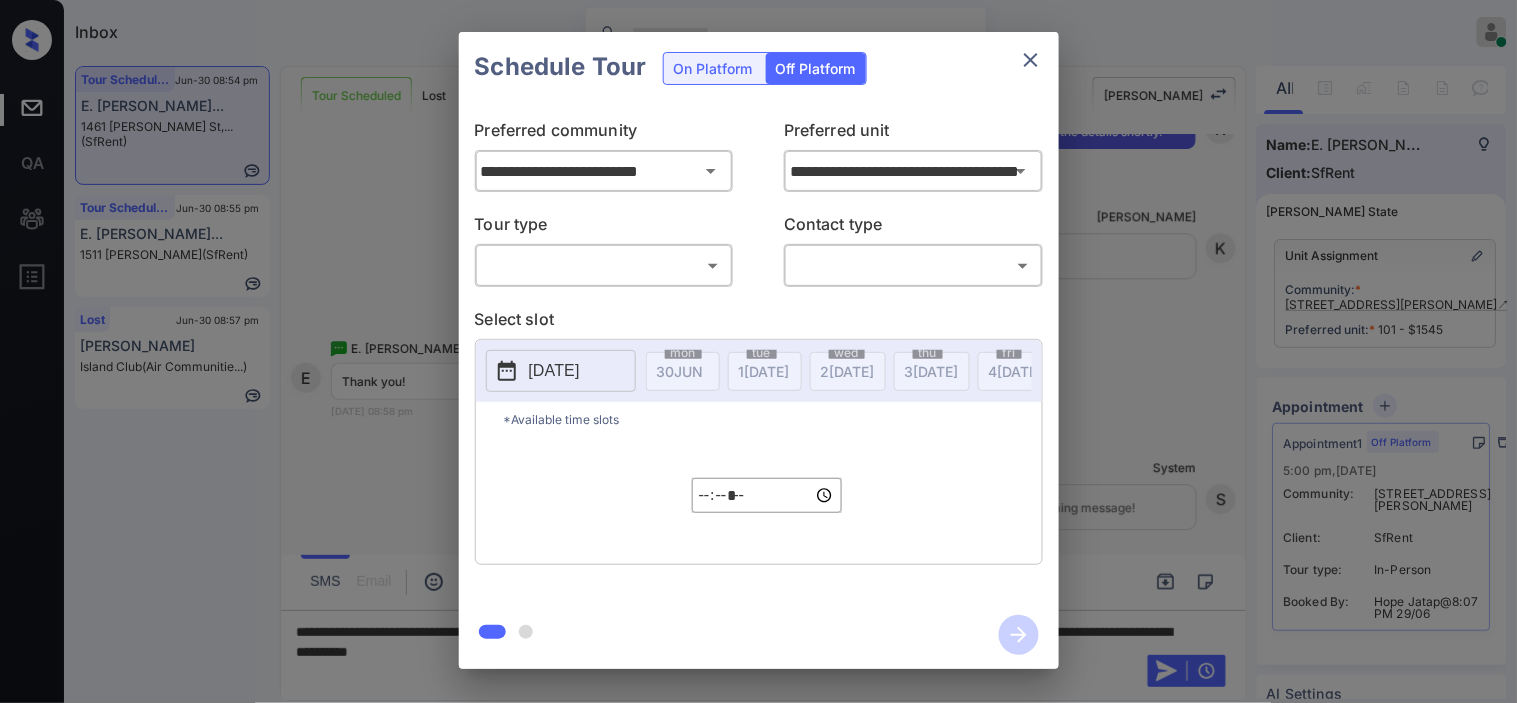 click on "Inbox Kristine Capara Online Set yourself   offline Set yourself   on break Profile Switch to  dark  mode Sign out Tour Scheduled Jun-30 08:54 pm   E. Lalo Hernan... 1461 Alice St,...  (SfRent) Tour Scheduled Jun-30 08:55 pm   E. Lalo Hernan... 1511 Jackson S...  (SfRent) Lost Jun-30 08:57 pm   Amanda Cornish Island Club  (Air Communitie...) Tour Scheduled Lost Lead Sentiment: Angry Upon sliding the acknowledgement:  Lead will move to lost stage. * ​ SMS and call option will be set to opt out. AFM will be turned off for the lead. Kelsey New Message Zuma Lead transfer skipped to agent: Kelsey as pms leadId does not exists for leadType emailParser with stage Inbound Jun 29, 2025 07:48 pm Z New Message Agent Lead created via emailParser in Inbound stage. Jun 29, 2025 07:48 pm A New Message Agent AFM Request sent to Kelsey. Jun 29, 2025 07:48 pm A New Message Agent Notes Note: Structured Note:
Move In Date: 2025-06-30
ILS Note:
Hey! I'm interested in renting 1461 Alice St and would like to learn more. A K K" at bounding box center [758, 351] 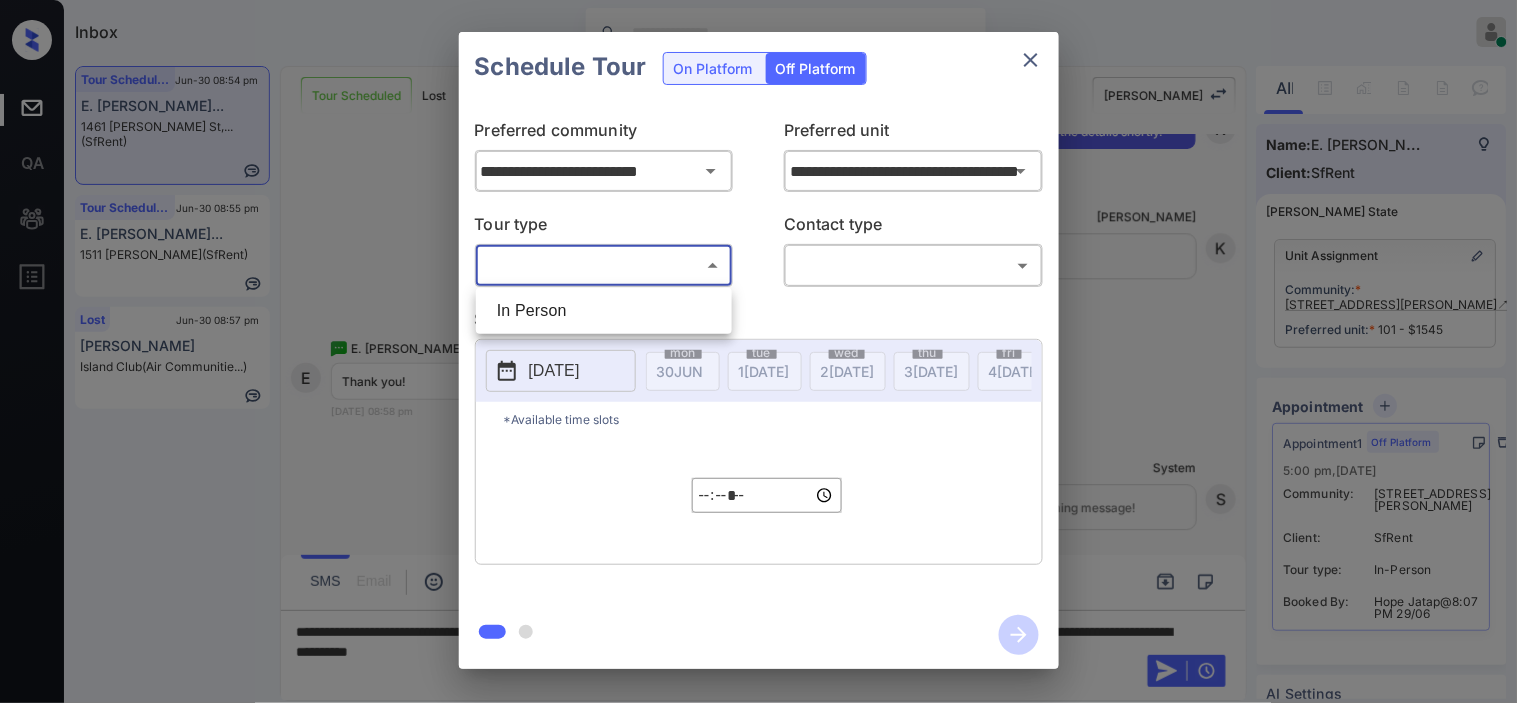click on "In Person" at bounding box center (604, 311) 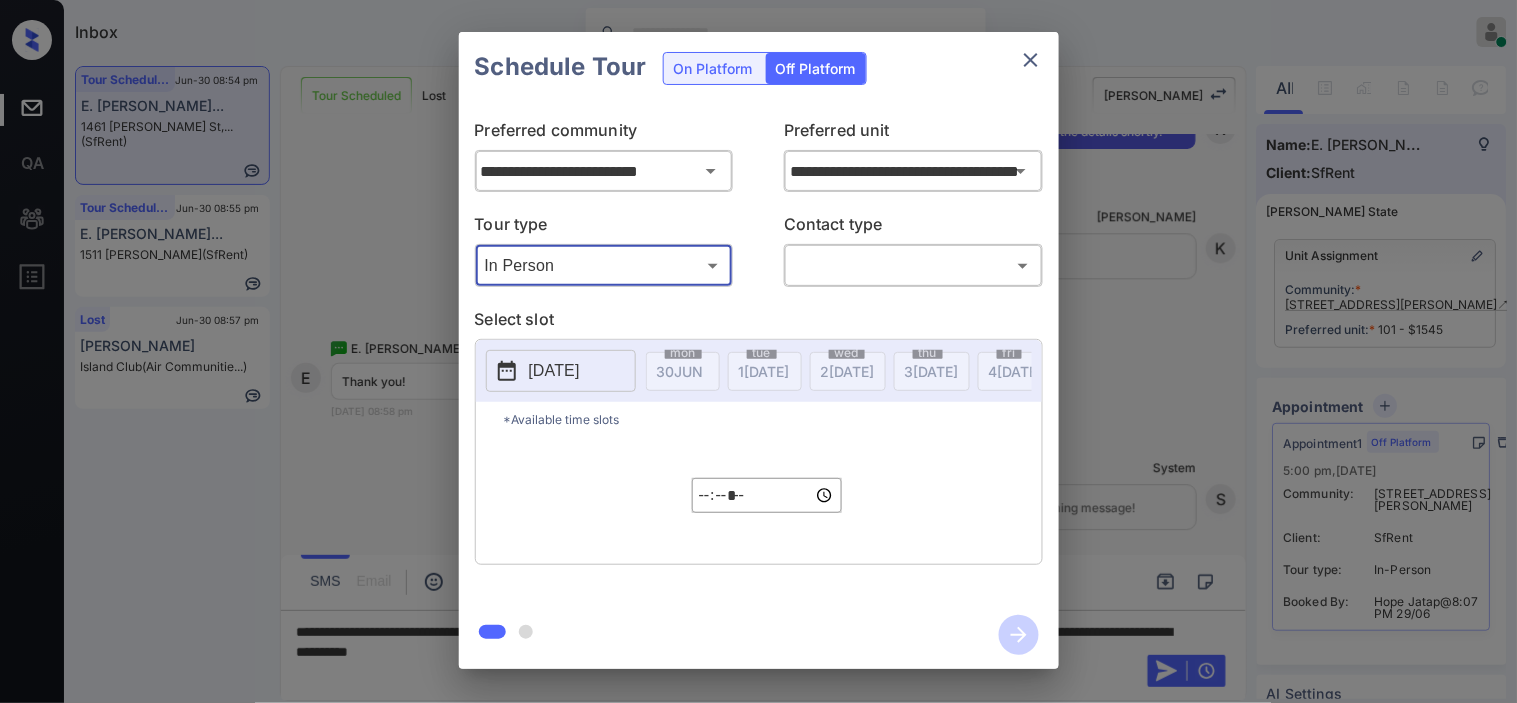 click on "Inbox Kristine Capara Online Set yourself   offline Set yourself   on break Profile Switch to  dark  mode Sign out Tour Scheduled Jun-30 08:54 pm   E. Lalo Hernan... 1461 Alice St,...  (SfRent) Tour Scheduled Jun-30 08:55 pm   E. Lalo Hernan... 1511 Jackson S...  (SfRent) Lost Jun-30 08:57 pm   Amanda Cornish Island Club  (Air Communitie...) Tour Scheduled Lost Lead Sentiment: Angry Upon sliding the acknowledgement:  Lead will move to lost stage. * ​ SMS and call option will be set to opt out. AFM will be turned off for the lead. Kelsey New Message Zuma Lead transfer skipped to agent: Kelsey as pms leadId does not exists for leadType emailParser with stage Inbound Jun 29, 2025 07:48 pm Z New Message Agent Lead created via emailParser in Inbound stage. Jun 29, 2025 07:48 pm A New Message Agent AFM Request sent to Kelsey. Jun 29, 2025 07:48 pm A New Message Agent Notes Note: Structured Note:
Move In Date: 2025-06-30
ILS Note:
Hey! I'm interested in renting 1461 Alice St and would like to learn more. A K K" at bounding box center (758, 351) 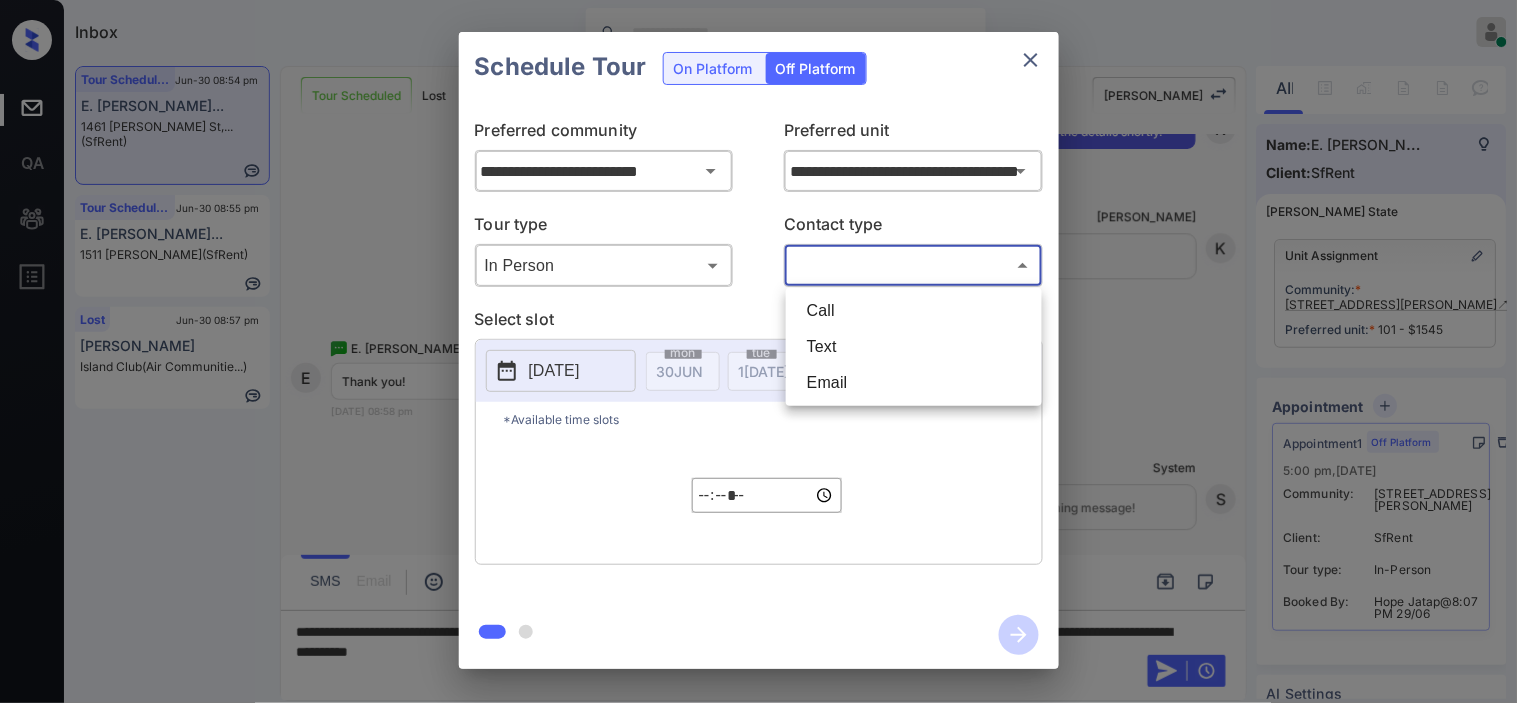 click on "Text" at bounding box center [914, 347] 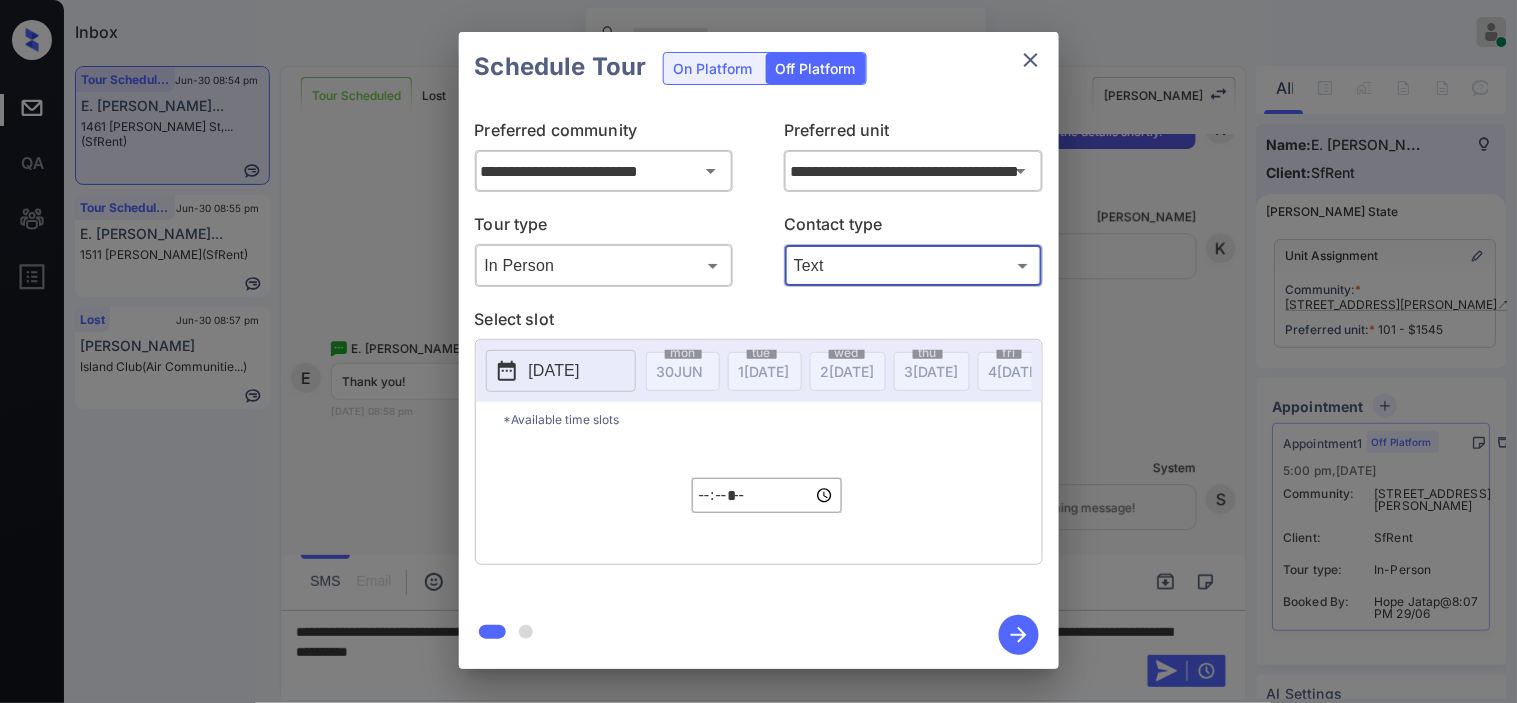 click on "[DATE]" at bounding box center (554, 371) 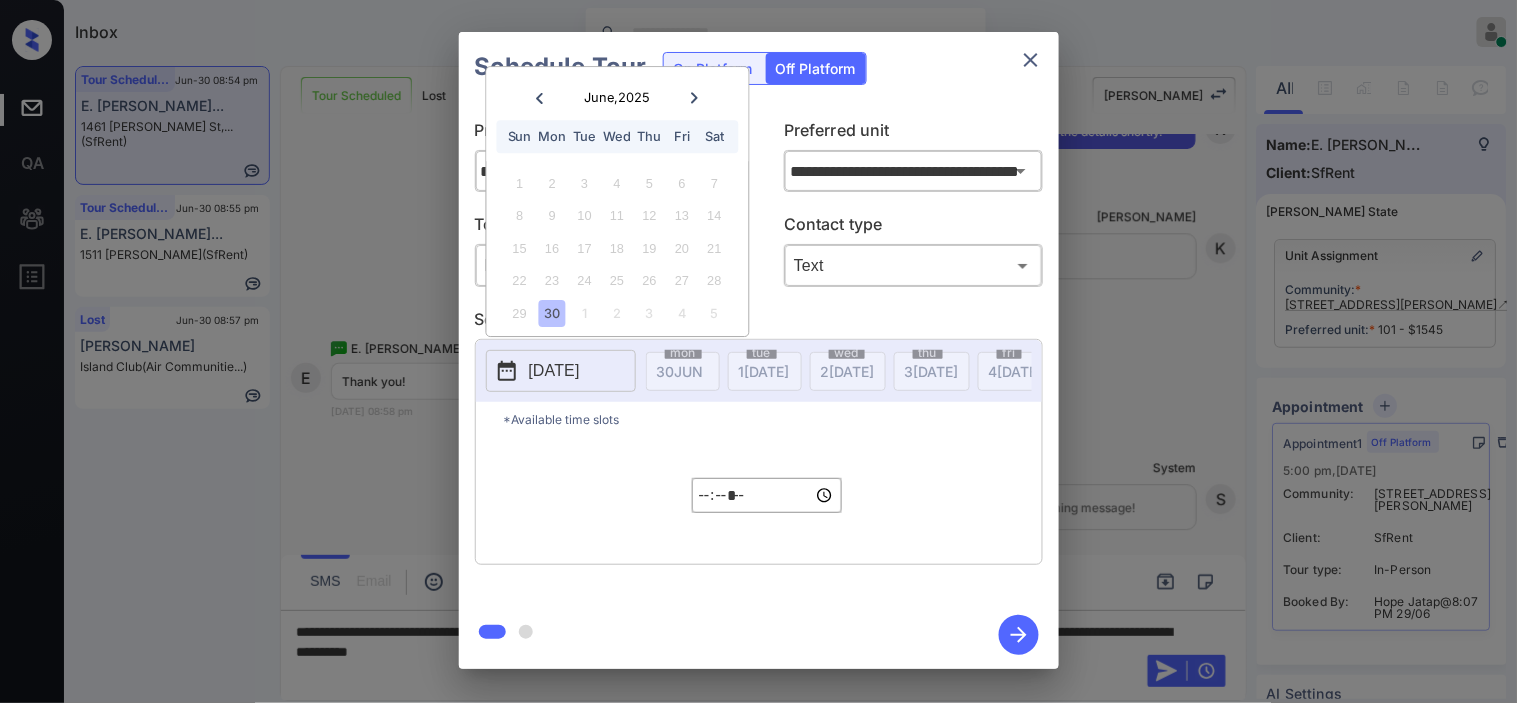 click at bounding box center (694, 97) 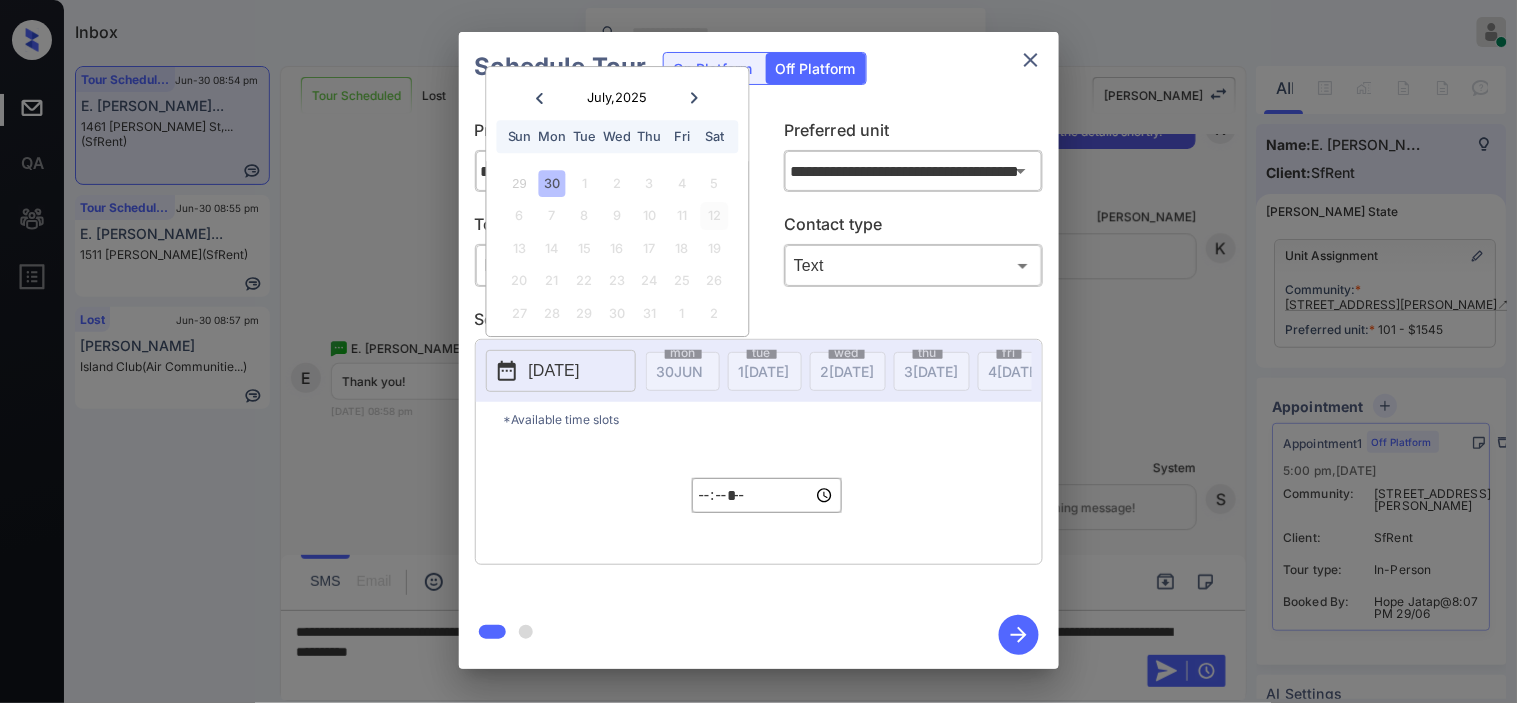 click on "12" at bounding box center [714, 216] 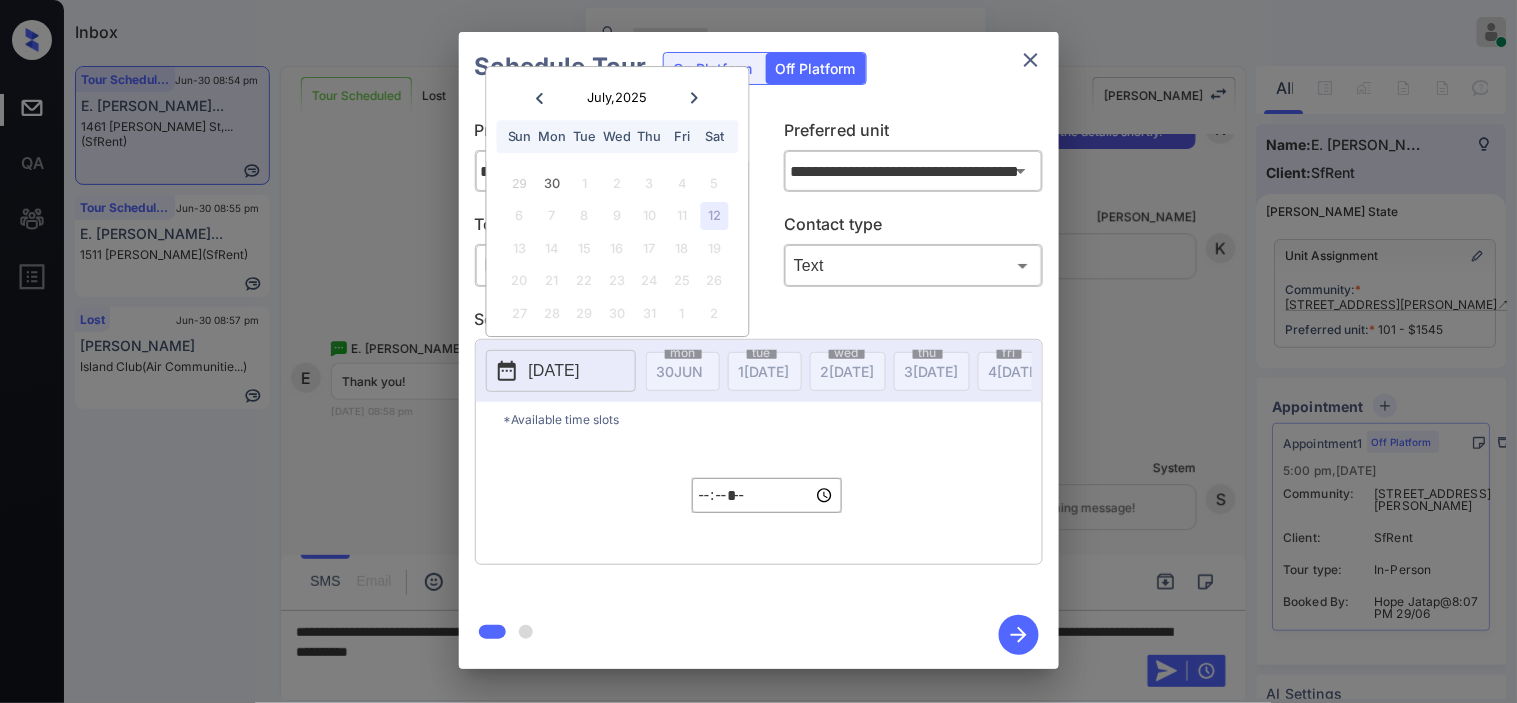 click on "*****" at bounding box center [767, 495] 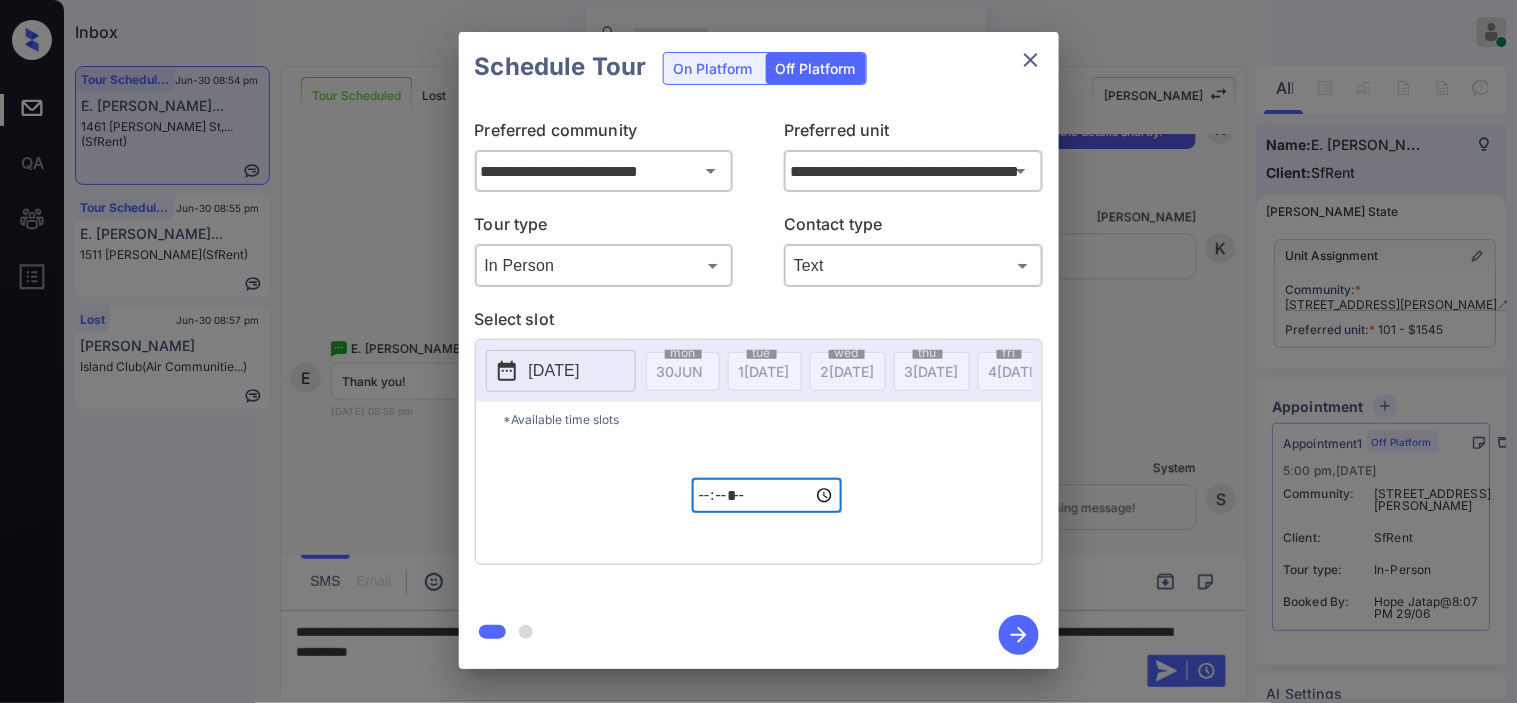 type on "*****" 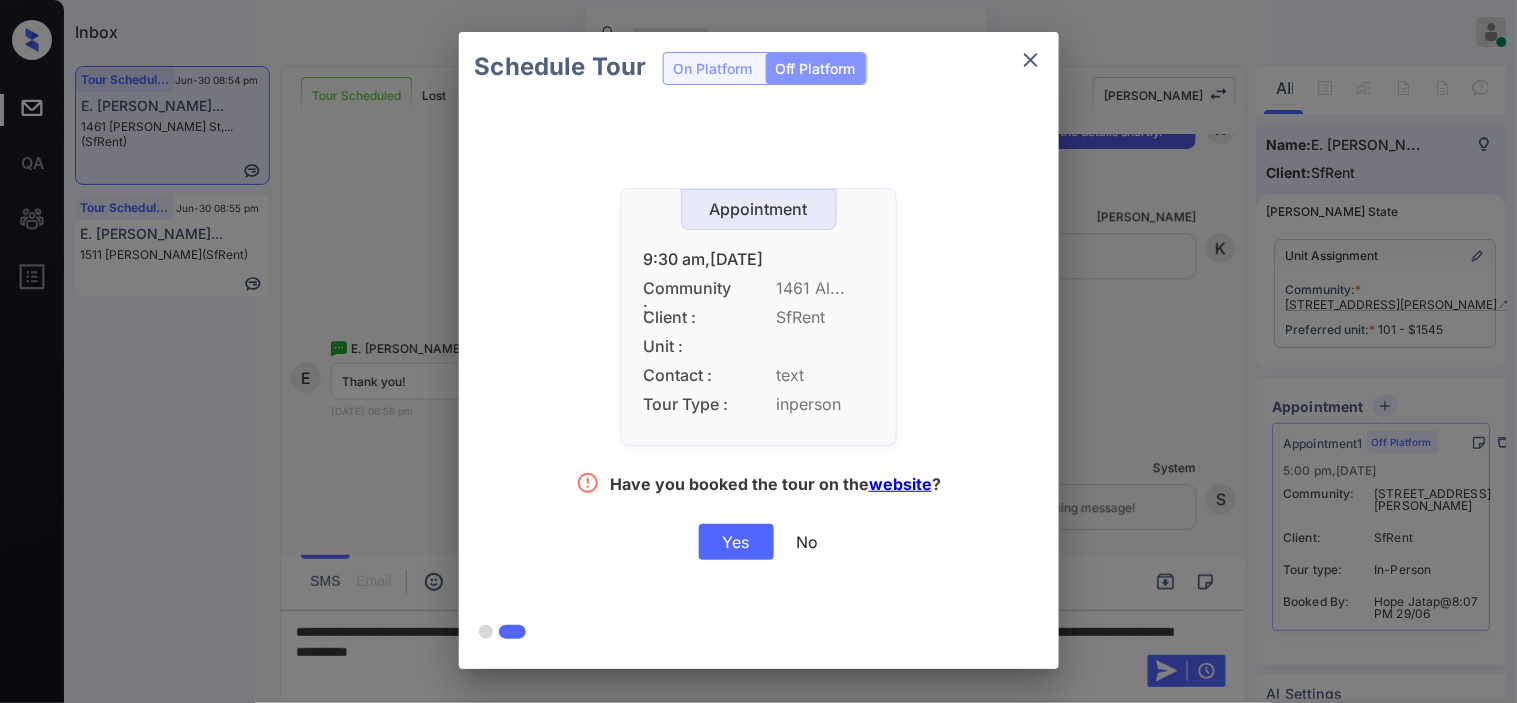 click on "Yes" at bounding box center [736, 542] 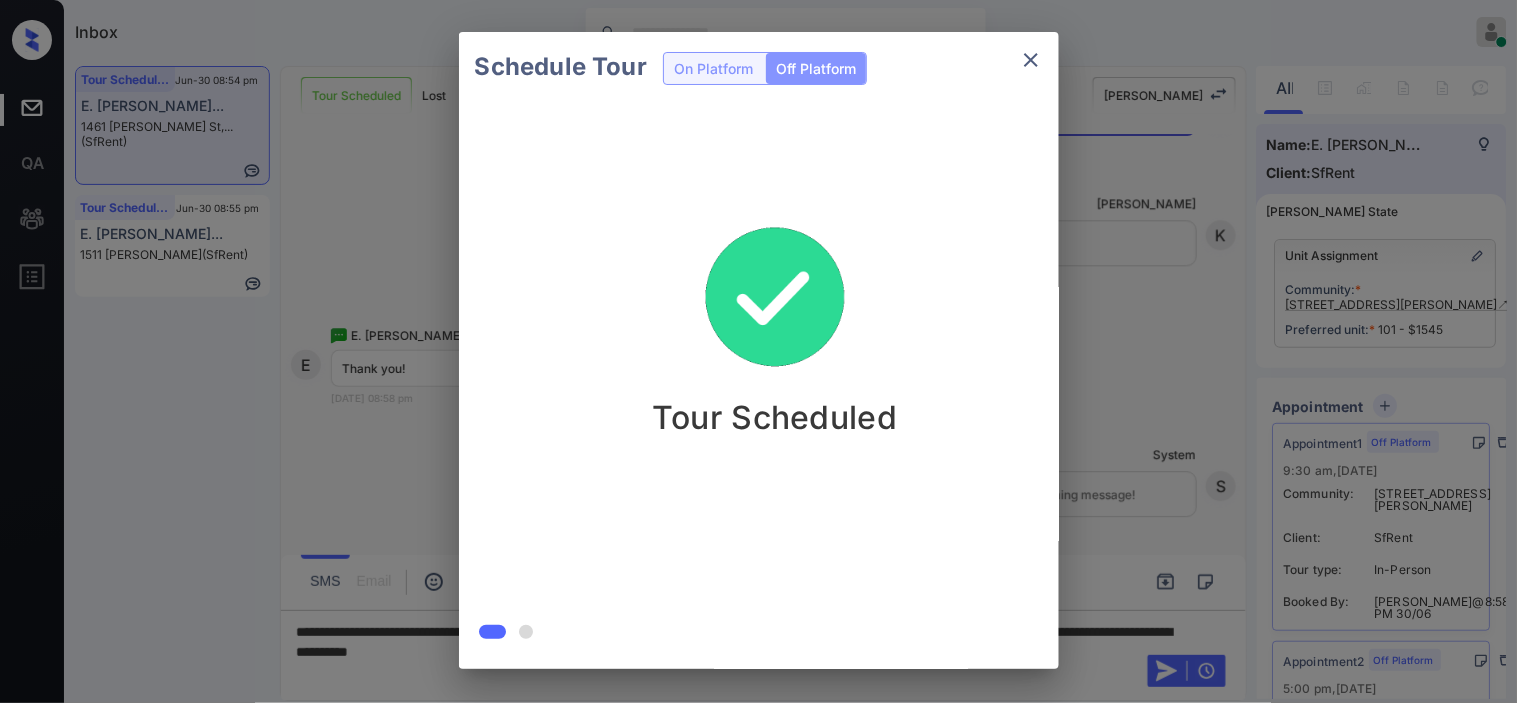 click on "Schedule Tour On Platform Off Platform Tour Scheduled" at bounding box center [758, 350] 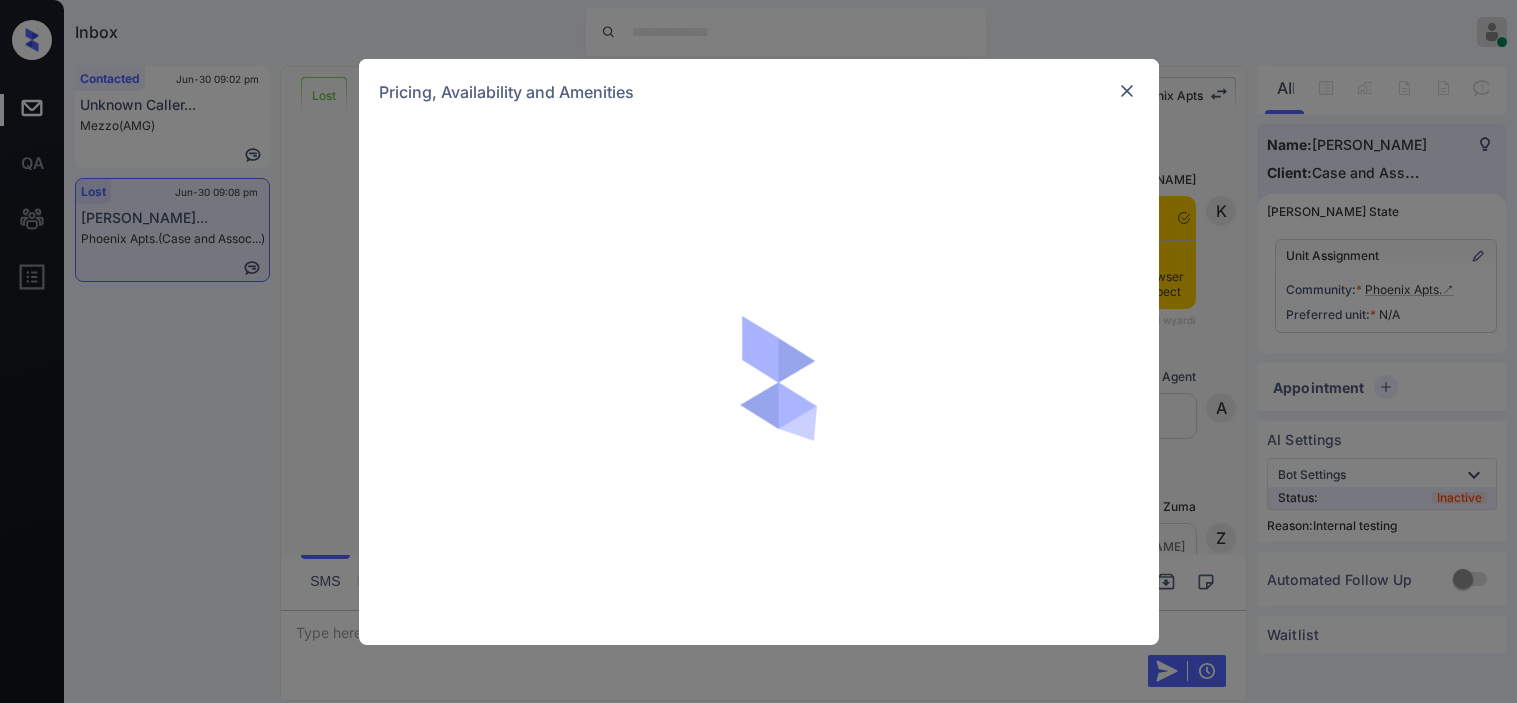 scroll, scrollTop: 0, scrollLeft: 0, axis: both 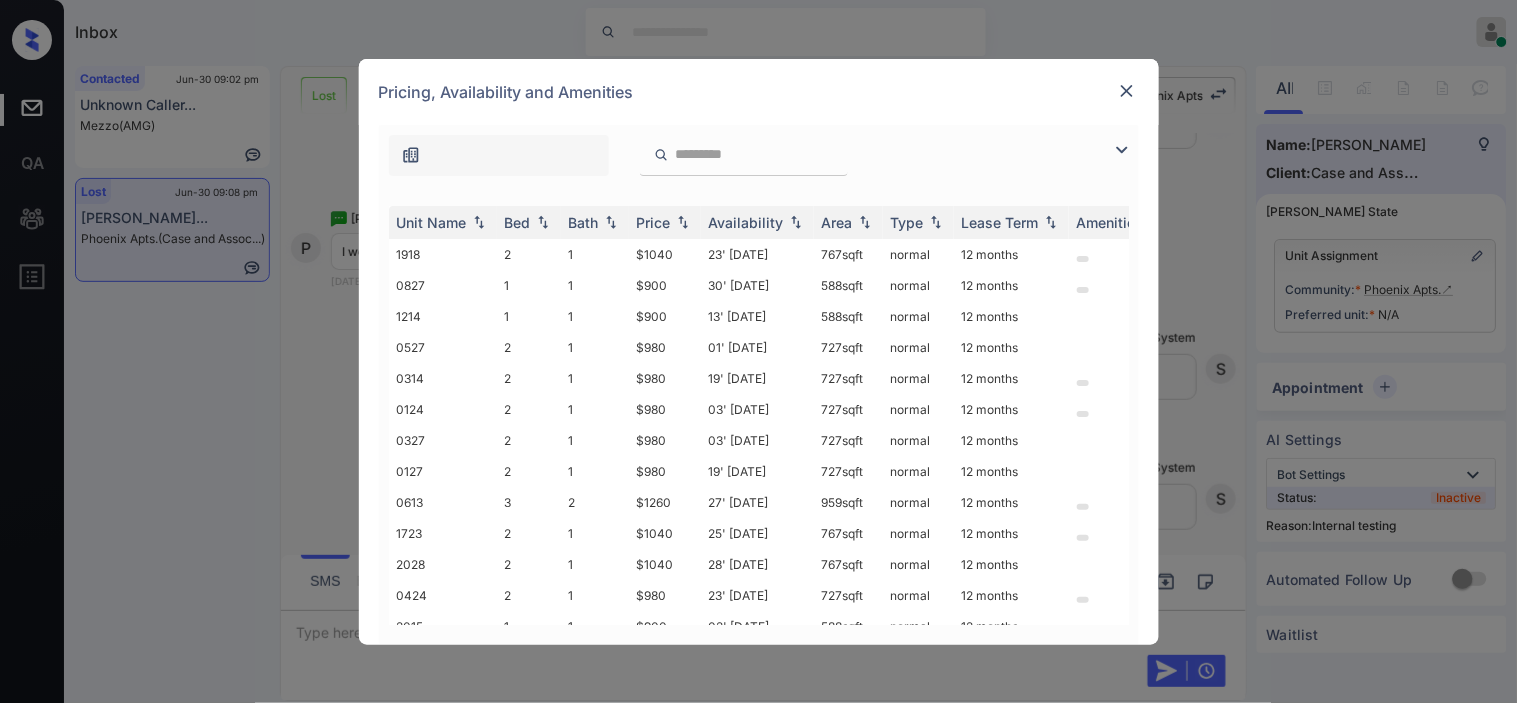 click at bounding box center [1122, 150] 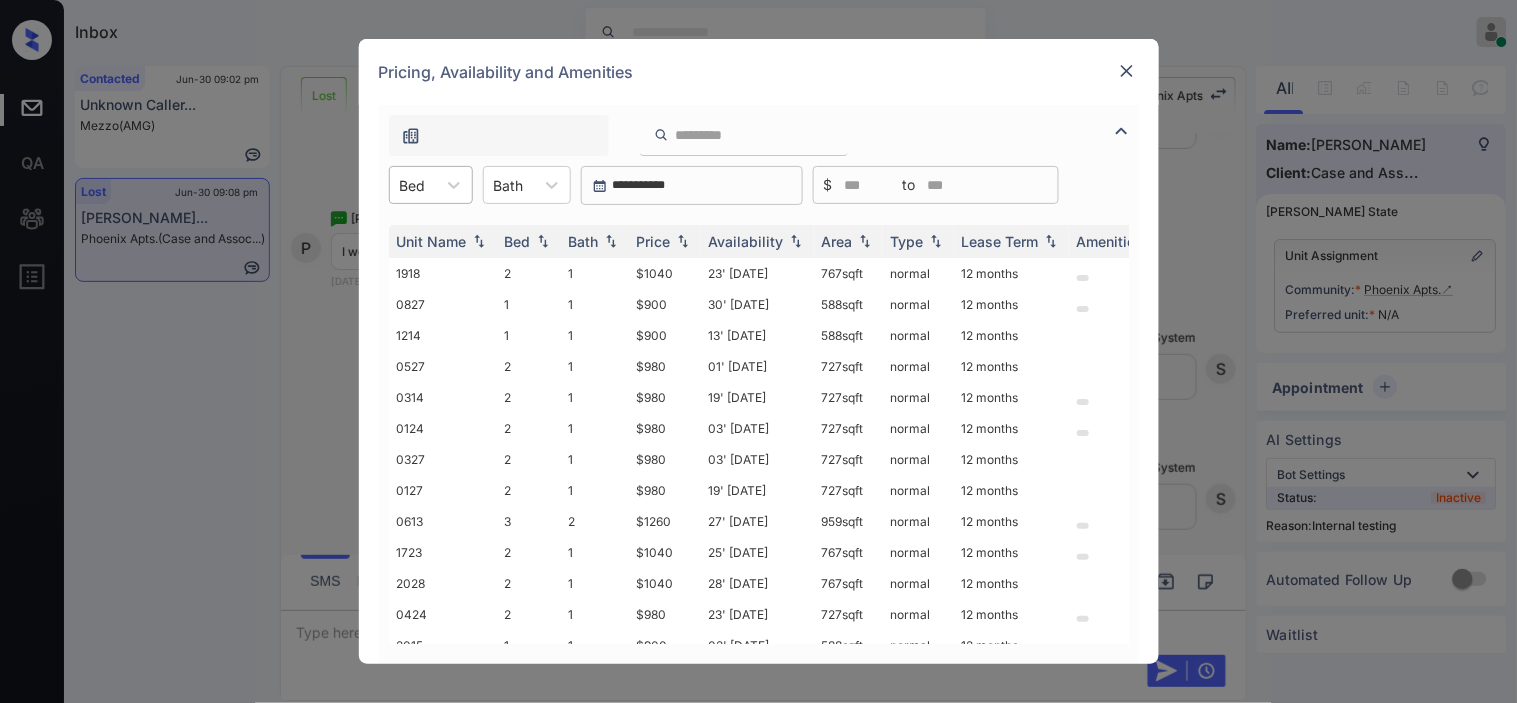 click at bounding box center [413, 185] 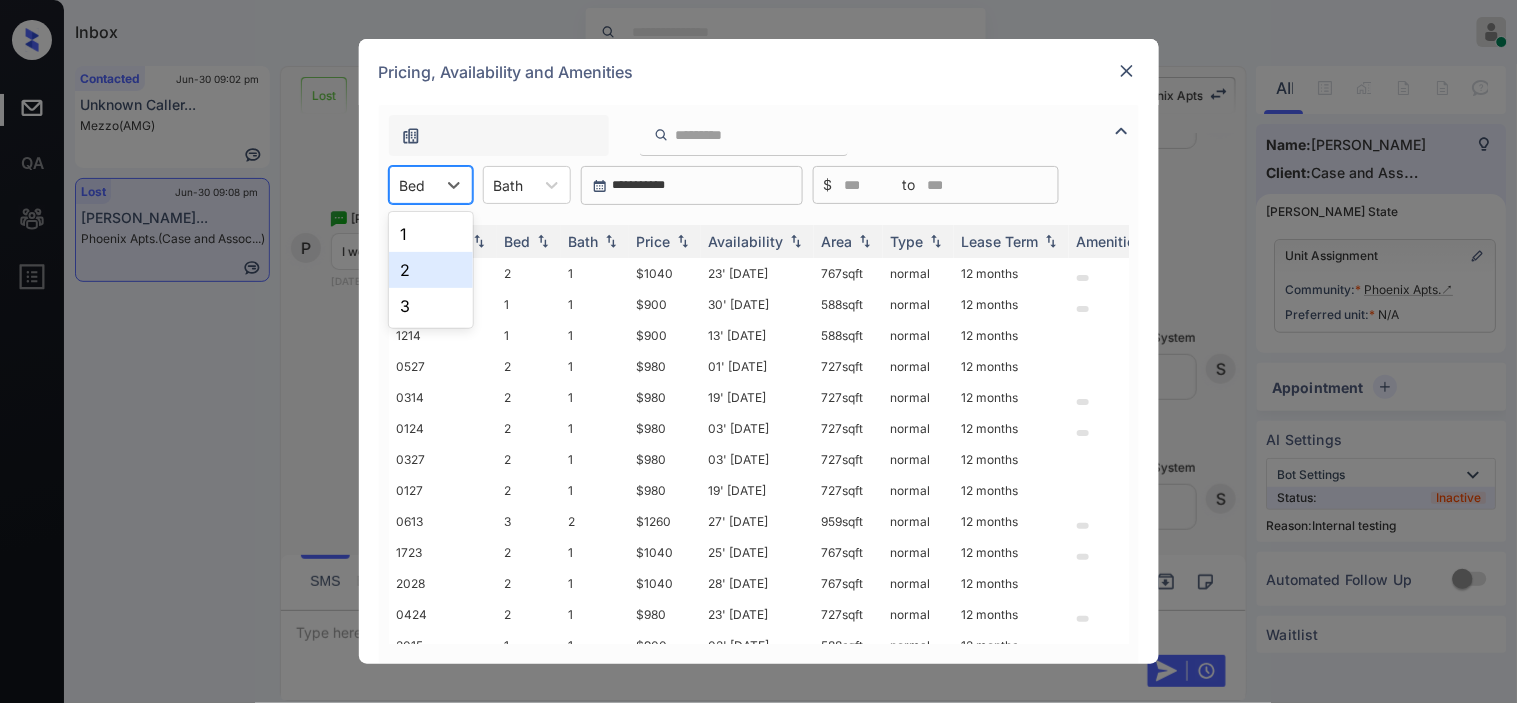 click on "1" at bounding box center (431, 234) 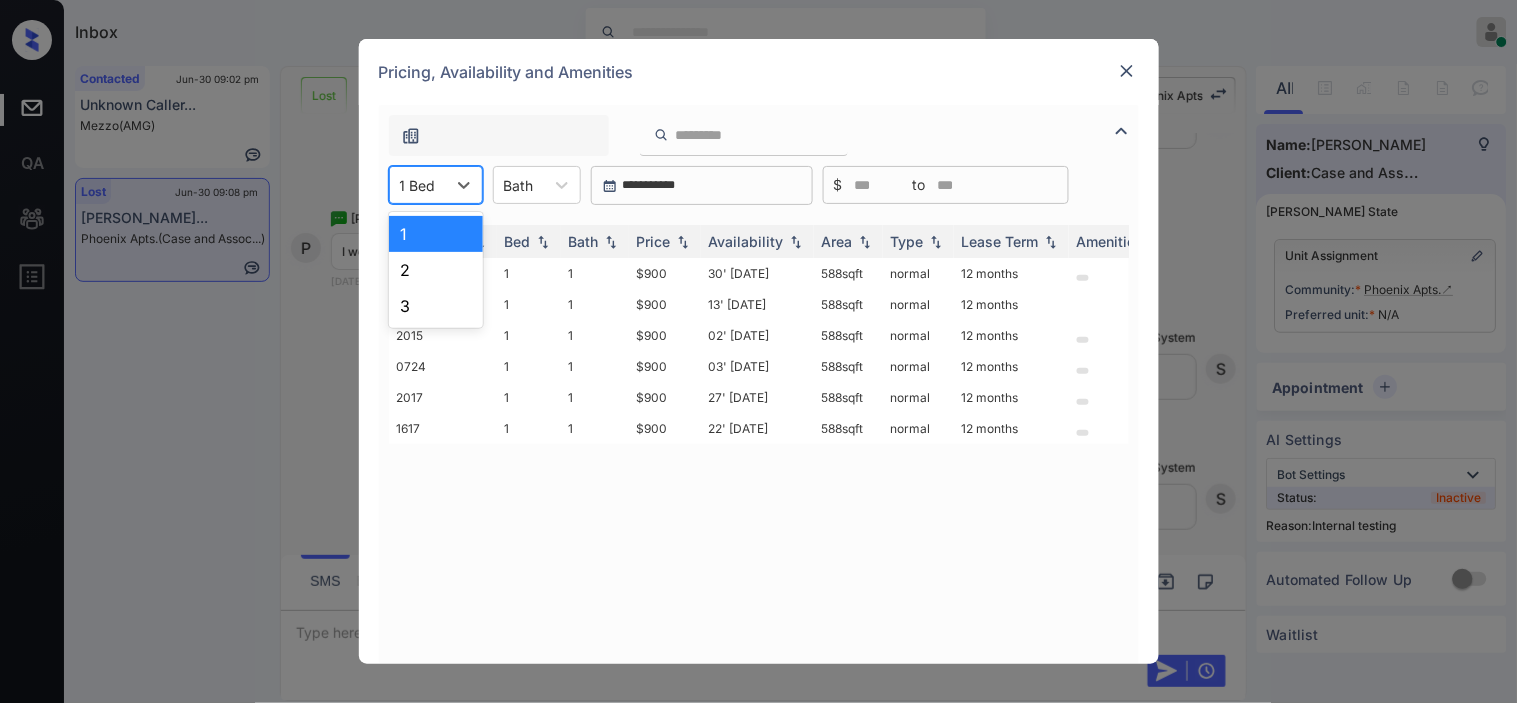 click on "1 Bed" at bounding box center [418, 185] 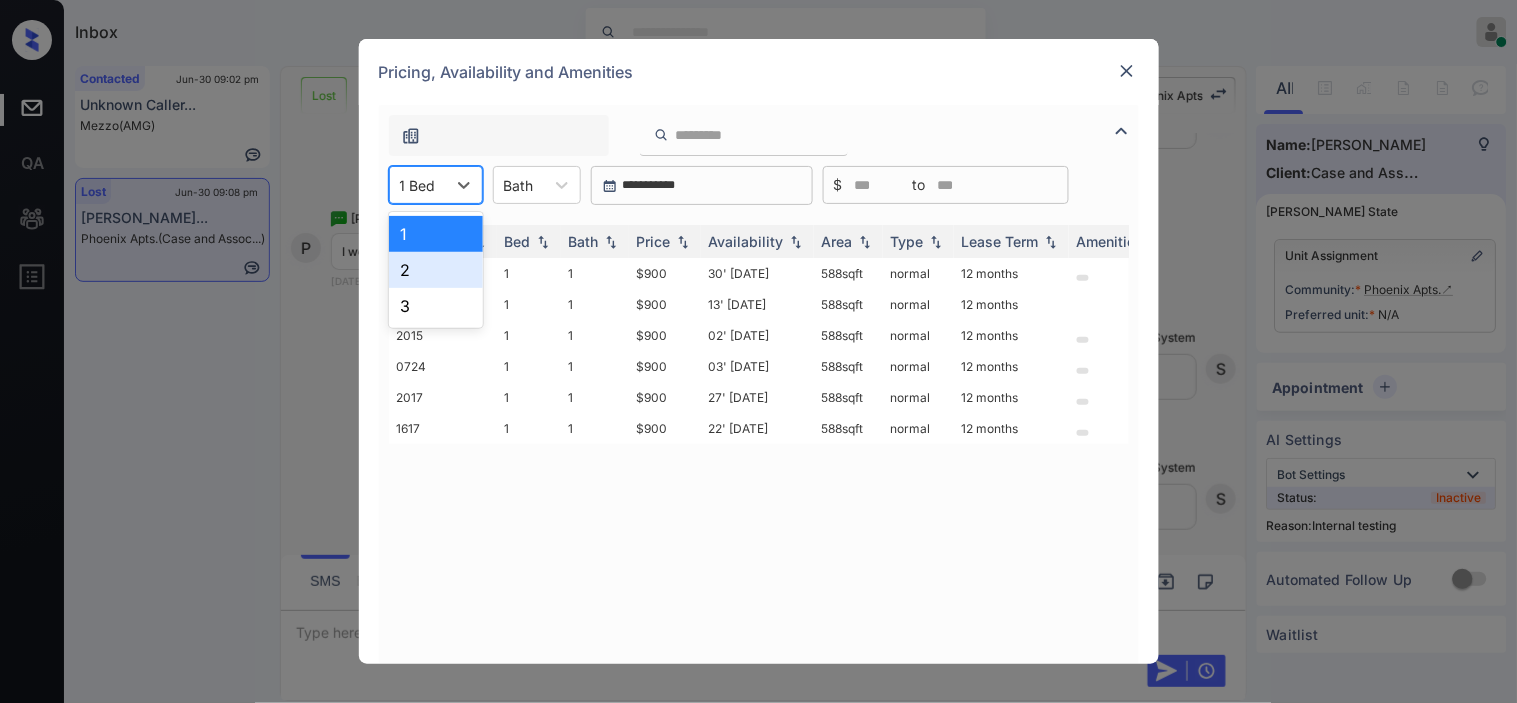 click on "2" at bounding box center (436, 270) 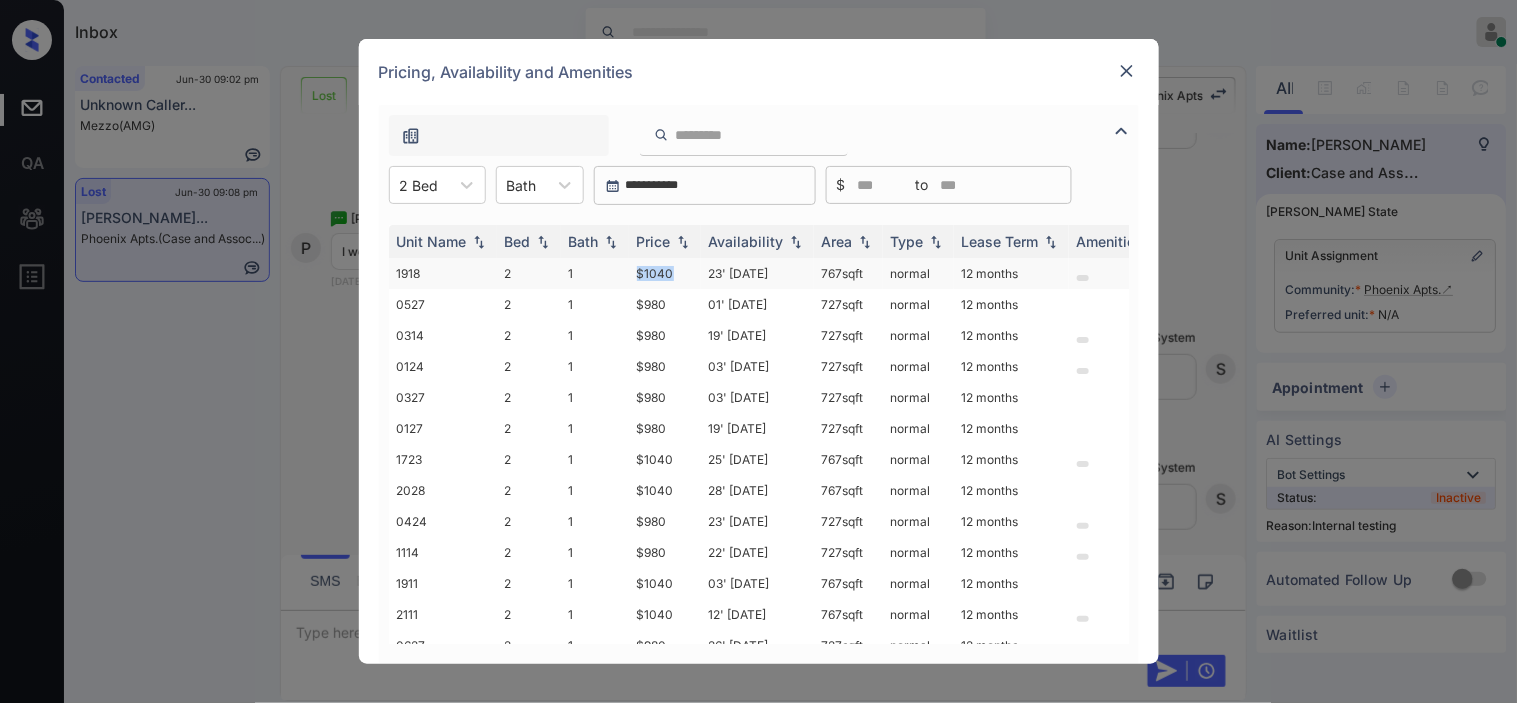 drag, startPoint x: 627, startPoint y: 265, endPoint x: 696, endPoint y: 267, distance: 69.02898 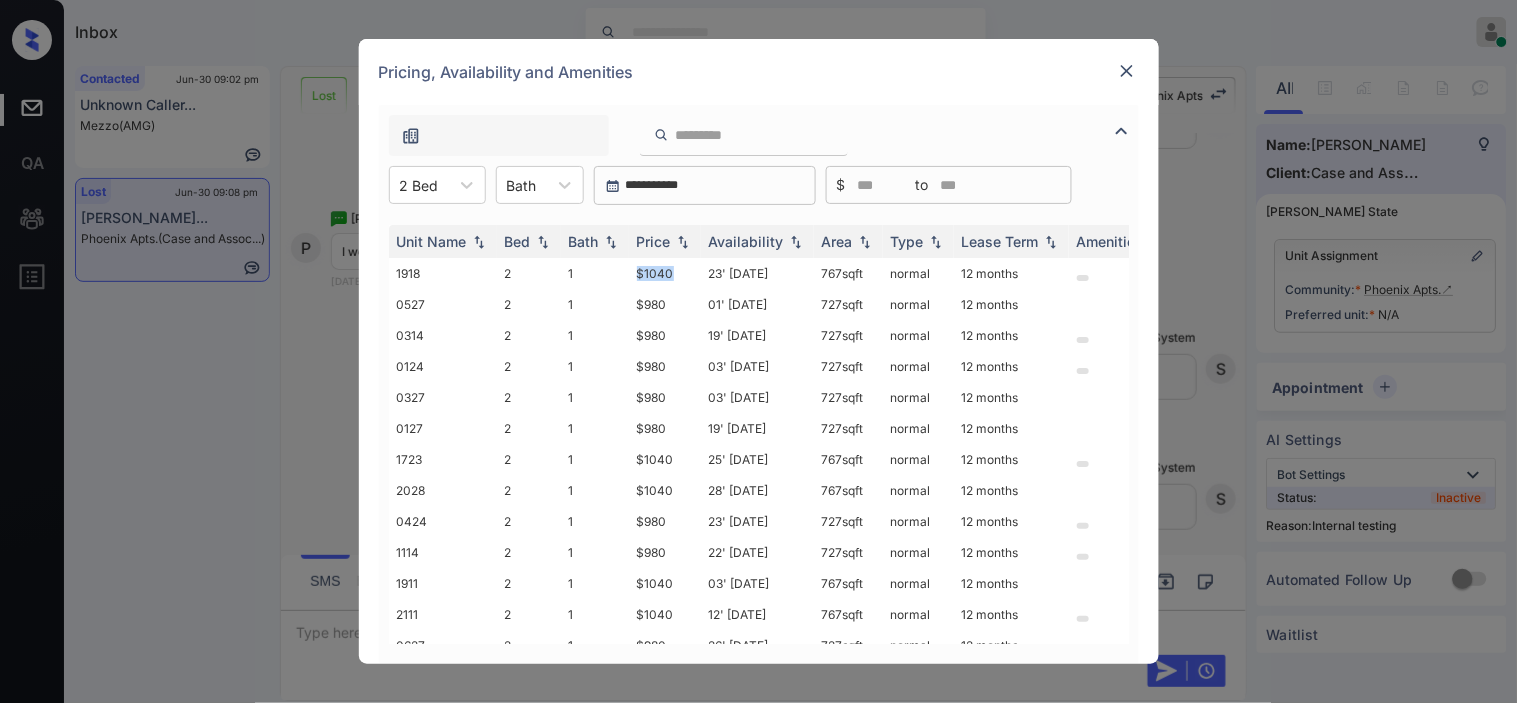 copy on "$1040" 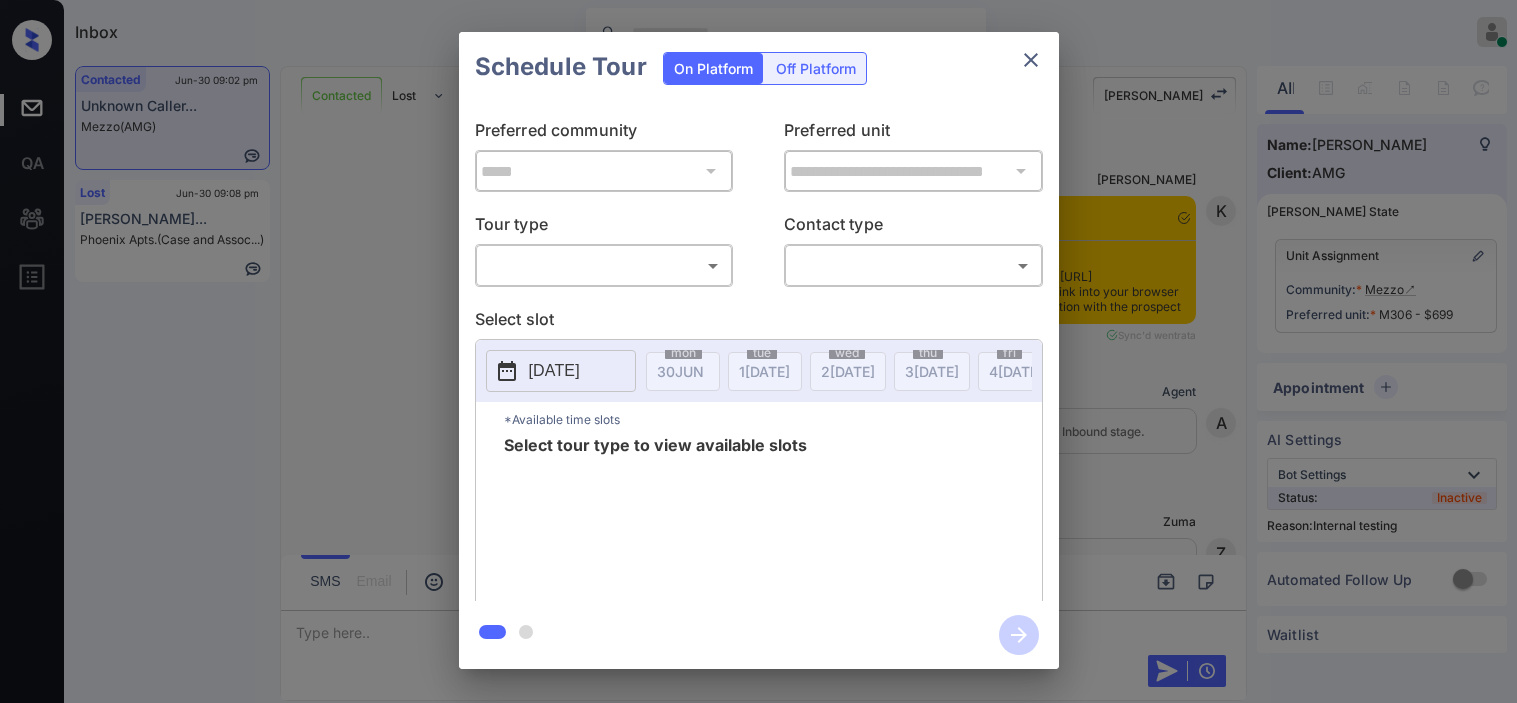 scroll, scrollTop: 0, scrollLeft: 0, axis: both 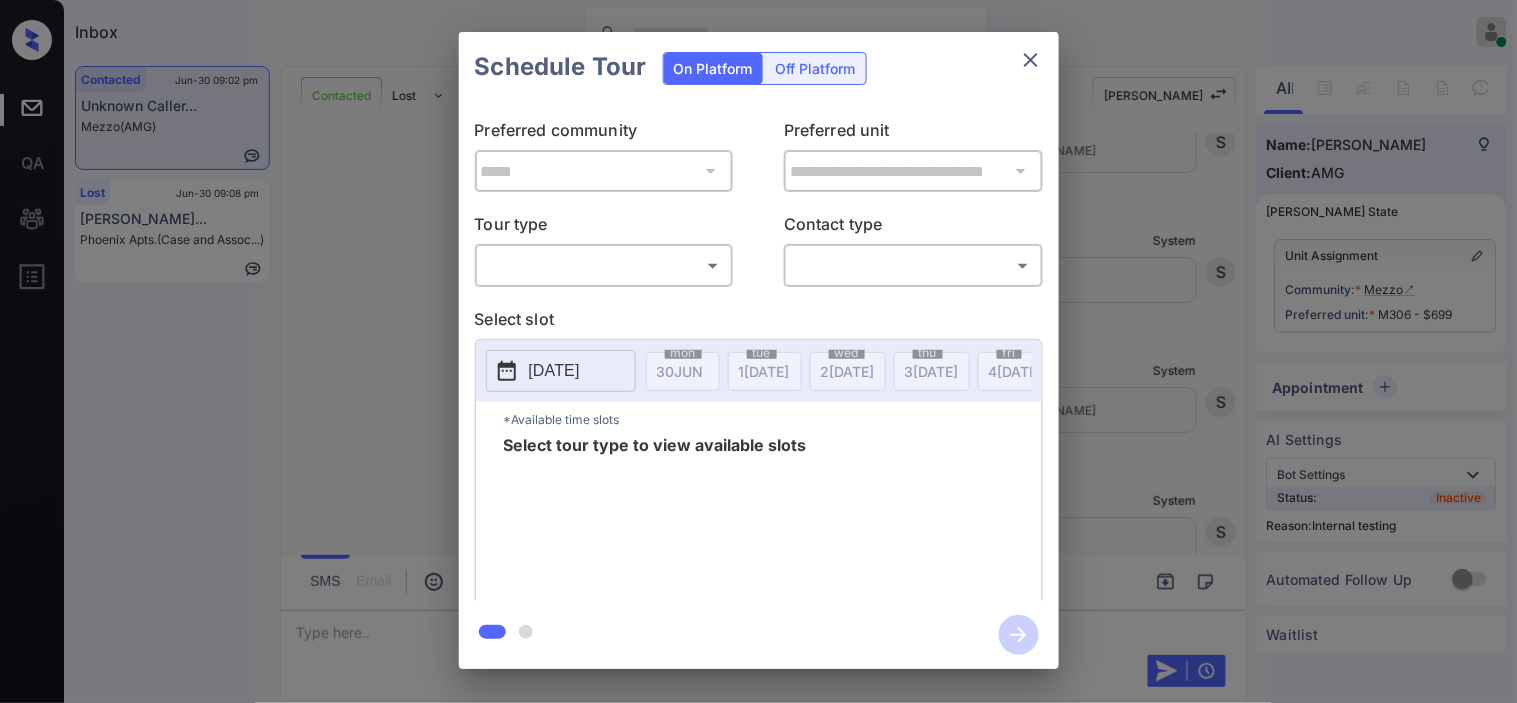 click on "Inbox [PERSON_NAME] Online Set yourself   offline Set yourself   on break Profile Switch to  dark  mode Sign out Contacted Jun-30 09:02 pm   Unknown Caller... Mezzo  (AMG) Lost Jun-30 09:08 pm   [PERSON_NAME]... Phoenix Apts.  (Case and Assoc...) Contacted Lost Lead Sentiment: Angry Upon sliding the acknowledgement:  Lead will move to lost stage. * ​ SMS and call option will be set to opt out. AFM will be turned off for the lead. Kelsey New Message Kelsey Notes Note: <a href="[URL][DOMAIN_NAME]">[URL][DOMAIN_NAME]</a> - Paste this link into your browser to view [PERSON_NAME] conversation with the prospect [DATE] 02:58 pm  Sync'd w  entrata K New Message Agent Lead created via leadPoller in Inbound stage. [DATE] 02:58 pm A New Message [PERSON_NAME] Lead transferred to leasing agent: [PERSON_NAME] [DATE] 02:58 pm  Sync'd w  entrata Z New Message Agent AFM Request sent to [PERSON_NAME]. [DATE] 02:58 pm A New Message Agent Notes A K" at bounding box center [758, 351] 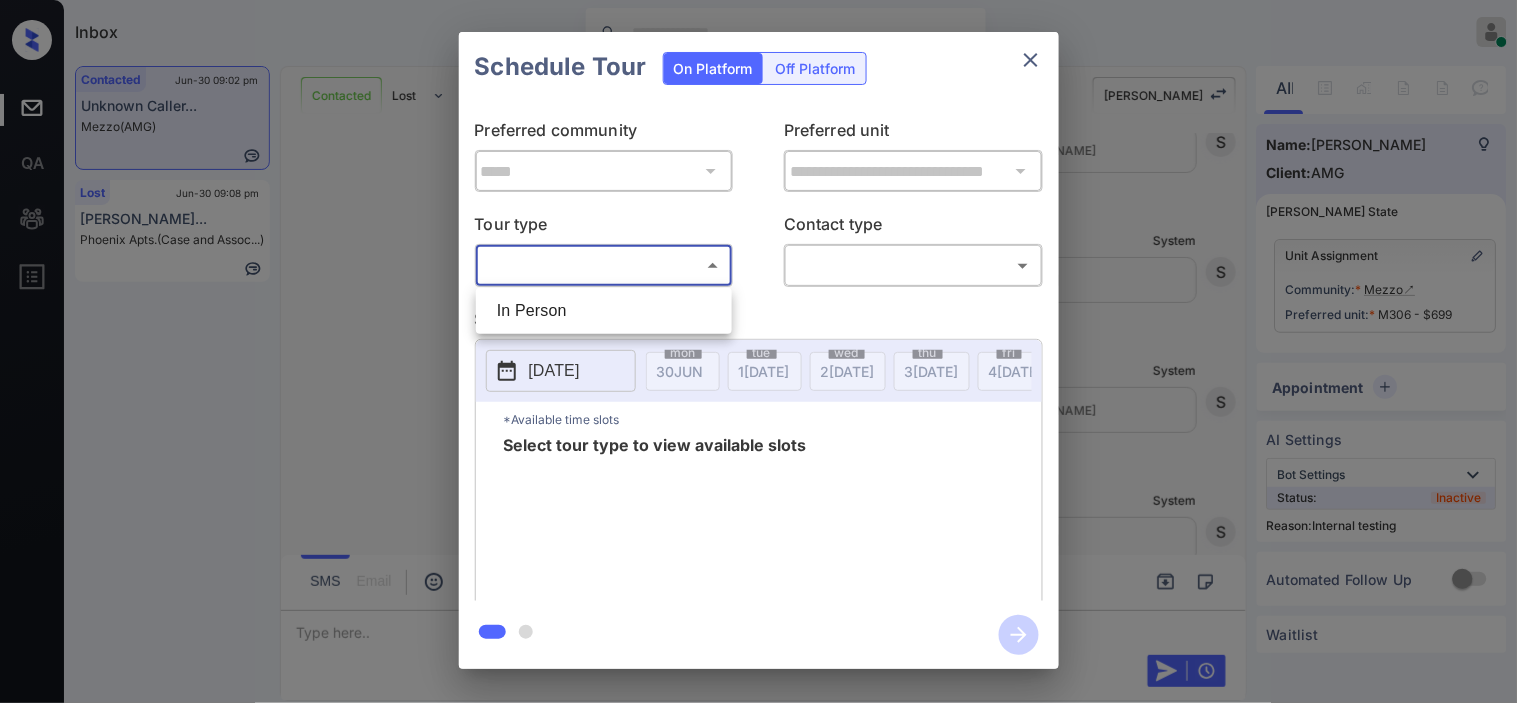 click on "In Person" at bounding box center [604, 311] 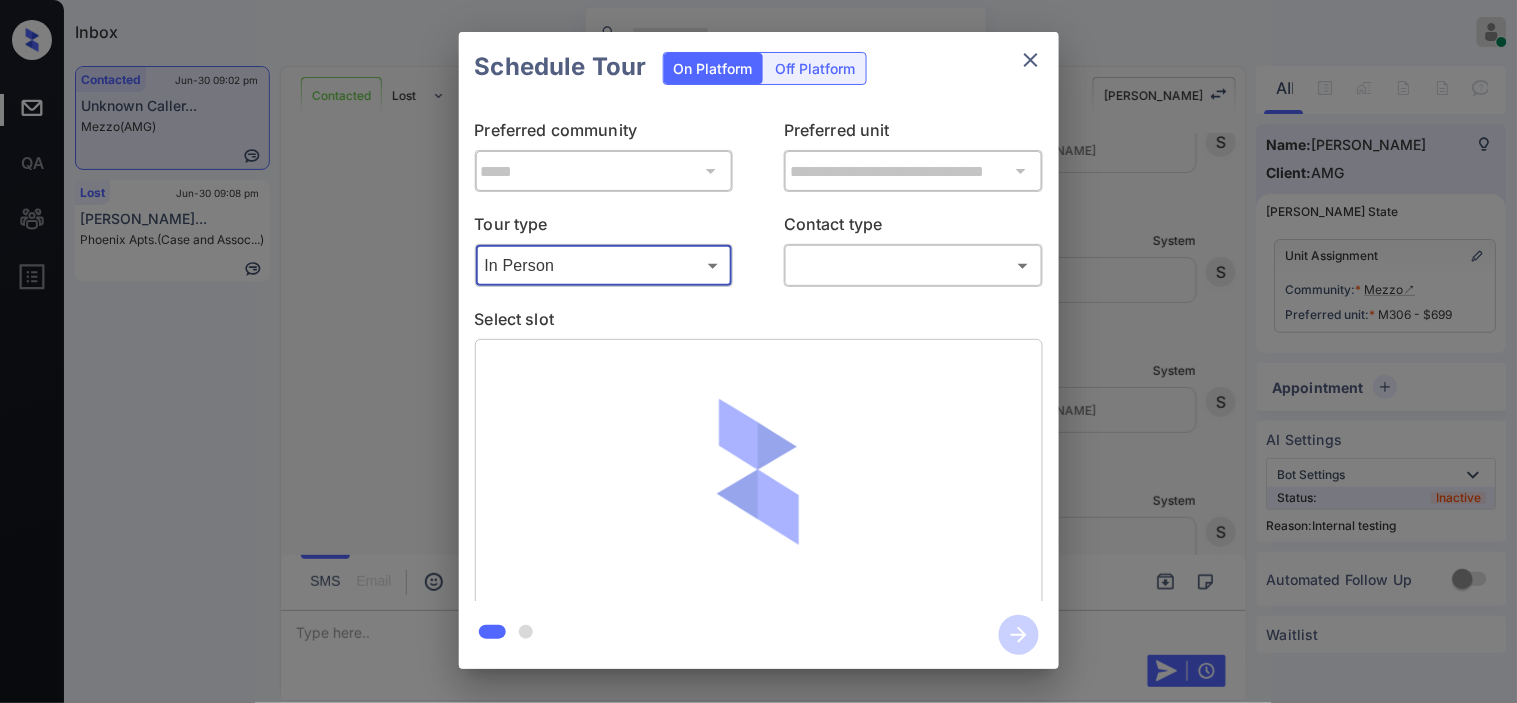 click on "Inbox Kristine Capara Online Set yourself   offline Set yourself   on break Profile Switch to  dark  mode Sign out Contacted Jun-30 09:02 pm   Unknown Caller... Mezzo  (AMG) Lost Jun-30 09:08 pm   Paola Rodrigue... Phoenix Apts.  (Case and Assoc...) Contacted Lost Lead Sentiment: Angry Upon sliding the acknowledgement:  Lead will move to lost stage. * ​ SMS and call option will be set to opt out. AFM will be turned off for the lead. Kelsey New Message Kelsey Notes Note: <a href="https://conversation.getzuma.com/6863087f1d5ff370787e13aa">https://conversation.getzuma.com/6863087f1d5ff370787e13aa</a> - Paste this link into your browser to view Kelsey’s conversation with the prospect Jun 30, 2025 02:58 pm  Sync'd w  entrata K New Message Agent Lead created via leadPoller in Inbound stage. Jun 30, 2025 02:58 pm A New Message Zuma Lead transferred to leasing agent: kelsey Jun 30, 2025 02:58 pm  Sync'd w  entrata Z New Message Agent AFM Request sent to Kelsey. Jun 30, 2025 02:58 pm A New Message Agent Notes A K" at bounding box center [758, 351] 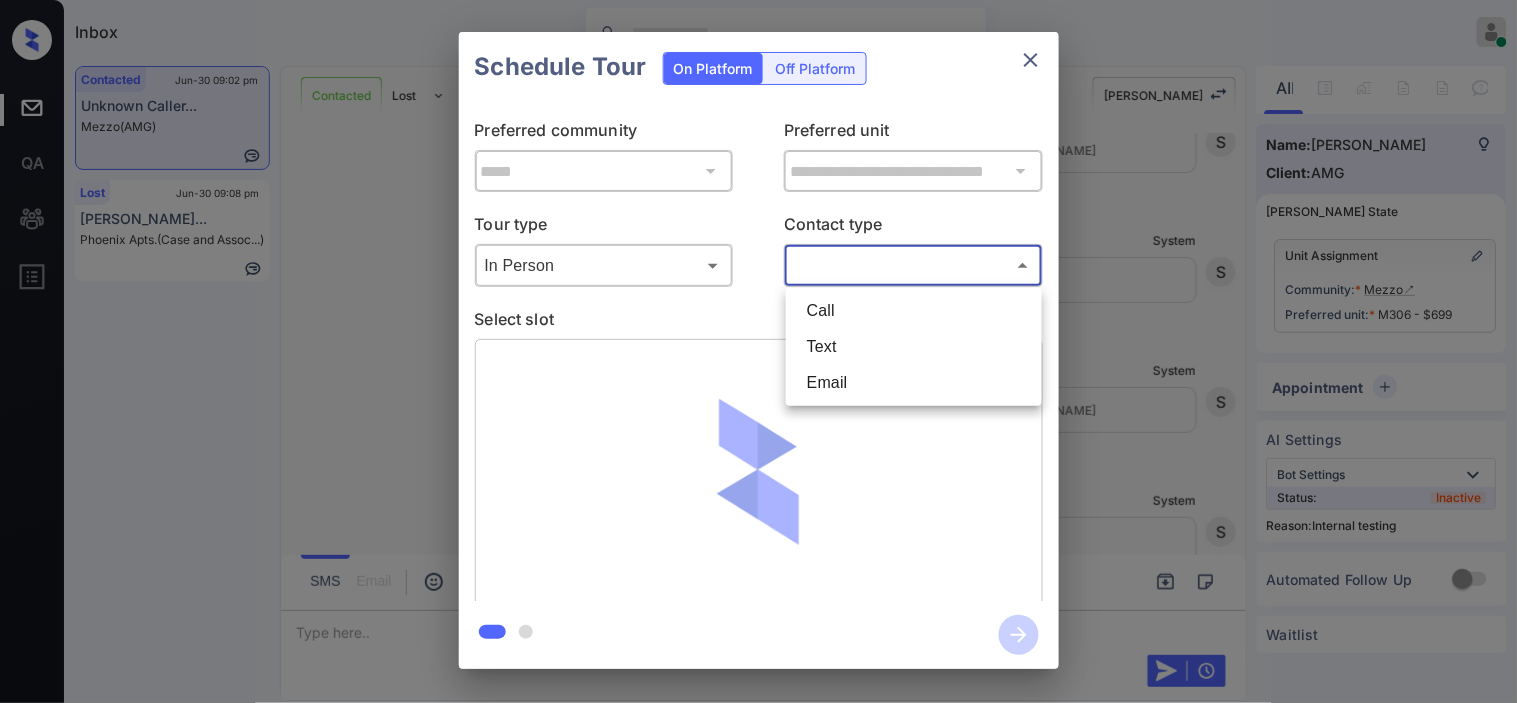 click on "Text" at bounding box center [914, 347] 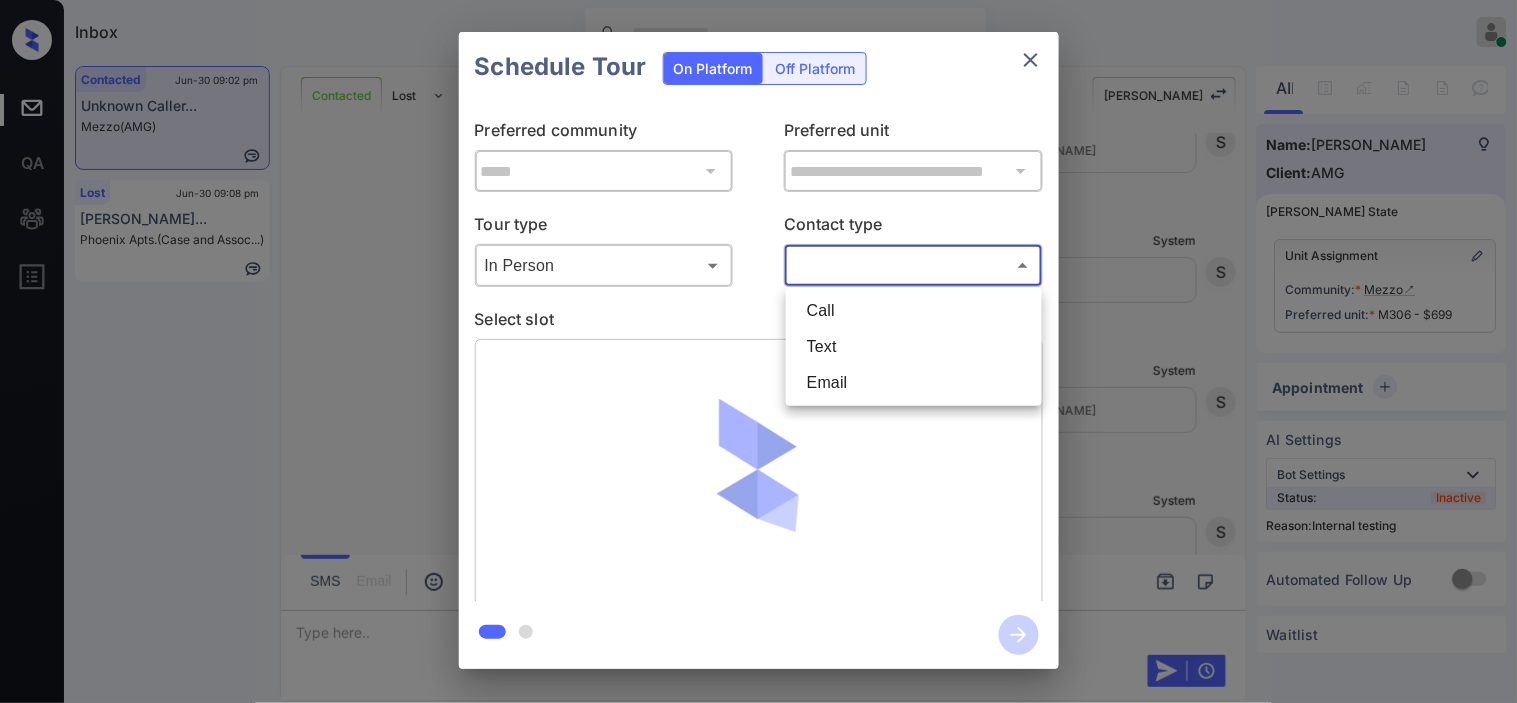 type on "****" 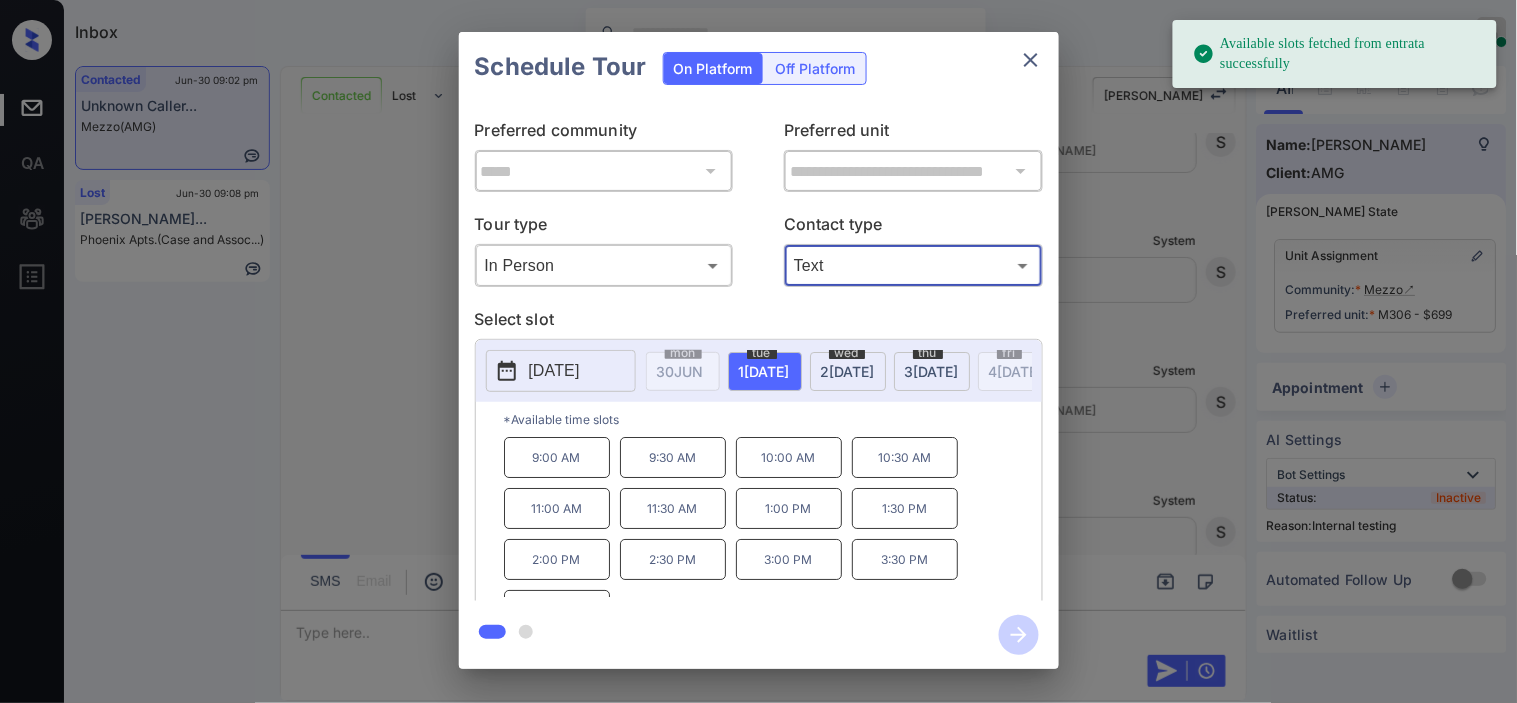click on "9:00 AM" at bounding box center (557, 457) 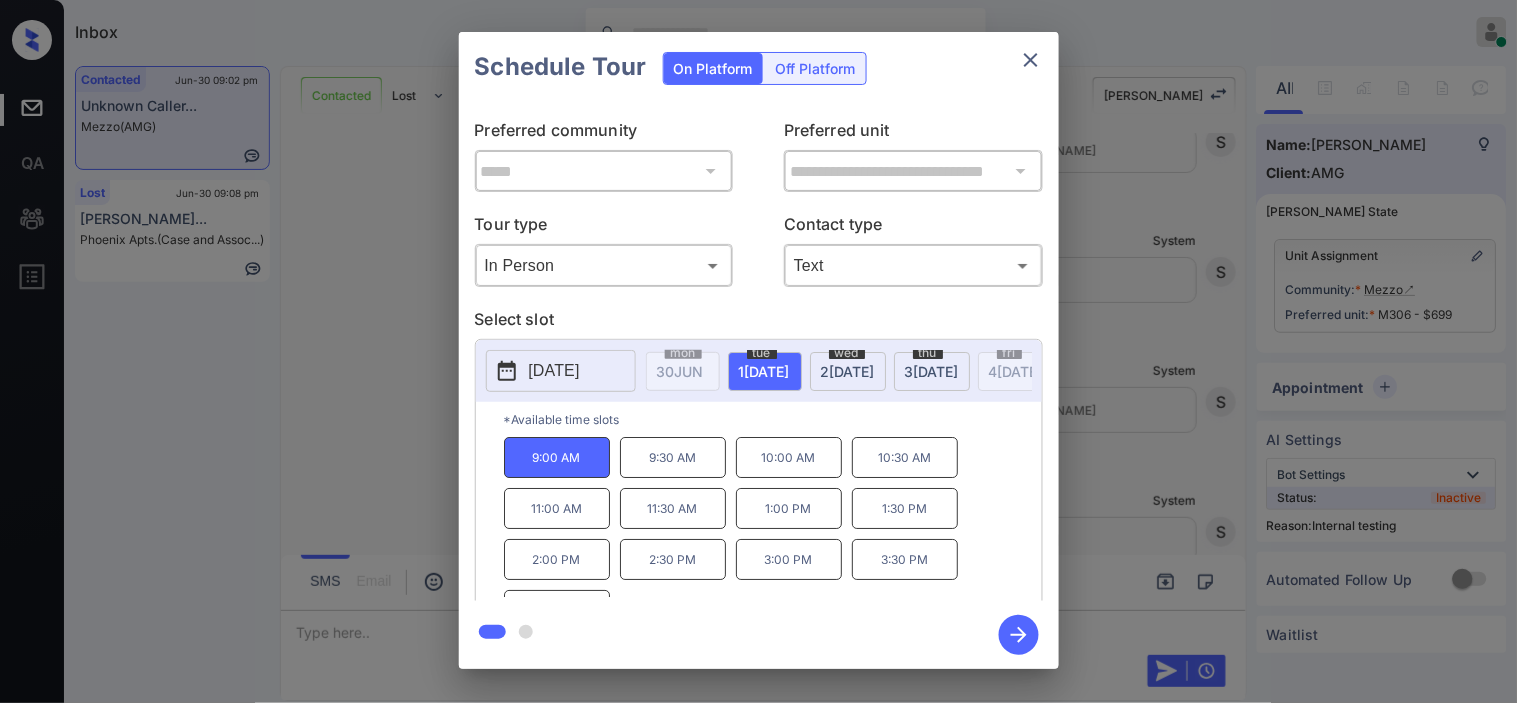 click 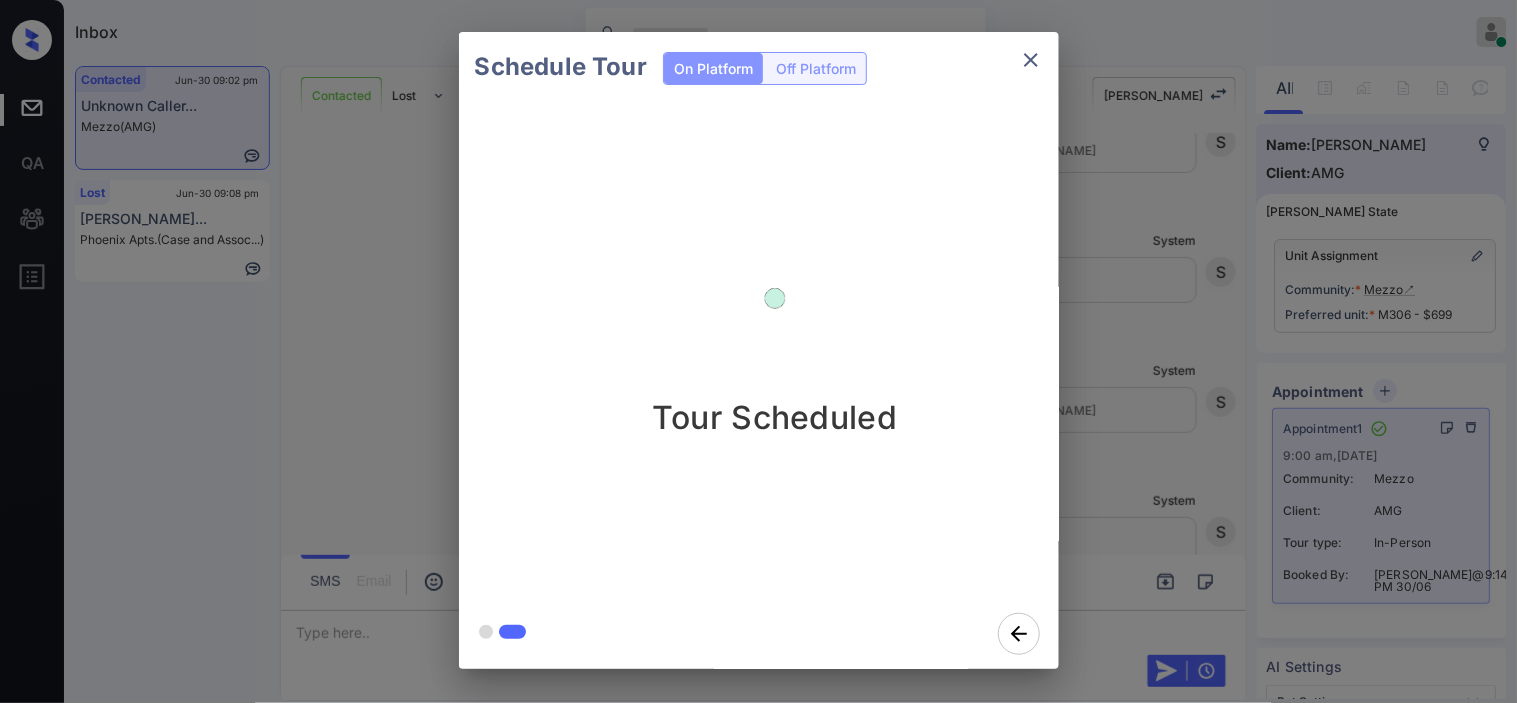 click on "Schedule Tour On Platform Off Platform Tour Scheduled" at bounding box center [758, 350] 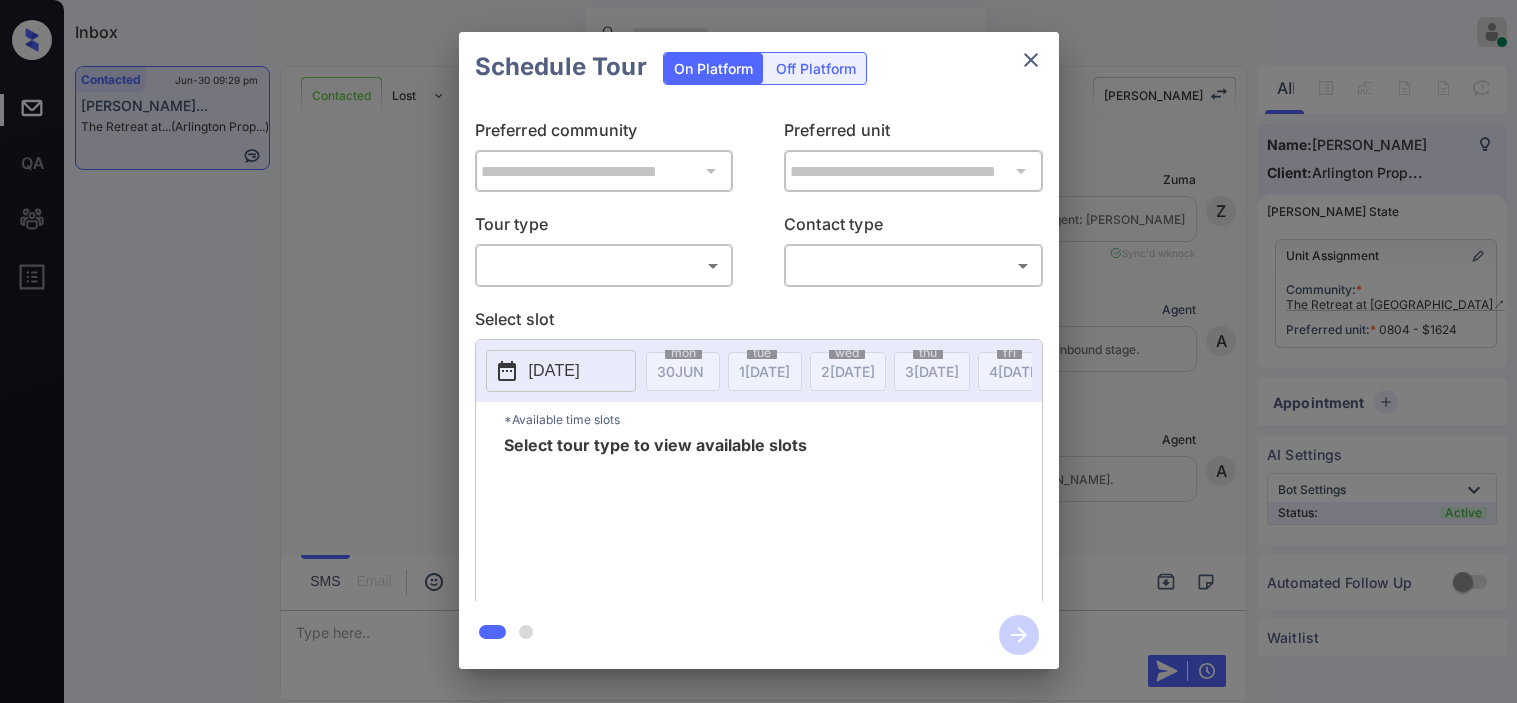 click on "Inbox [PERSON_NAME] Online Set yourself   offline Set yourself   on break Profile Switch to  dark  mode Sign out Contacted Jun-30 09:29 pm   [PERSON_NAME]... The Retreat at...  (Arlington Prop...) Contacted Lost Lead Sentiment: Angry Upon sliding the acknowledgement:  Lead will move to lost stage. * ​ SMS and call option will be set to opt out. AFM will be turned off for the lead. [PERSON_NAME] New Message [PERSON_NAME] Lead transferred to leasing agent: [PERSON_NAME] [DATE] 08:26 pm  Sync'd w  knock Z New Message Agent Lead created via webhook in Inbound stage. [DATE] 08:26 pm A New Message Agent AFM Request sent to [PERSON_NAME]. [DATE] 08:26 pm A New Message Agent Notes Note: Structured Note:
Move In Date: [DATE]
Bedroom: 3
[DATE] 08:26 pm A New Message [PERSON_NAME] Lead Details Updated
BedRoom: 3
[DATE] 08:27 pm K New Message [PERSON_NAME] Lead Details Updated
Move In Date:  [DATE]
[DATE] 08:27 pm K New Message [PERSON_NAME] A preferred unit has been added as, 0804 [DATE] 08:27 pm [PERSON_NAME]" at bounding box center (758, 351) 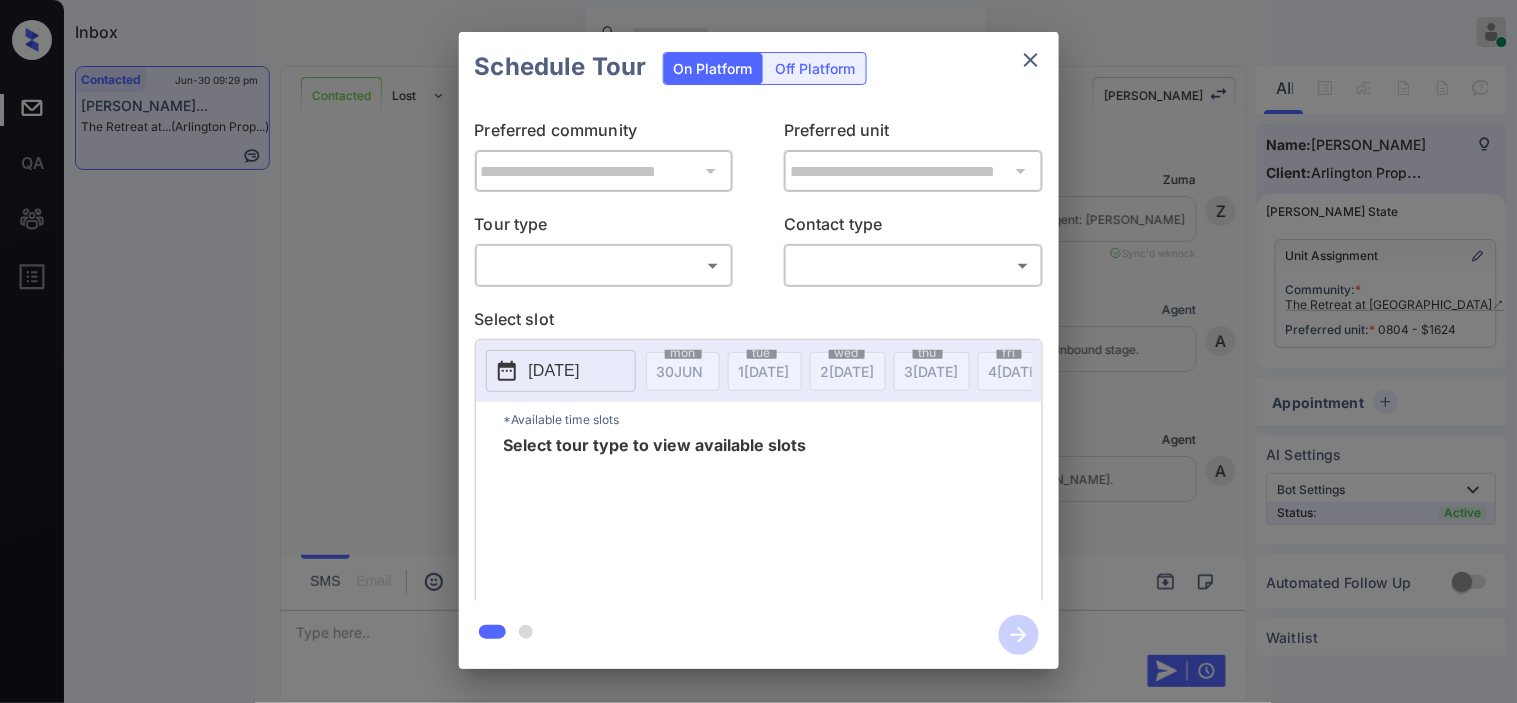 scroll, scrollTop: 3208, scrollLeft: 0, axis: vertical 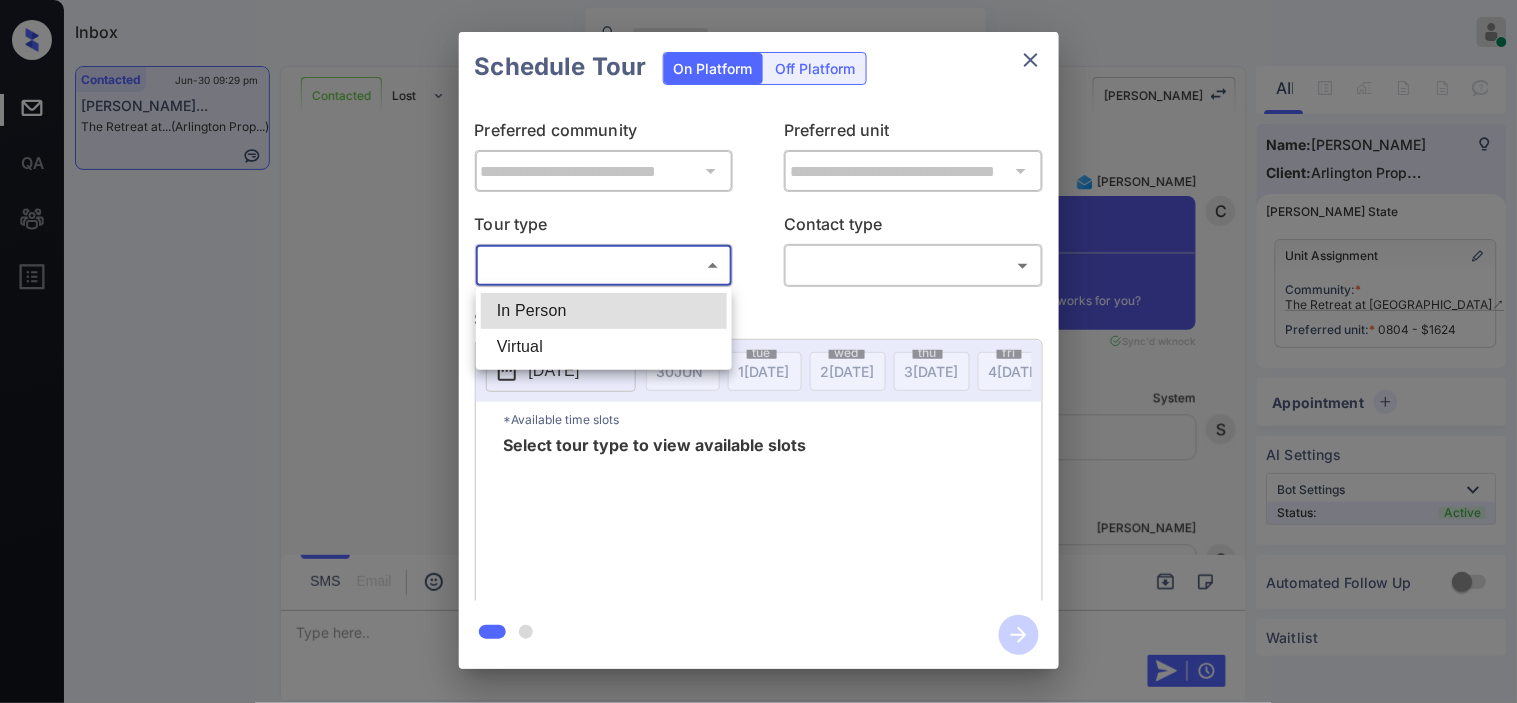 click on "In Person" at bounding box center (604, 311) 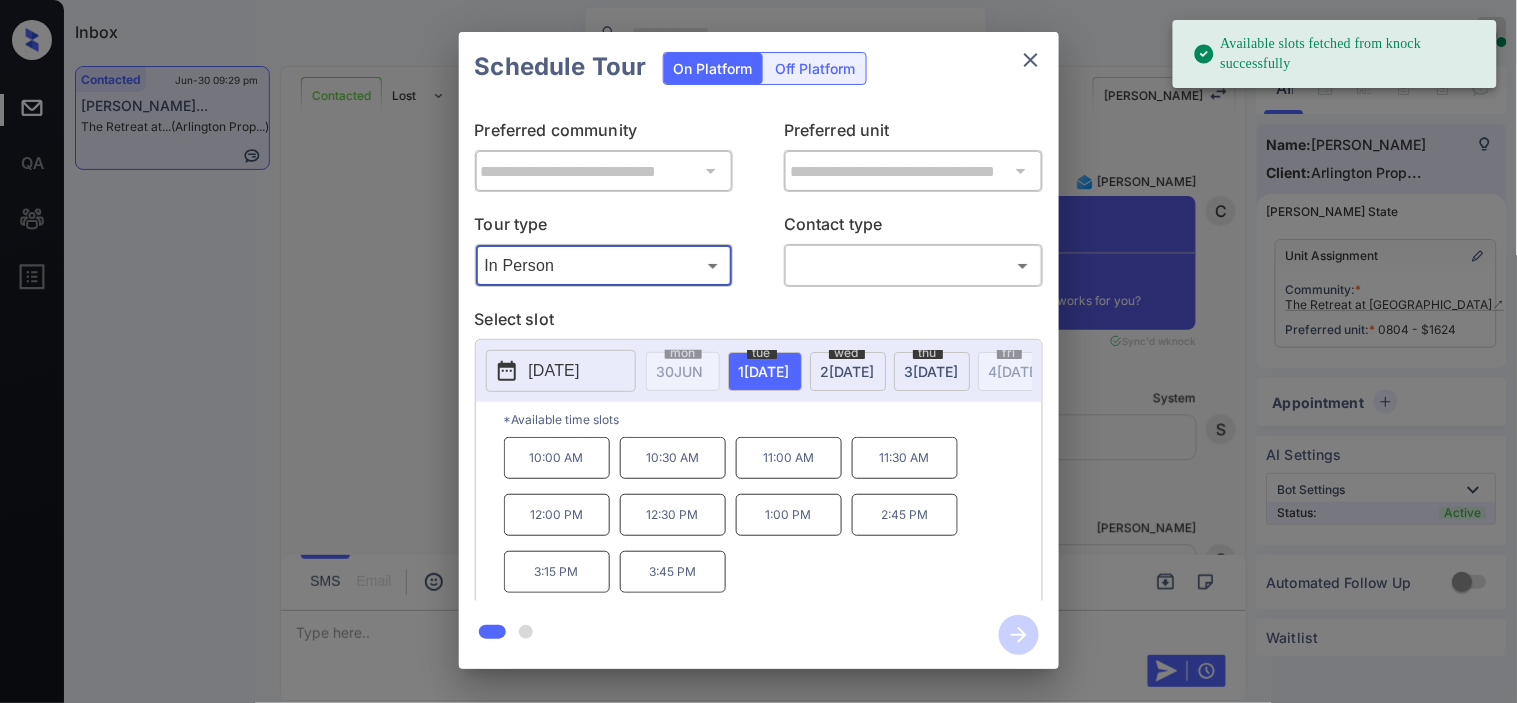 click on "[DATE]" at bounding box center [554, 371] 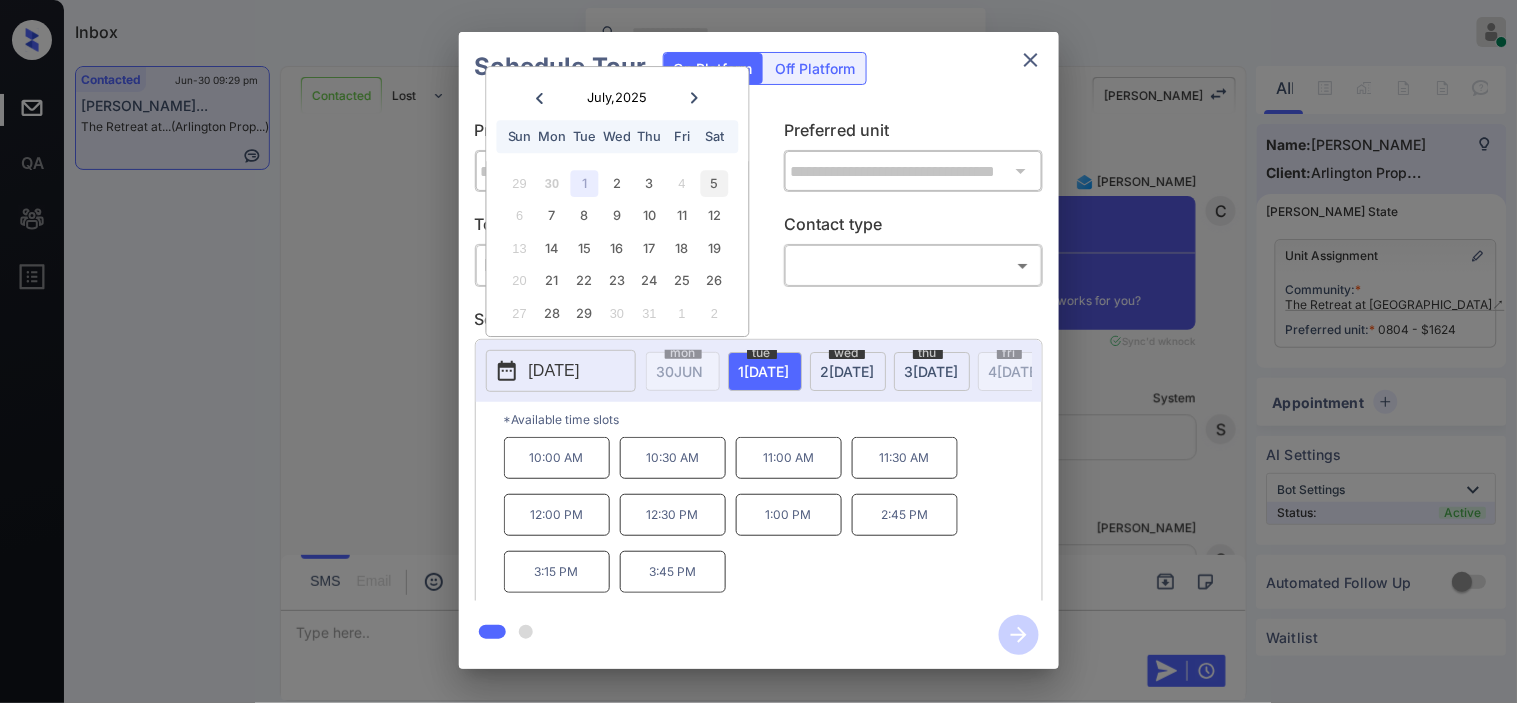 click on "5" at bounding box center (714, 183) 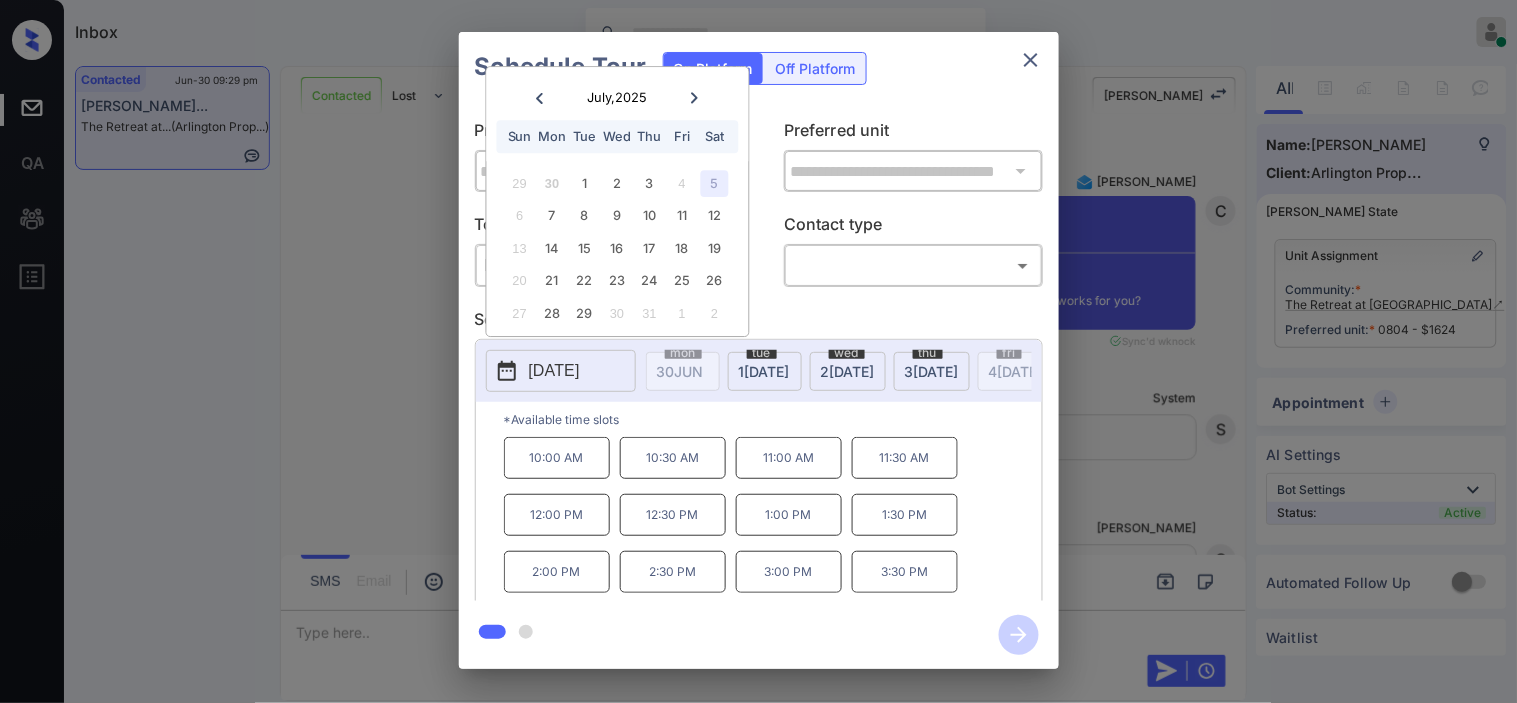 click on "**********" at bounding box center (758, 350) 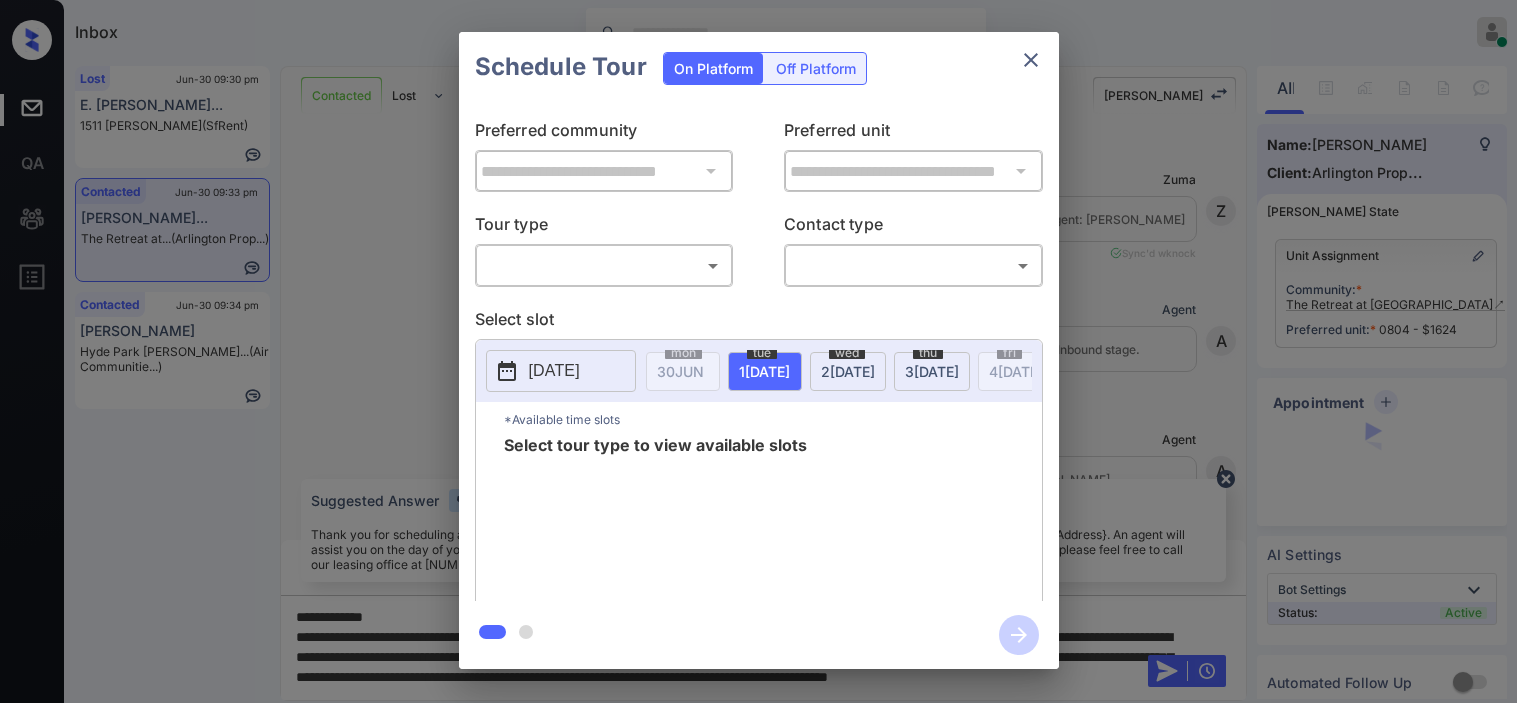 click on "Inbox [PERSON_NAME] Online Set yourself   offline Set yourself   on break Profile Switch to  dark  mode Sign out Lost Jun-30 09:30 pm   E. [PERSON_NAME]... 1511 [PERSON_NAME] S...  (SfRent) Contacted Jun-30 09:33 pm   [PERSON_NAME]... The Retreat at...  (Arlington Prop...) Contacted Jun-30 09:34 pm   [PERSON_NAME][GEOGRAPHIC_DATA][PERSON_NAME] [PERSON_NAME]...  (Air Communitie...) Contacted Lost Lead Sentiment: Angry Upon sliding the acknowledgement:  Lead will move to lost stage. * ​ SMS and call option will be set to opt out. AFM will be turned off for the lead. [PERSON_NAME] New Message [PERSON_NAME] Lead transferred to leasing agent: [PERSON_NAME] [DATE] 08:26 pm  Sync'd w  knock Z New Message Agent Lead created via webhook in Inbound stage. [DATE] 08:26 pm A New Message Agent AFM Request sent to [PERSON_NAME]. [DATE] 08:26 pm A New Message Agent Notes Note: Structured Note:
Move In Date: [DATE]
Bedroom: 3
[DATE] 08:26 pm A New Message [PERSON_NAME] Lead Details Updated
BedRoom: 3
[DATE] 08:27 pm K New Message [PERSON_NAME] New Message K" at bounding box center (758, 351) 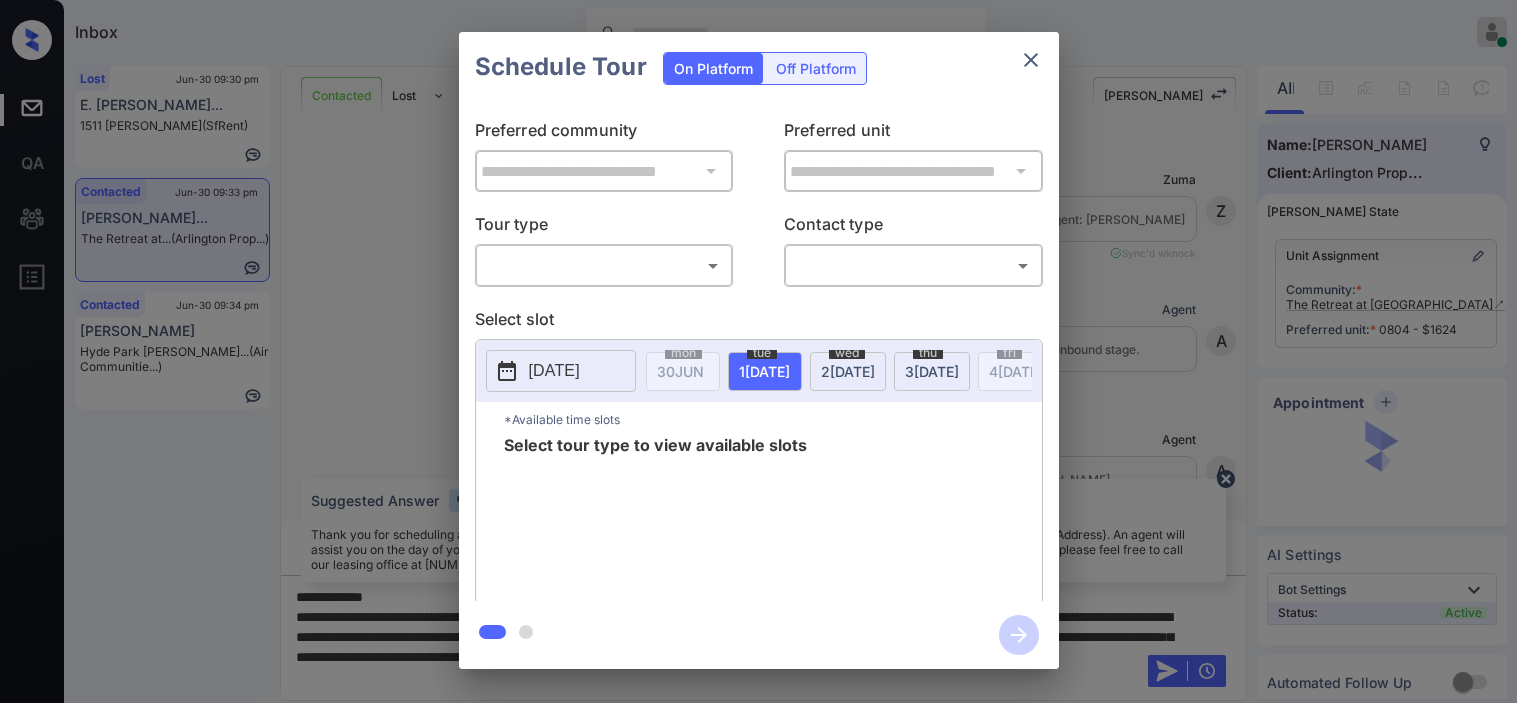 scroll, scrollTop: 0, scrollLeft: 0, axis: both 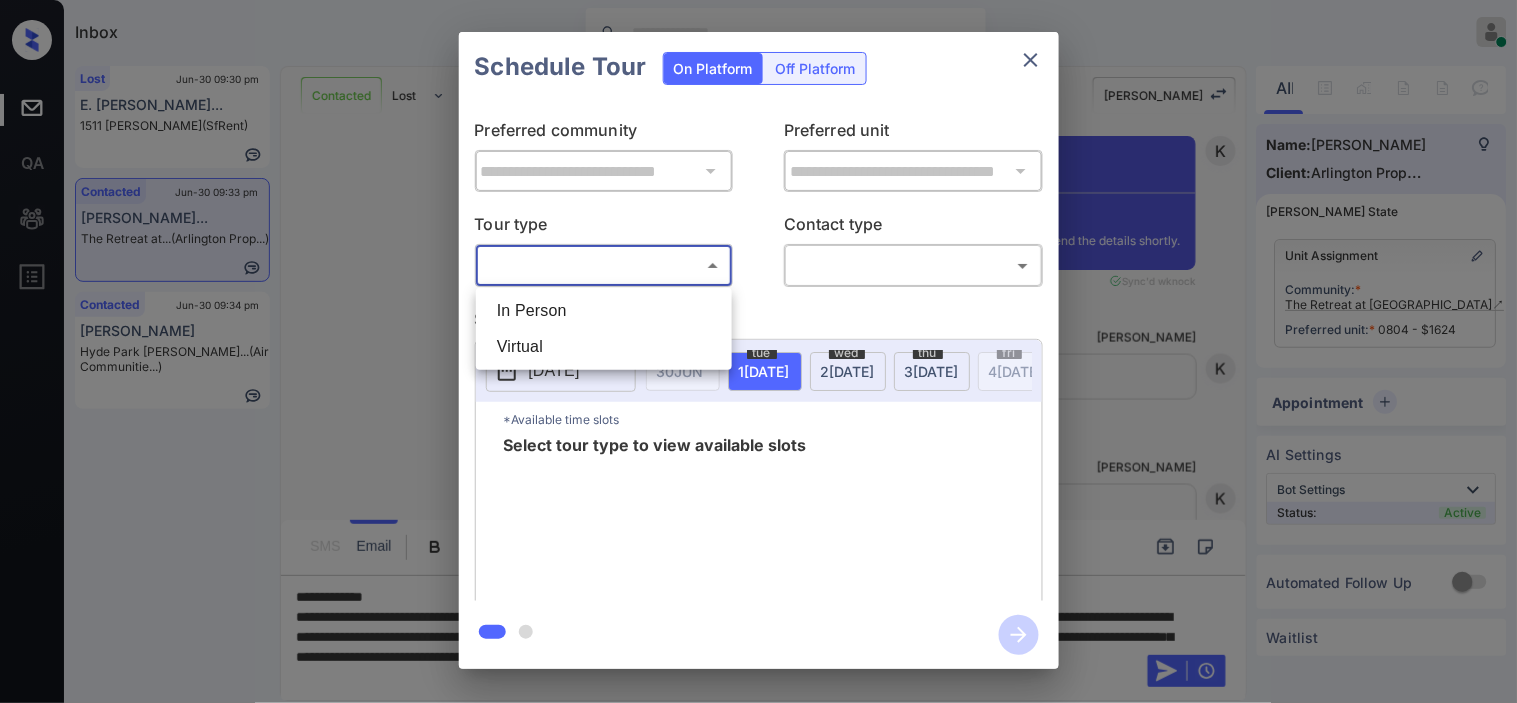 click at bounding box center (758, 351) 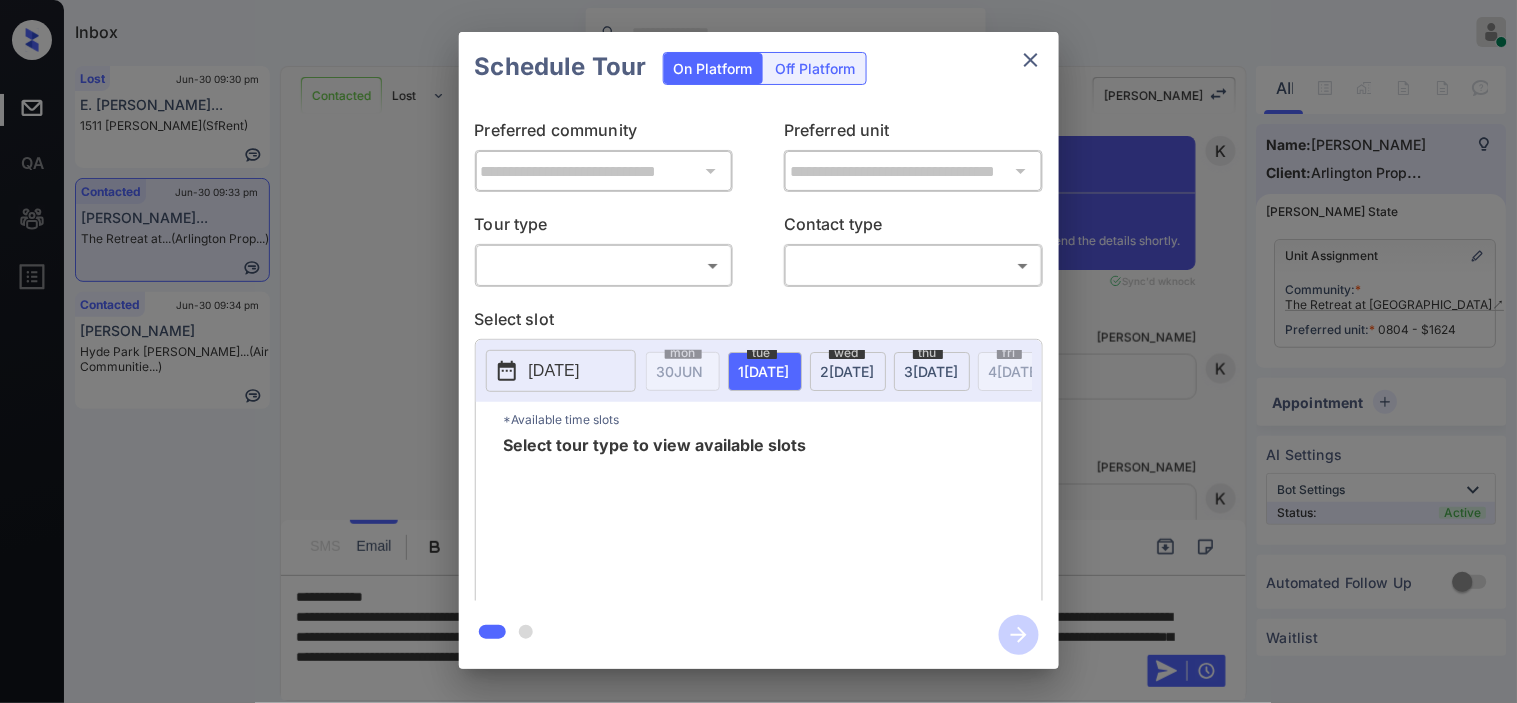 click on "**********" at bounding box center [758, 350] 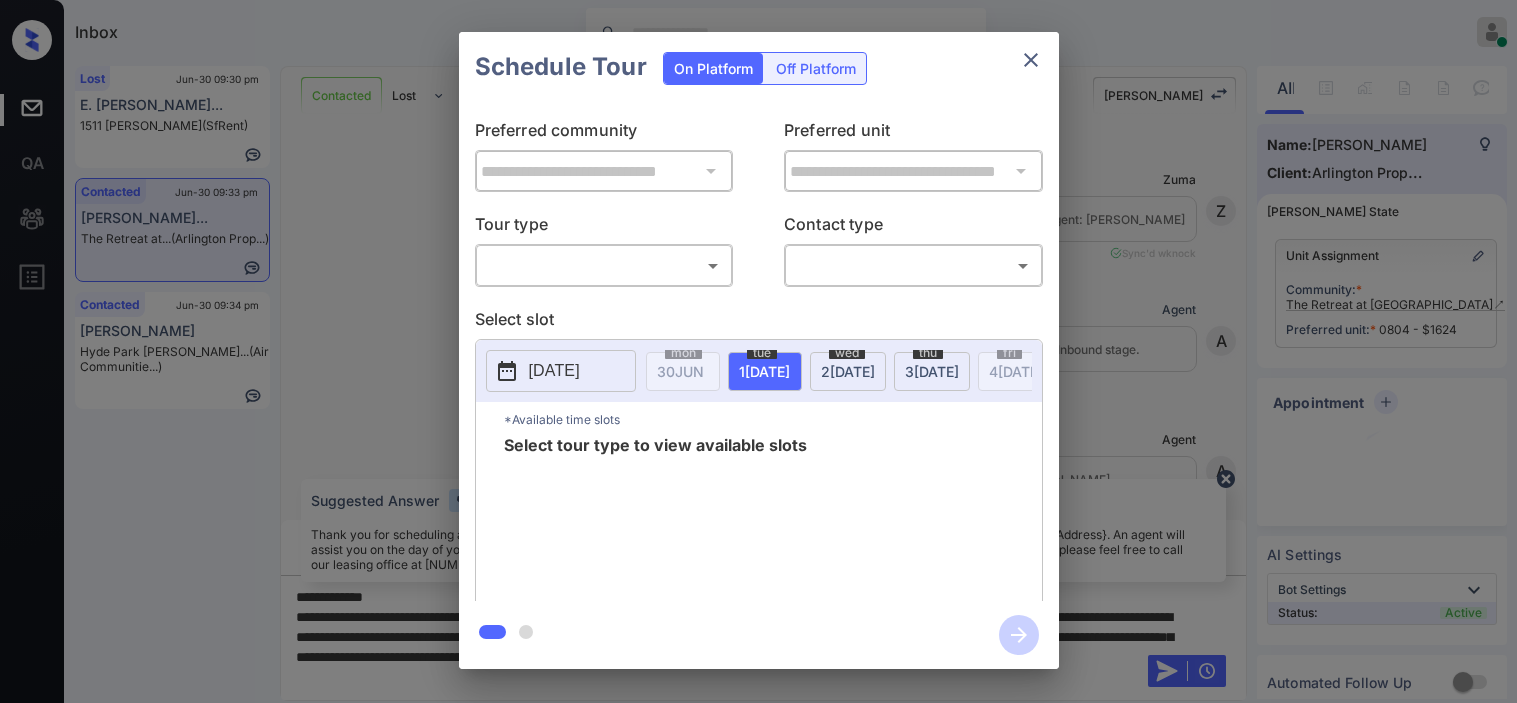 scroll, scrollTop: 0, scrollLeft: 0, axis: both 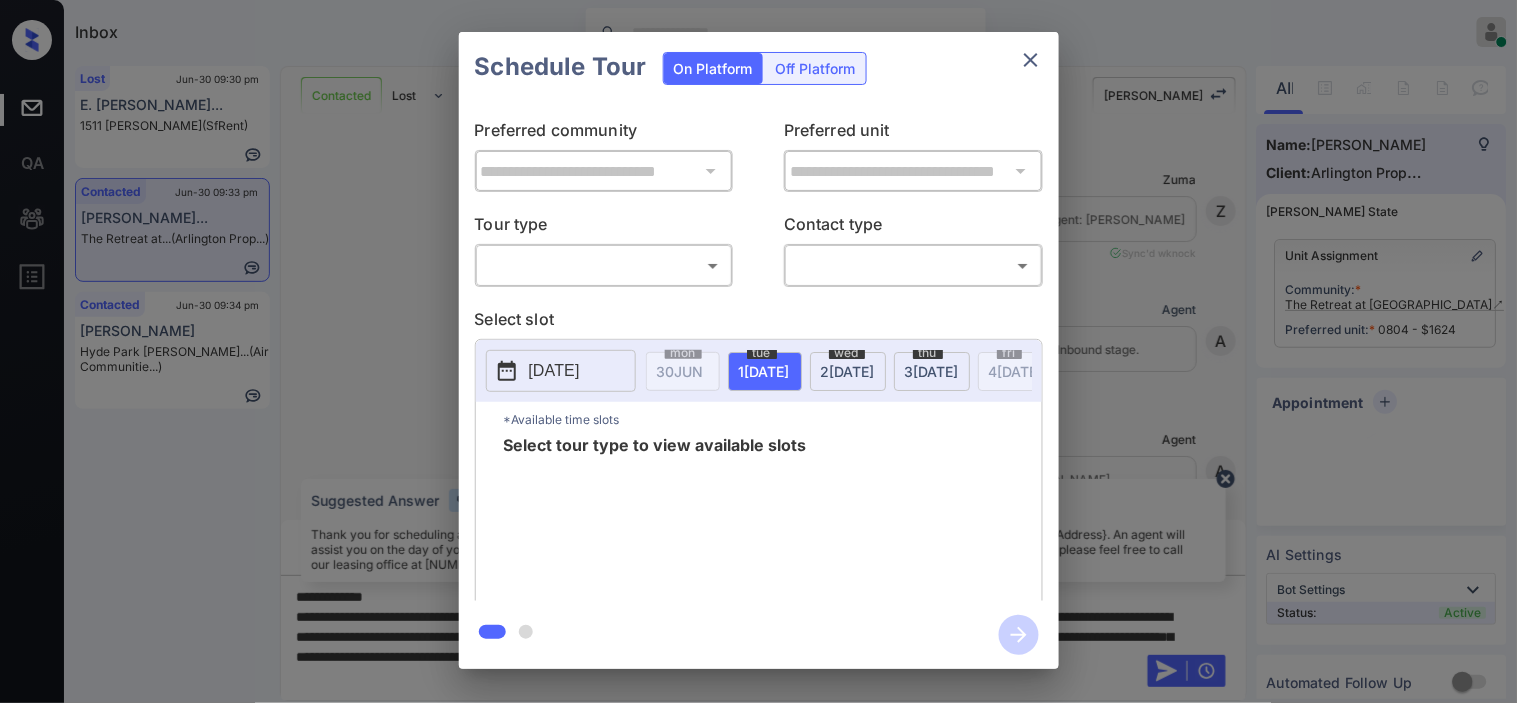 click on "Inbox [PERSON_NAME] Online Set yourself   offline Set yourself   on break Profile Switch to  dark  mode Sign out Lost Jun-30 09:30 pm   E. [PERSON_NAME]... 1511 [PERSON_NAME] S...  (SfRent) Contacted Jun-30 09:33 pm   [PERSON_NAME]... The Retreat at...  (Arlington Prop...) Contacted Jun-30 09:34 pm   [PERSON_NAME][GEOGRAPHIC_DATA][PERSON_NAME] [PERSON_NAME]...  (Air Communitie...) Contacted Lost Lead Sentiment: Angry Upon sliding the acknowledgement:  Lead will move to lost stage. * ​ SMS and call option will be set to opt out. AFM will be turned off for the lead. [PERSON_NAME] New Message [PERSON_NAME] Lead transferred to leasing agent: [PERSON_NAME] [DATE] 08:26 pm  Sync'd w  knock Z New Message Agent Lead created via webhook in Inbound stage. [DATE] 08:26 pm A New Message Agent AFM Request sent to [PERSON_NAME]. [DATE] 08:26 pm A New Message Agent Notes Note: Structured Note:
Move In Date: [DATE]
Bedroom: 3
[DATE] 08:26 pm A New Message [PERSON_NAME] Lead Details Updated
BedRoom: 3
[DATE] 08:27 pm K New Message [PERSON_NAME] New Message K" at bounding box center (758, 351) 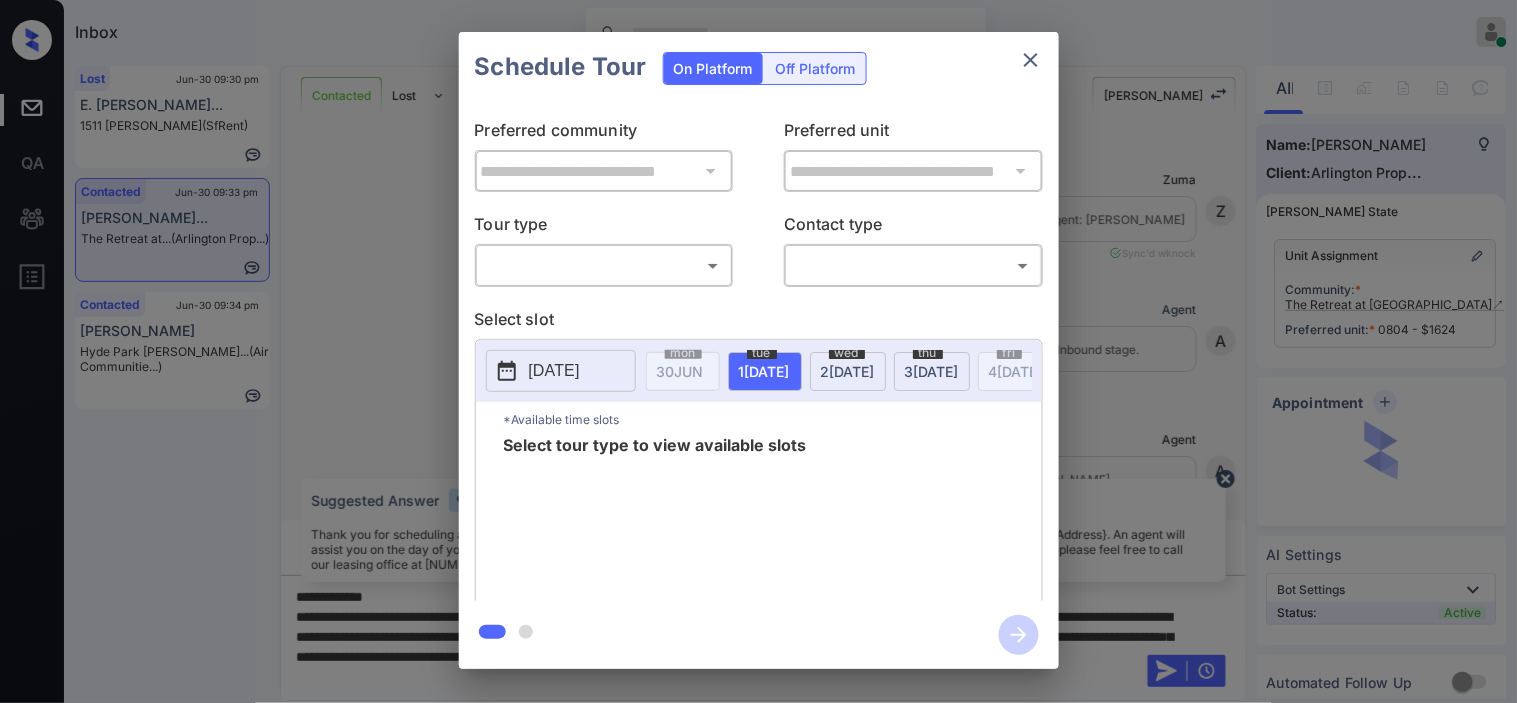 scroll, scrollTop: 2374, scrollLeft: 0, axis: vertical 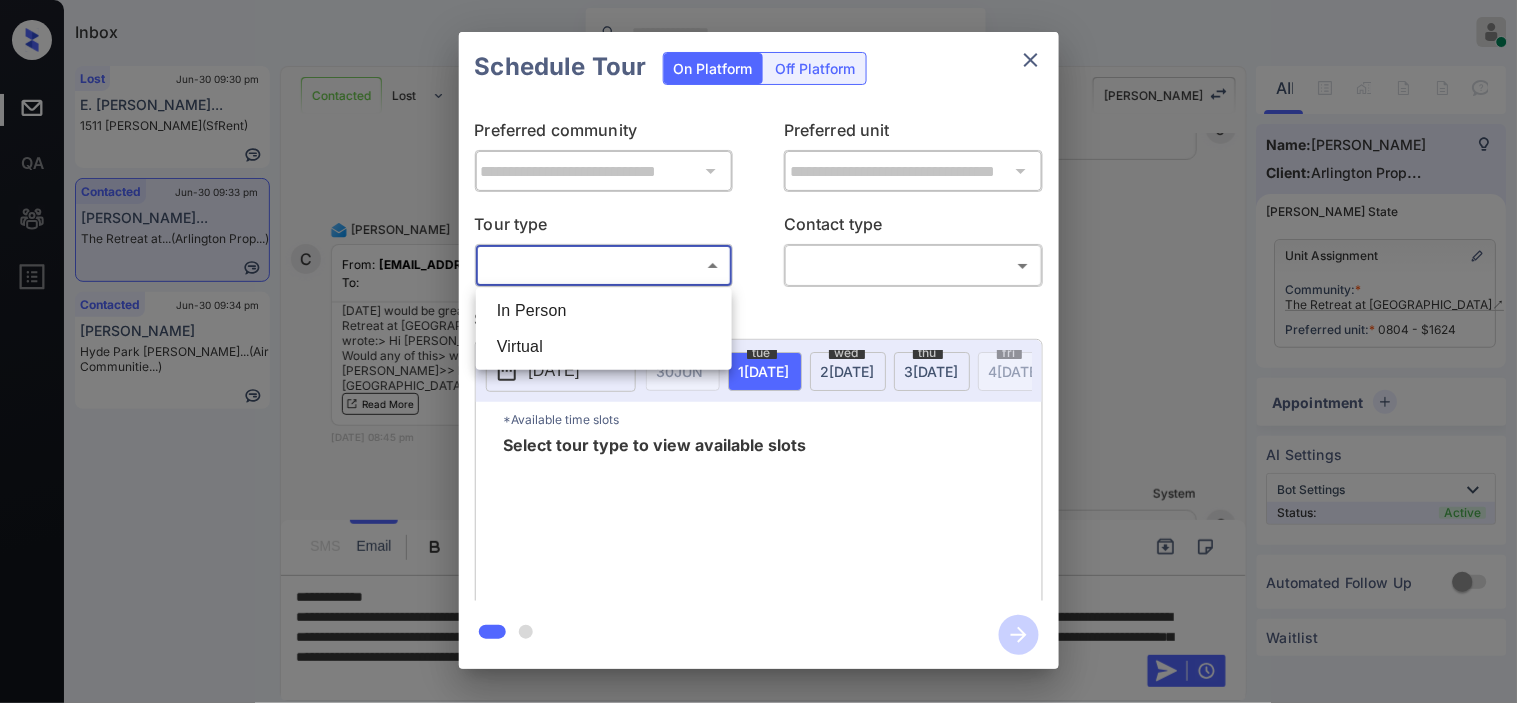 click on "In Person" at bounding box center (604, 311) 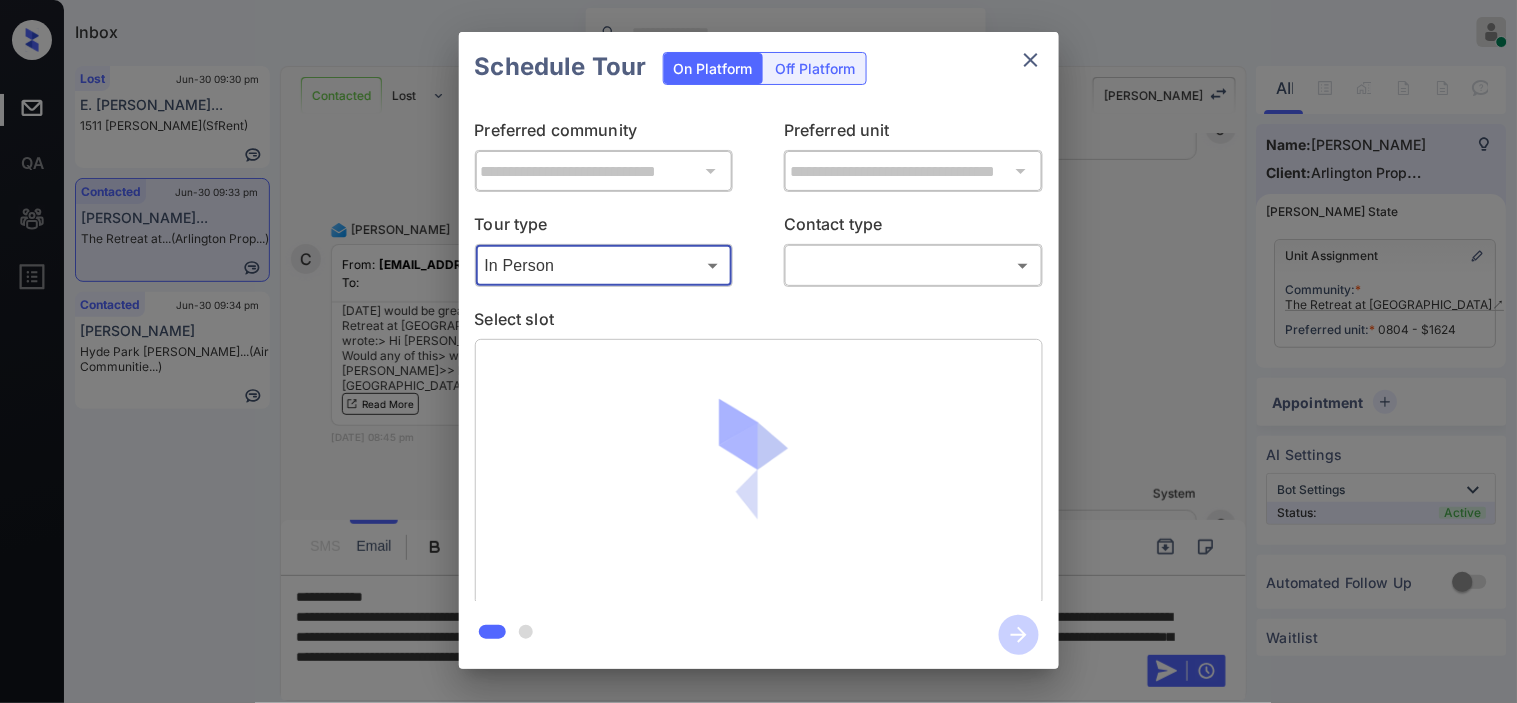 click on "Inbox [PERSON_NAME] Online Set yourself   offline Set yourself   on break Profile Switch to  dark  mode Sign out Lost Jun-30 09:30 pm   E. [PERSON_NAME]... 1511 [PERSON_NAME] S...  (SfRent) Contacted Jun-30 09:33 pm   [PERSON_NAME]... The Retreat at...  (Arlington Prop...) Contacted Jun-30 09:34 pm   [PERSON_NAME][GEOGRAPHIC_DATA][PERSON_NAME] [PERSON_NAME]...  (Air Communitie...) Contacted Lost Lead Sentiment: Angry Upon sliding the acknowledgement:  Lead will move to lost stage. * ​ SMS and call option will be set to opt out. AFM will be turned off for the lead. [PERSON_NAME] New Message [PERSON_NAME] Lead transferred to leasing agent: [PERSON_NAME] [DATE] 08:26 pm  Sync'd w  knock Z New Message Agent Lead created via webhook in Inbound stage. [DATE] 08:26 pm A New Message Agent AFM Request sent to [PERSON_NAME]. [DATE] 08:26 pm A New Message Agent Notes Note: Structured Note:
Move In Date: [DATE]
Bedroom: 3
[DATE] 08:26 pm A New Message [PERSON_NAME] Lead Details Updated
BedRoom: 3
[DATE] 08:27 pm K New Message [PERSON_NAME] New Message K" at bounding box center (758, 351) 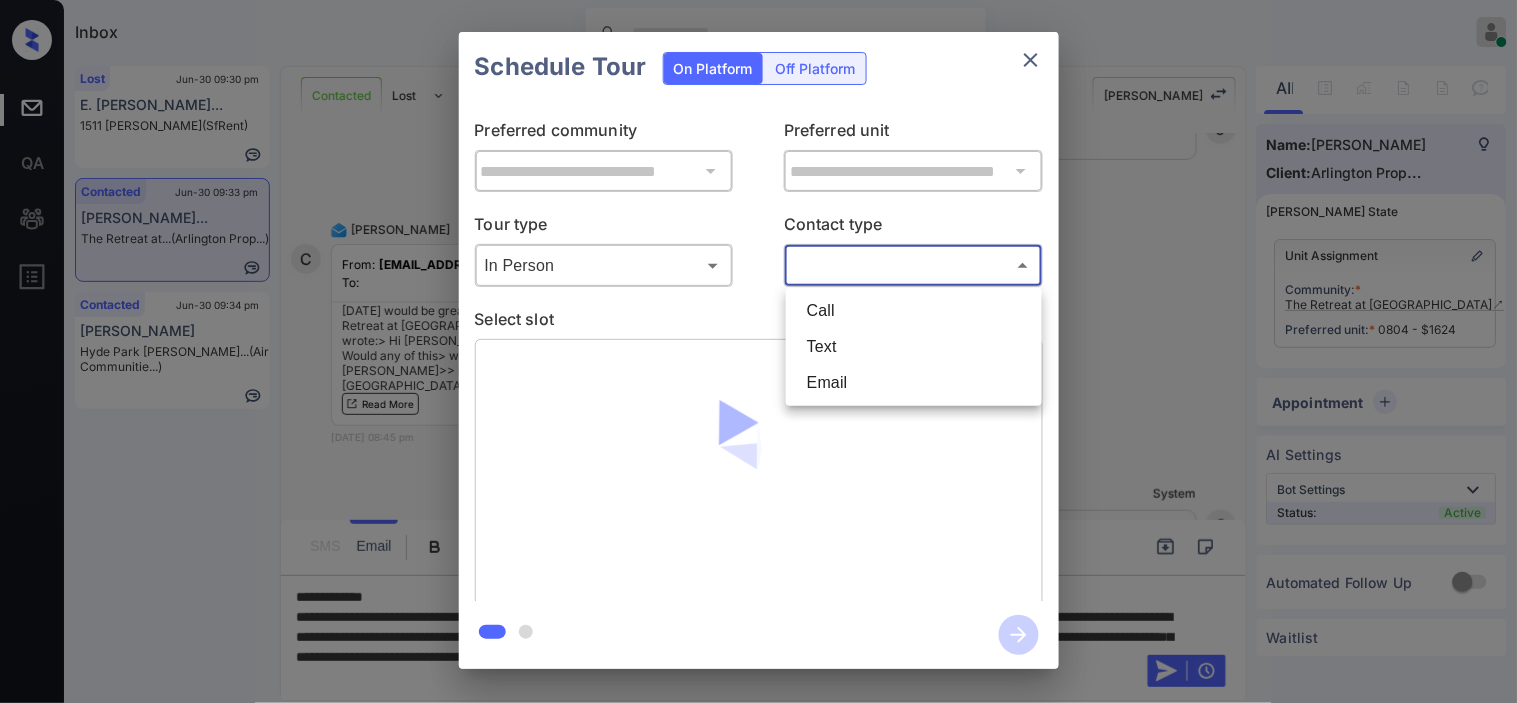 click on "Text" at bounding box center (914, 347) 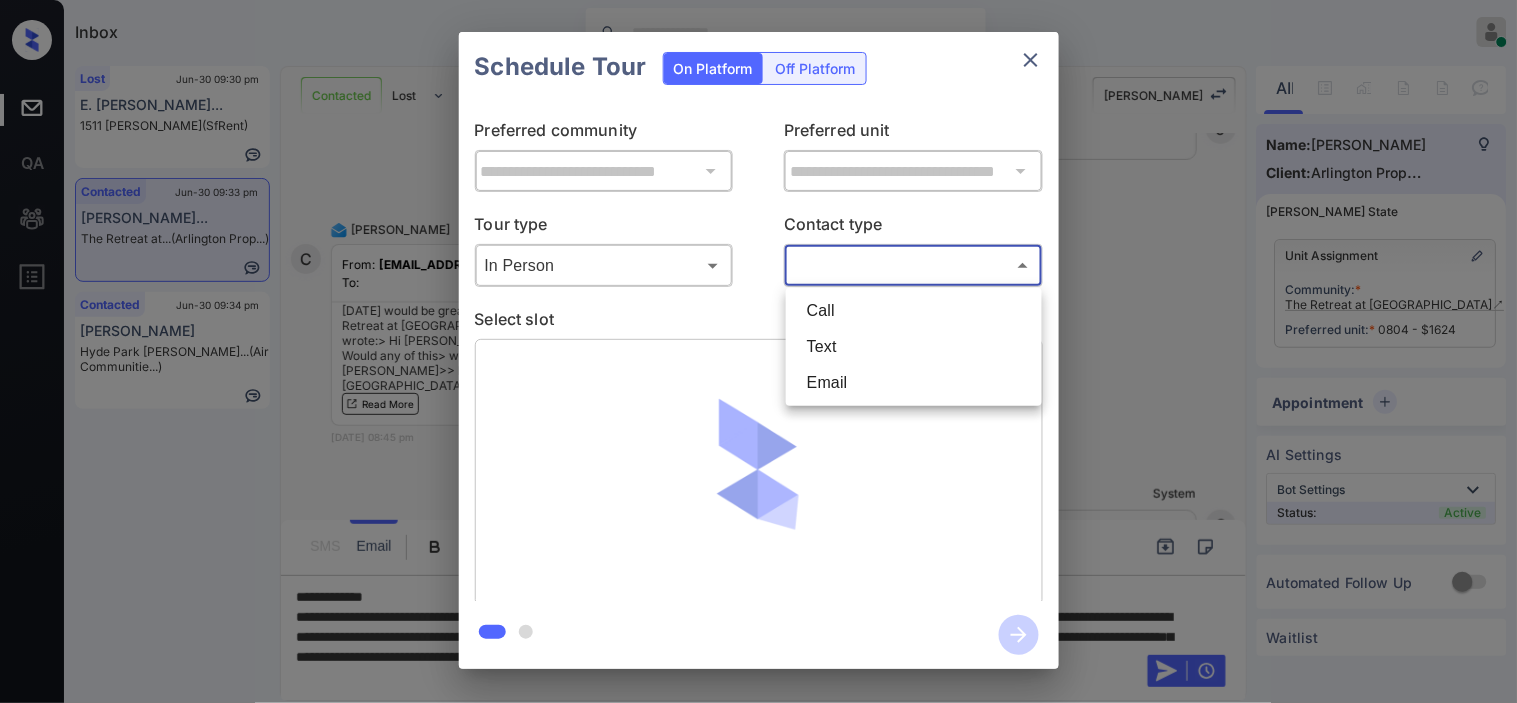 type on "****" 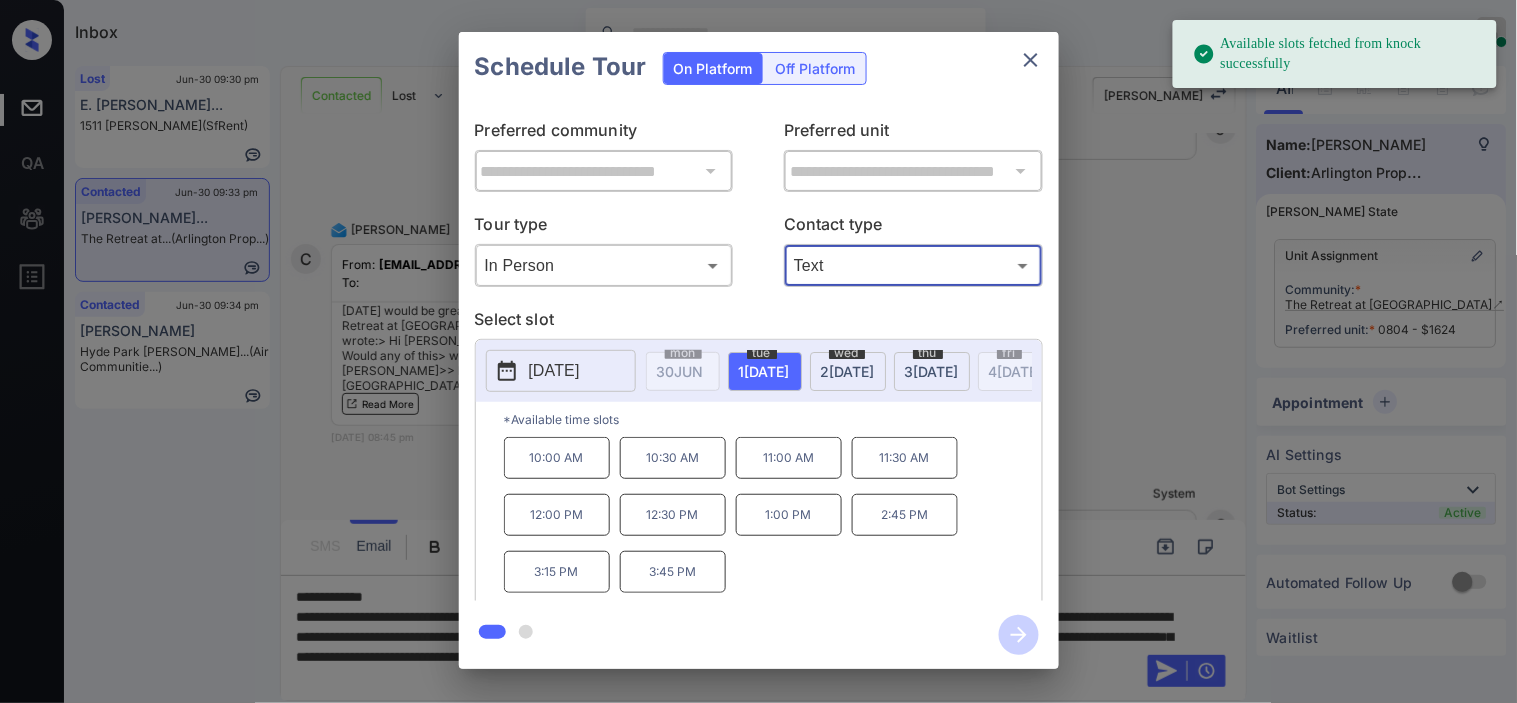 click 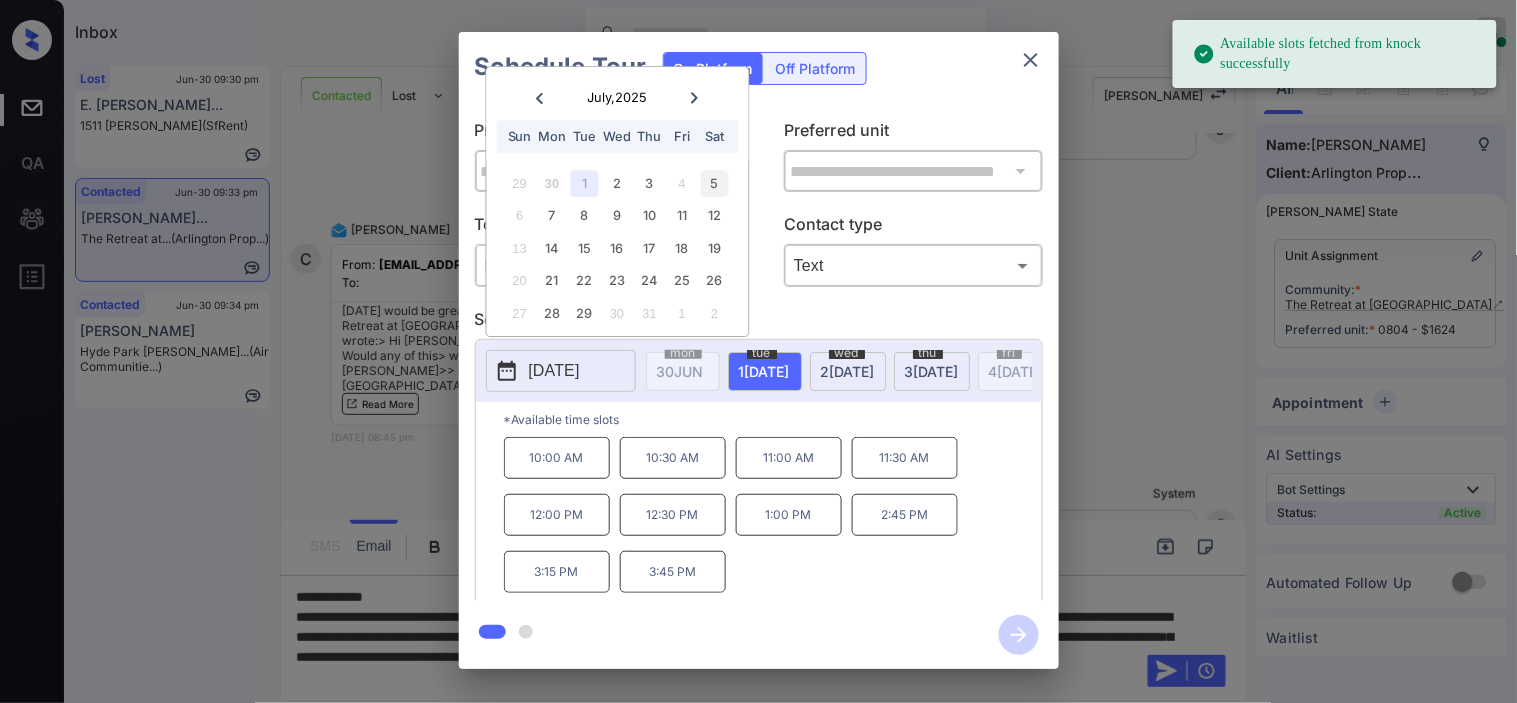 click on "5" at bounding box center [714, 183] 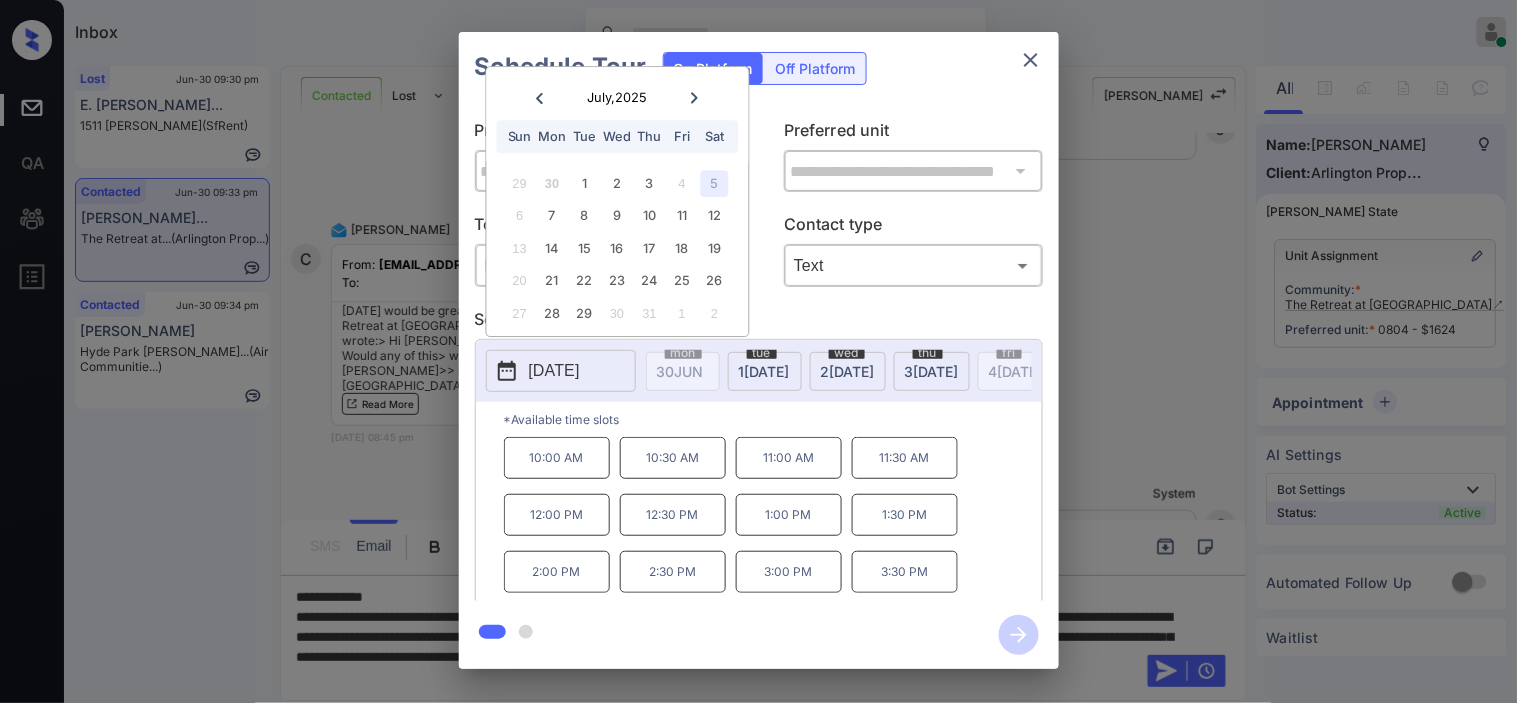 click on "12:00 PM" at bounding box center [557, 515] 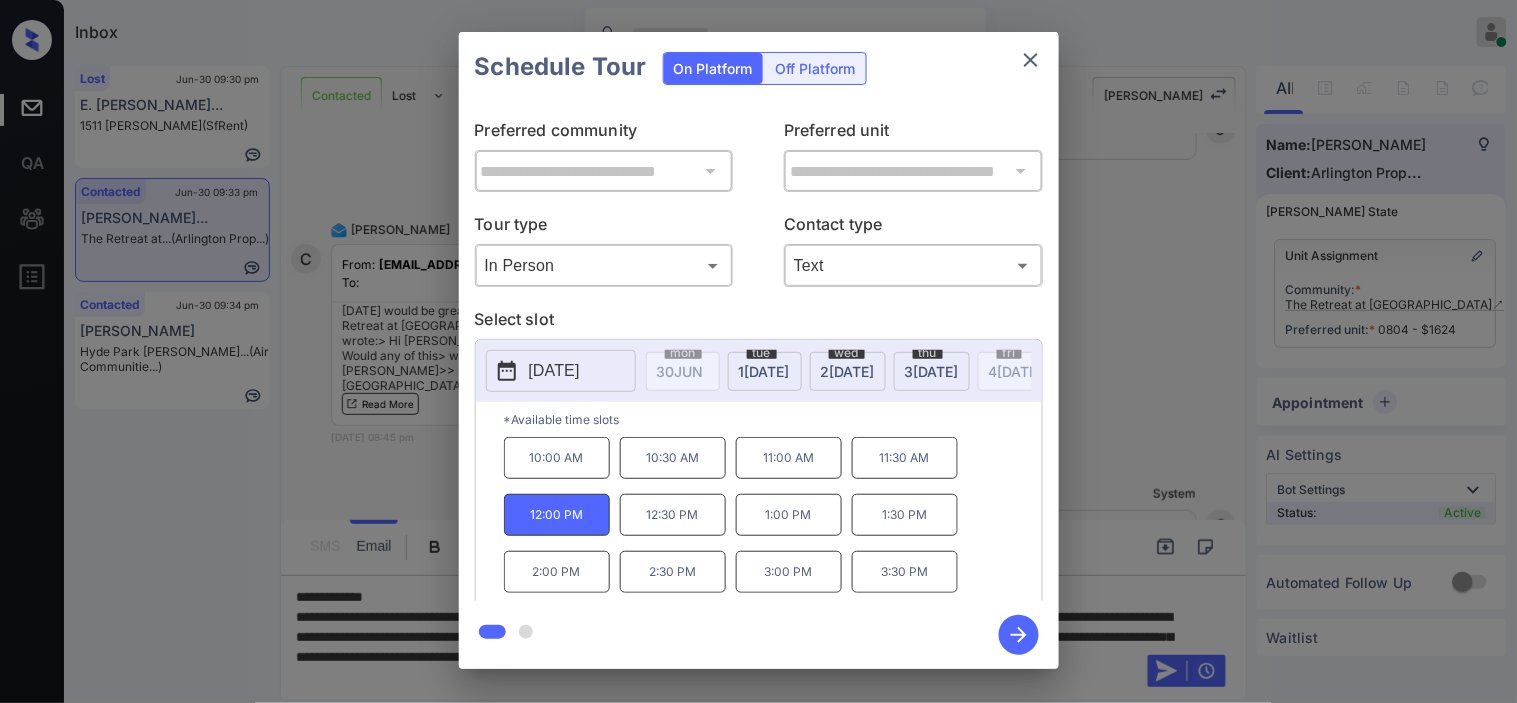 click 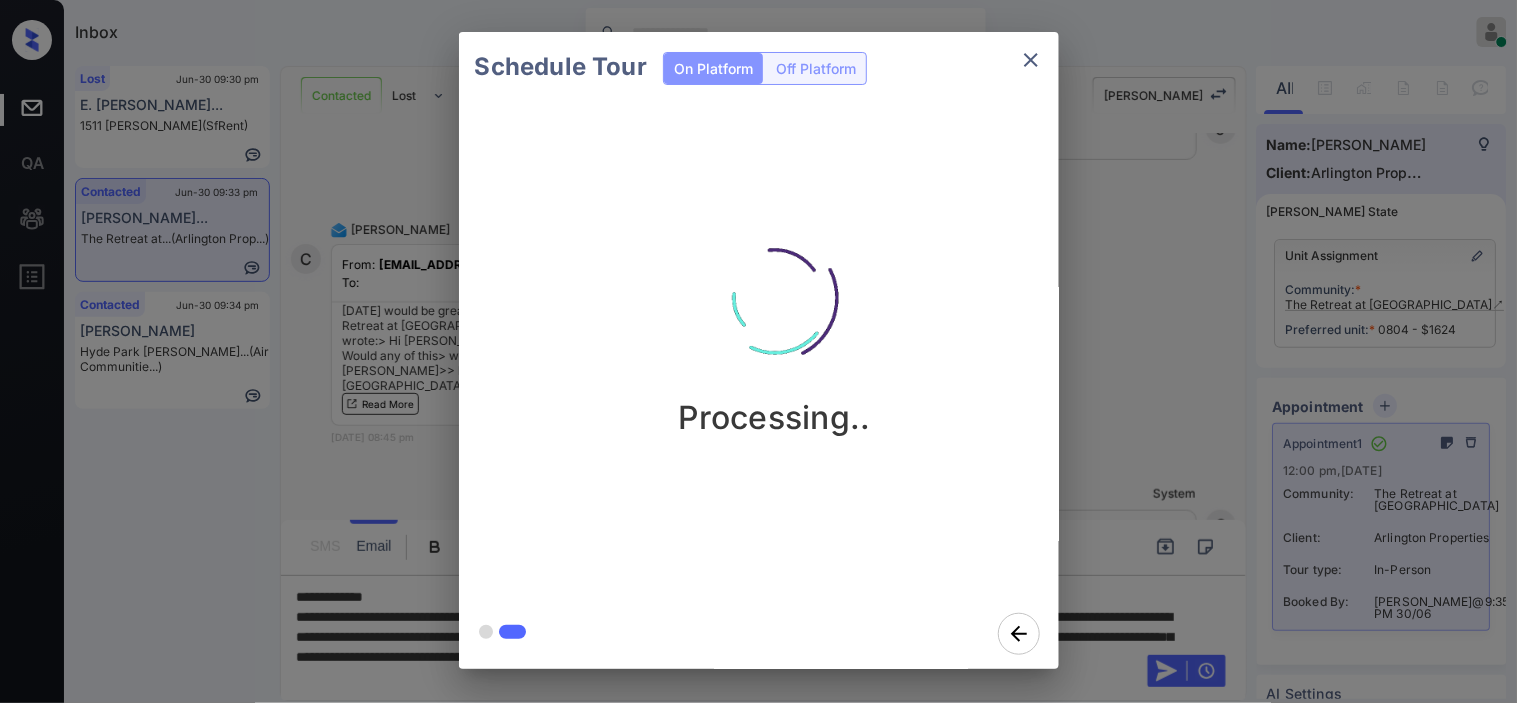click 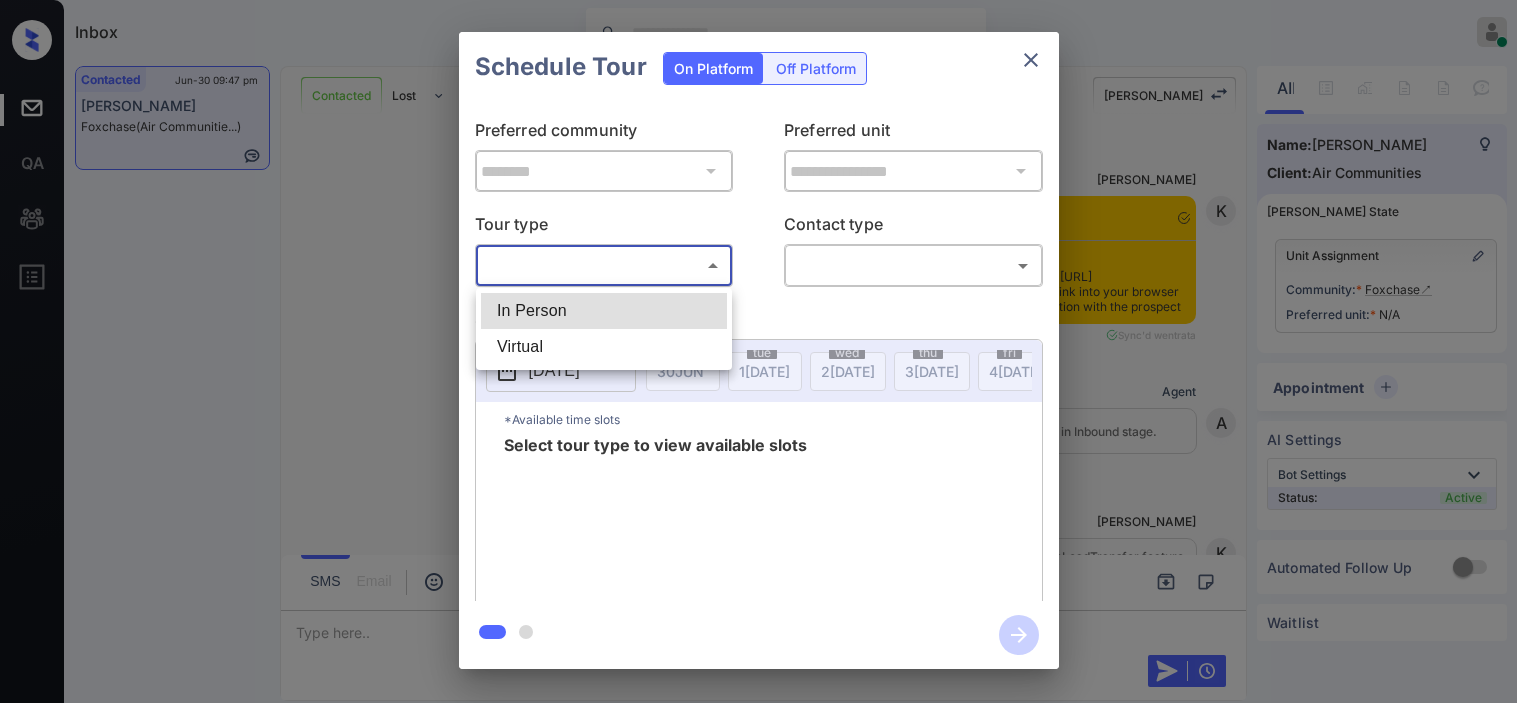 scroll, scrollTop: 0, scrollLeft: 0, axis: both 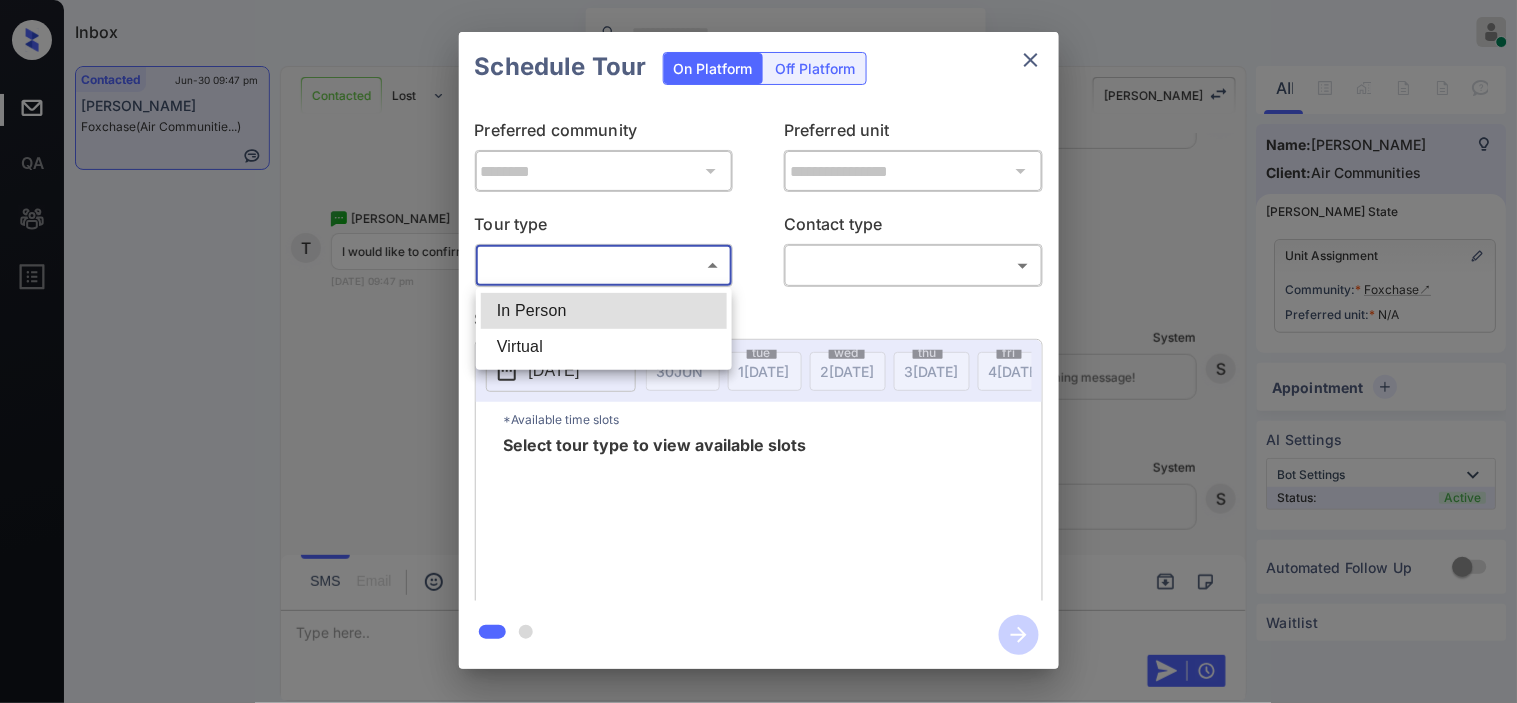 click on "In Person" at bounding box center [604, 311] 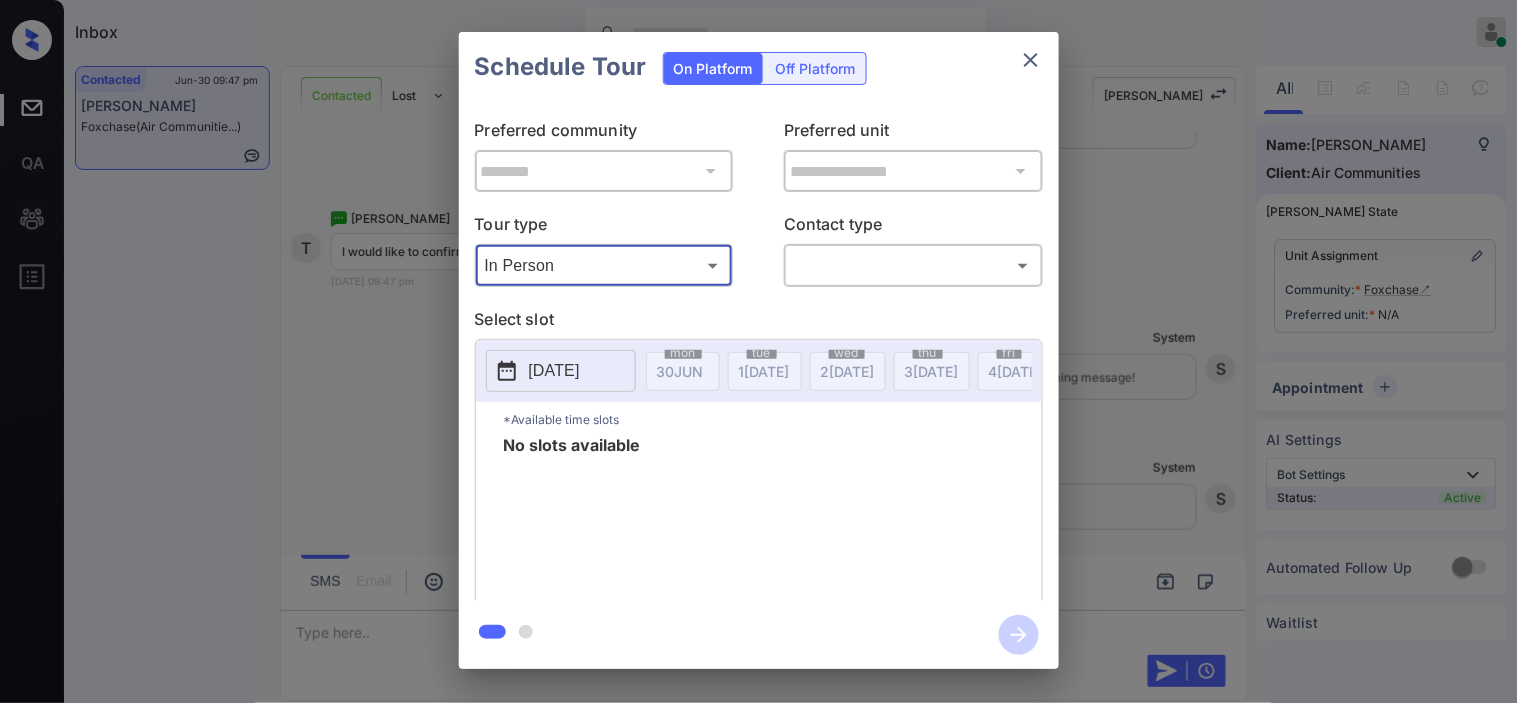 type on "********" 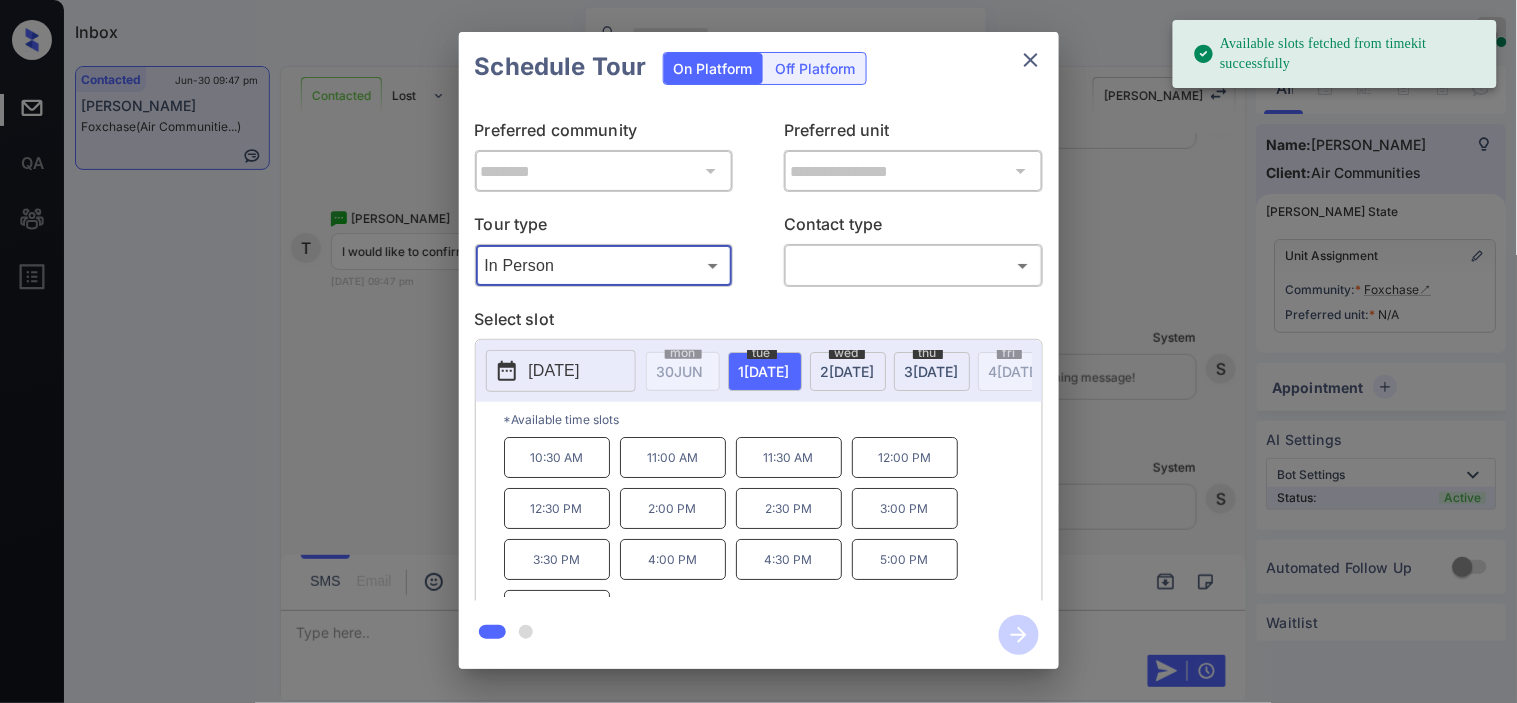 click 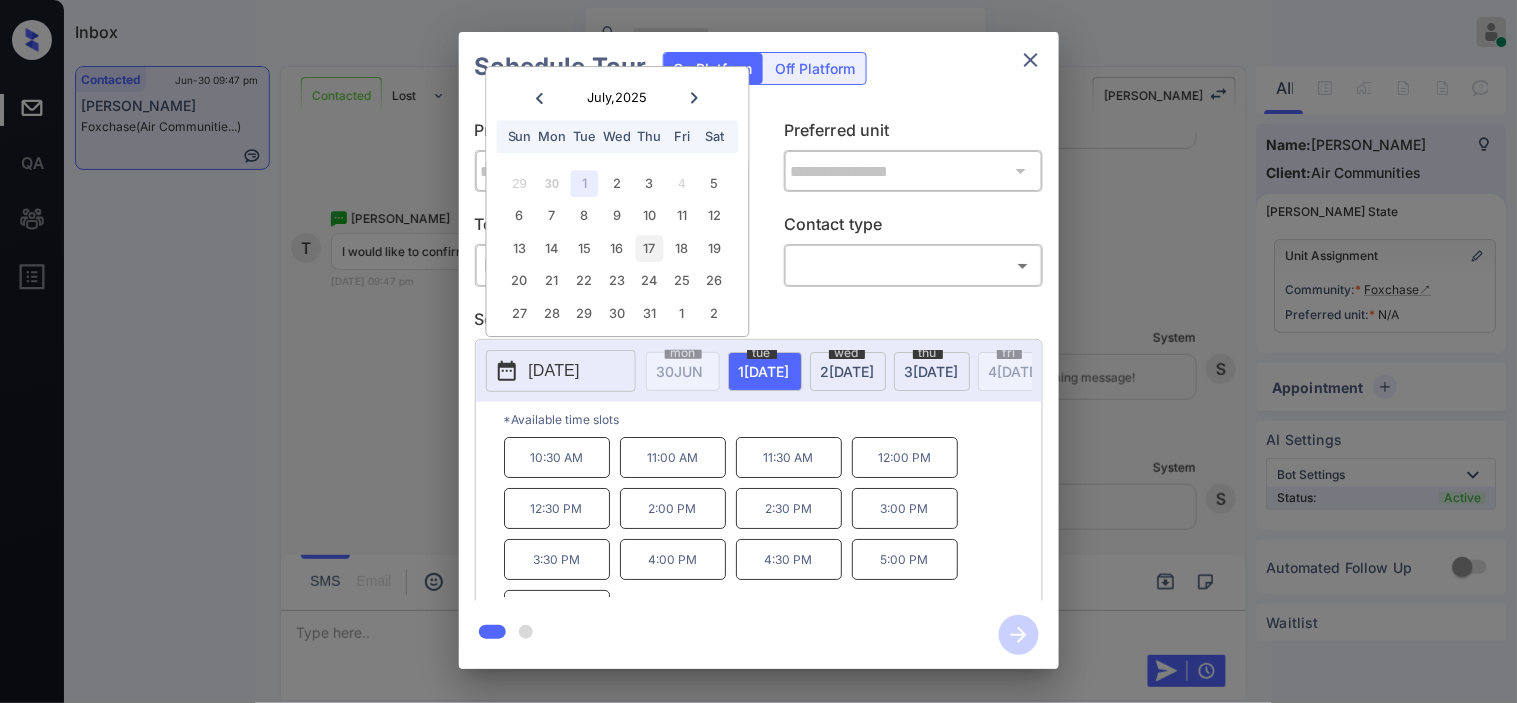 drag, startPoint x: 644, startPoint y: 215, endPoint x: 656, endPoint y: 243, distance: 30.463093 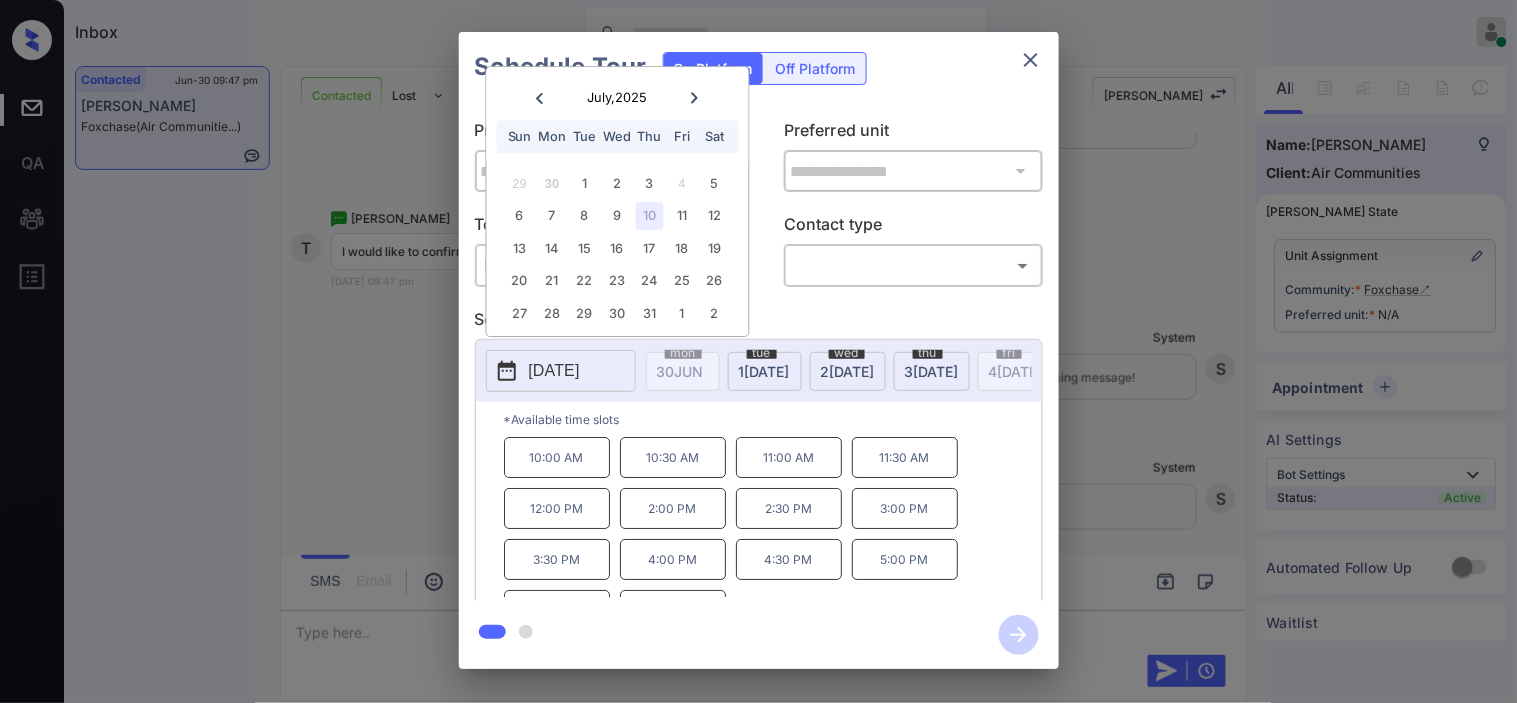click on "**********" at bounding box center [758, 350] 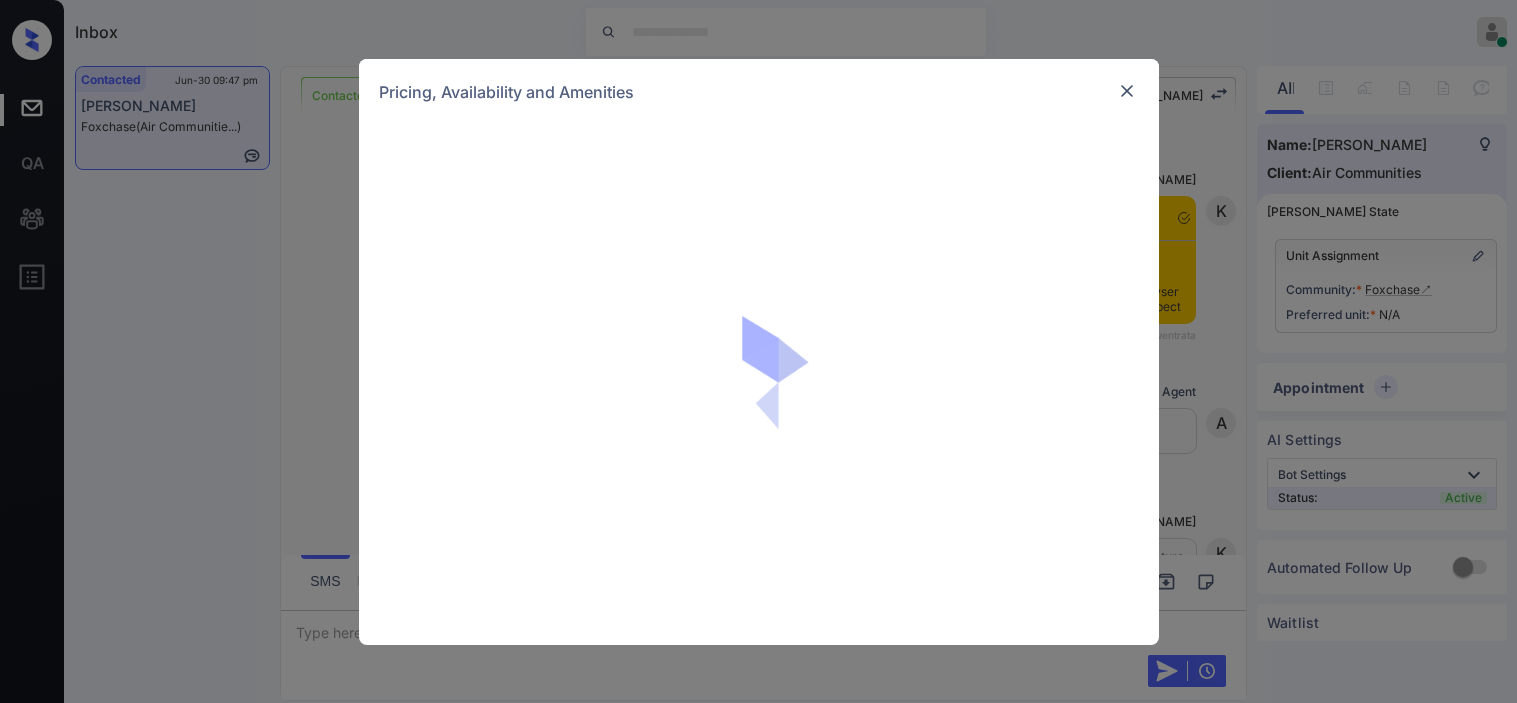 scroll, scrollTop: 0, scrollLeft: 0, axis: both 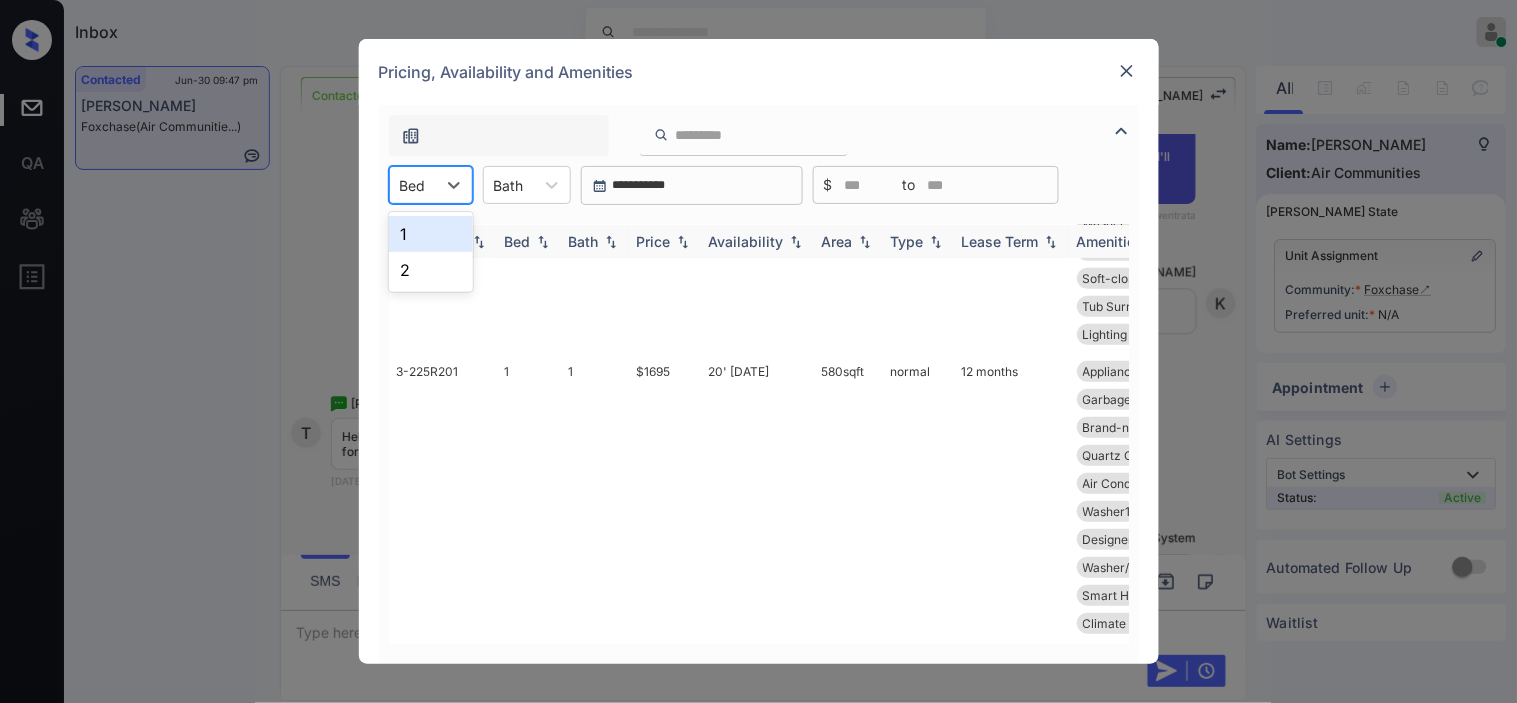 click on "1" at bounding box center [431, 234] 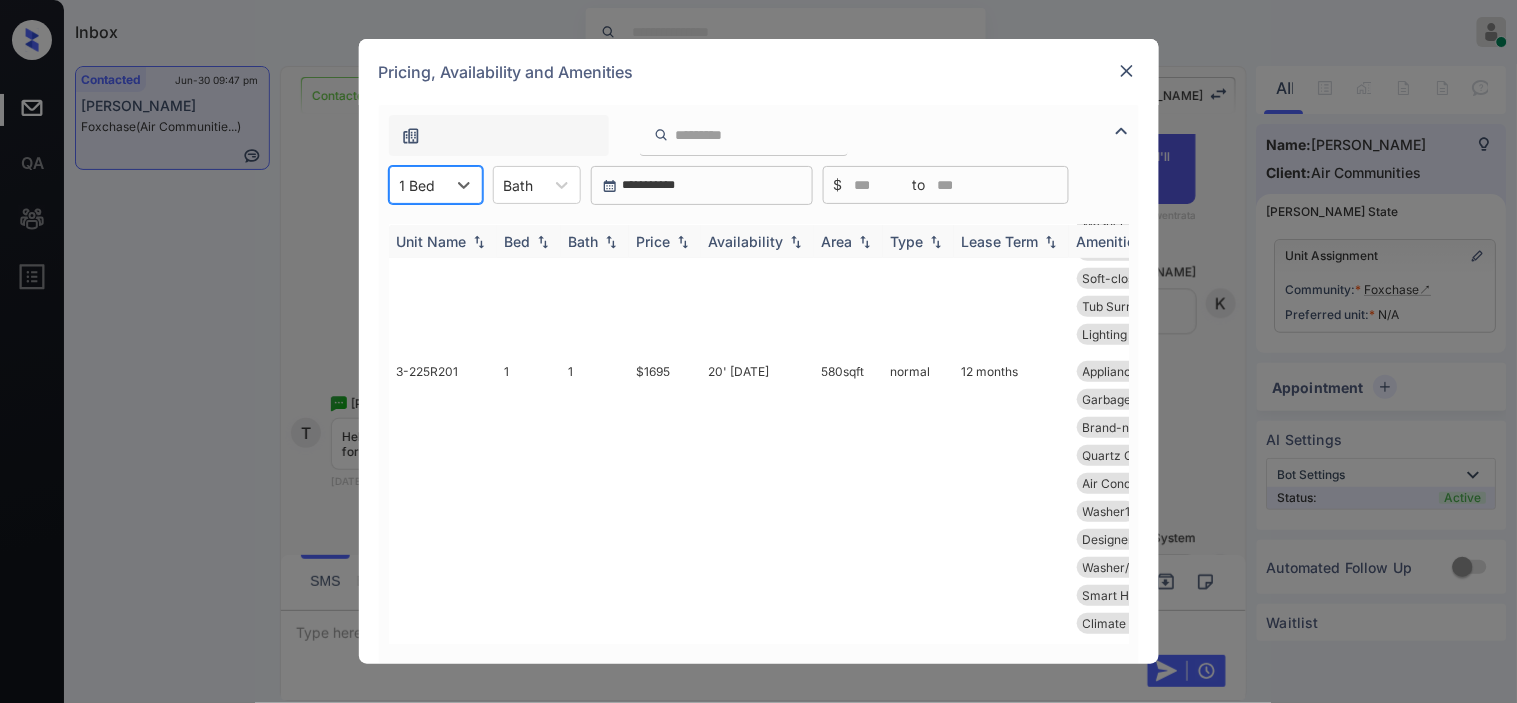 click at bounding box center [683, 242] 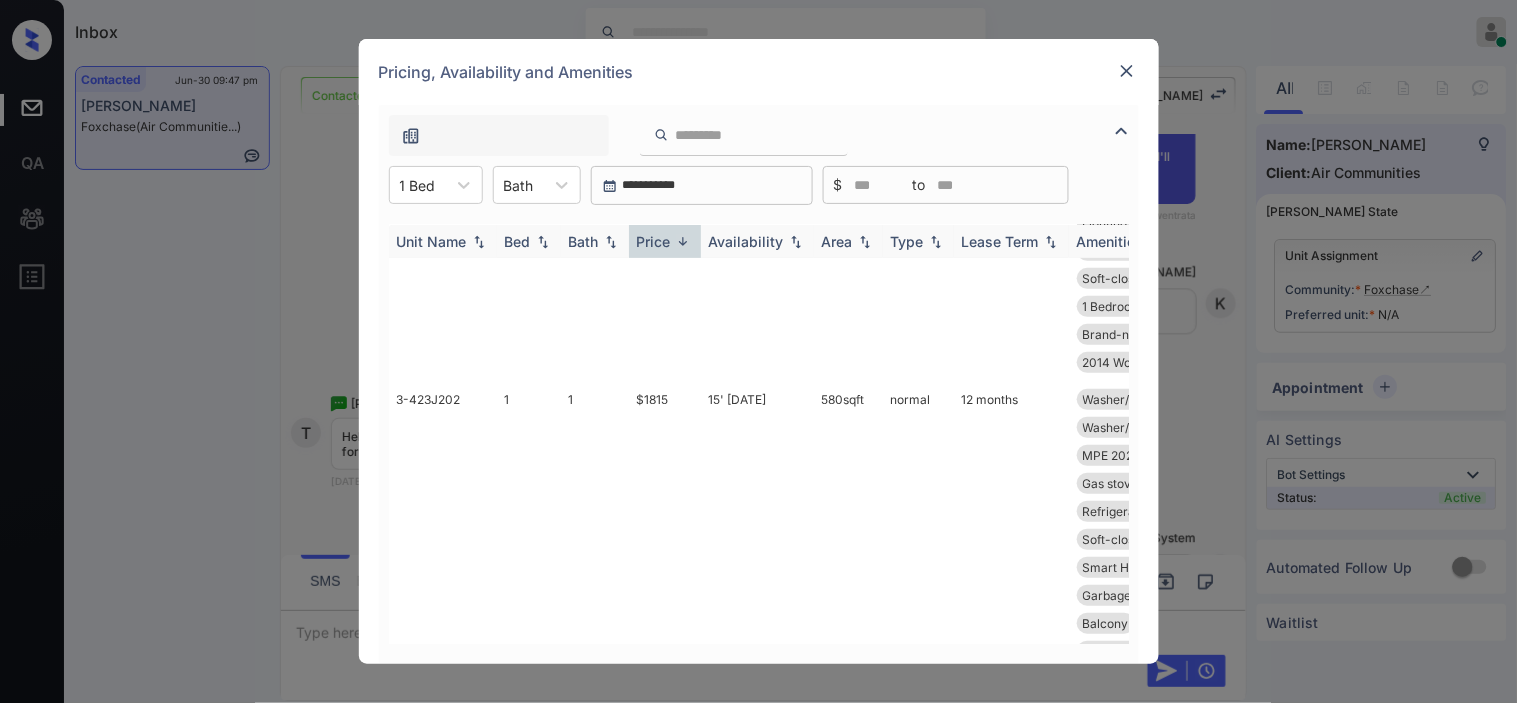 click at bounding box center (683, 241) 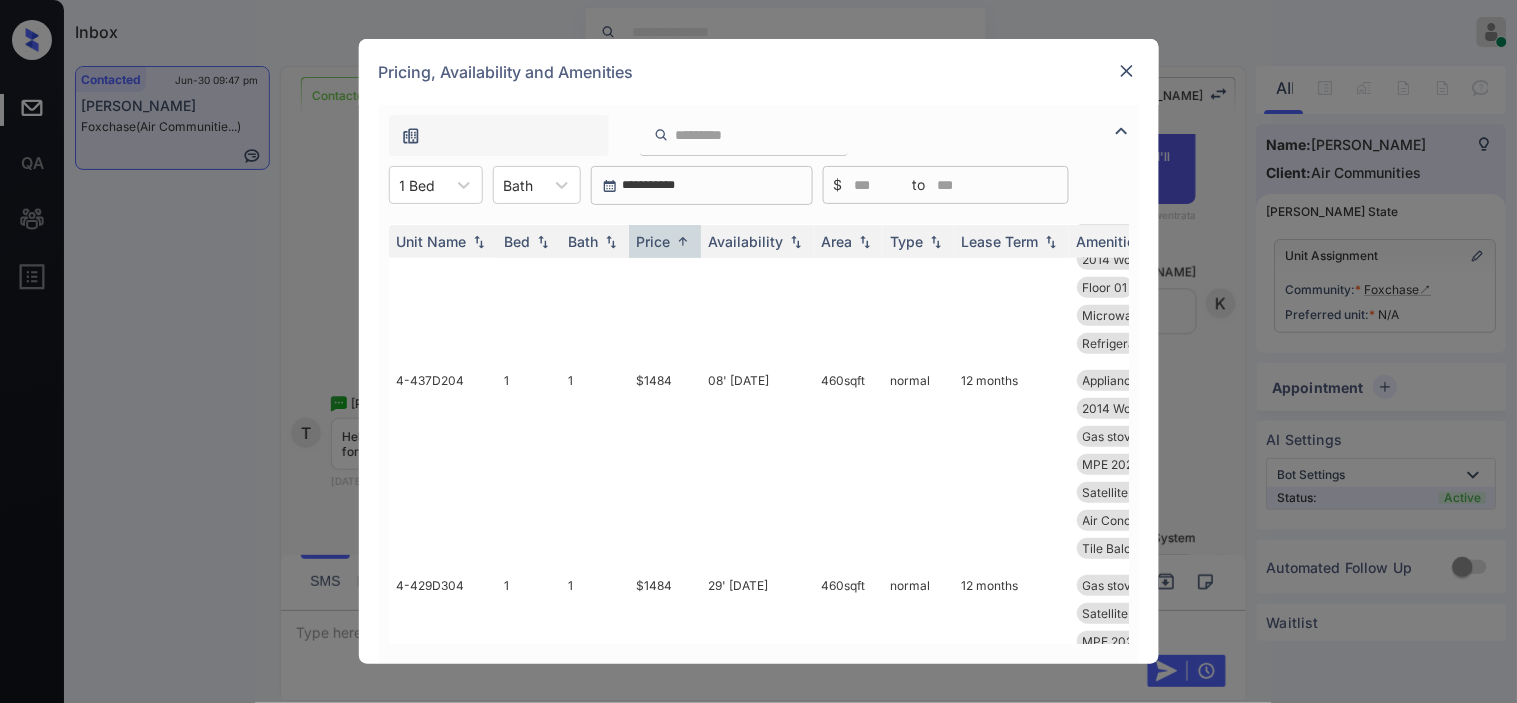 scroll, scrollTop: 0, scrollLeft: 0, axis: both 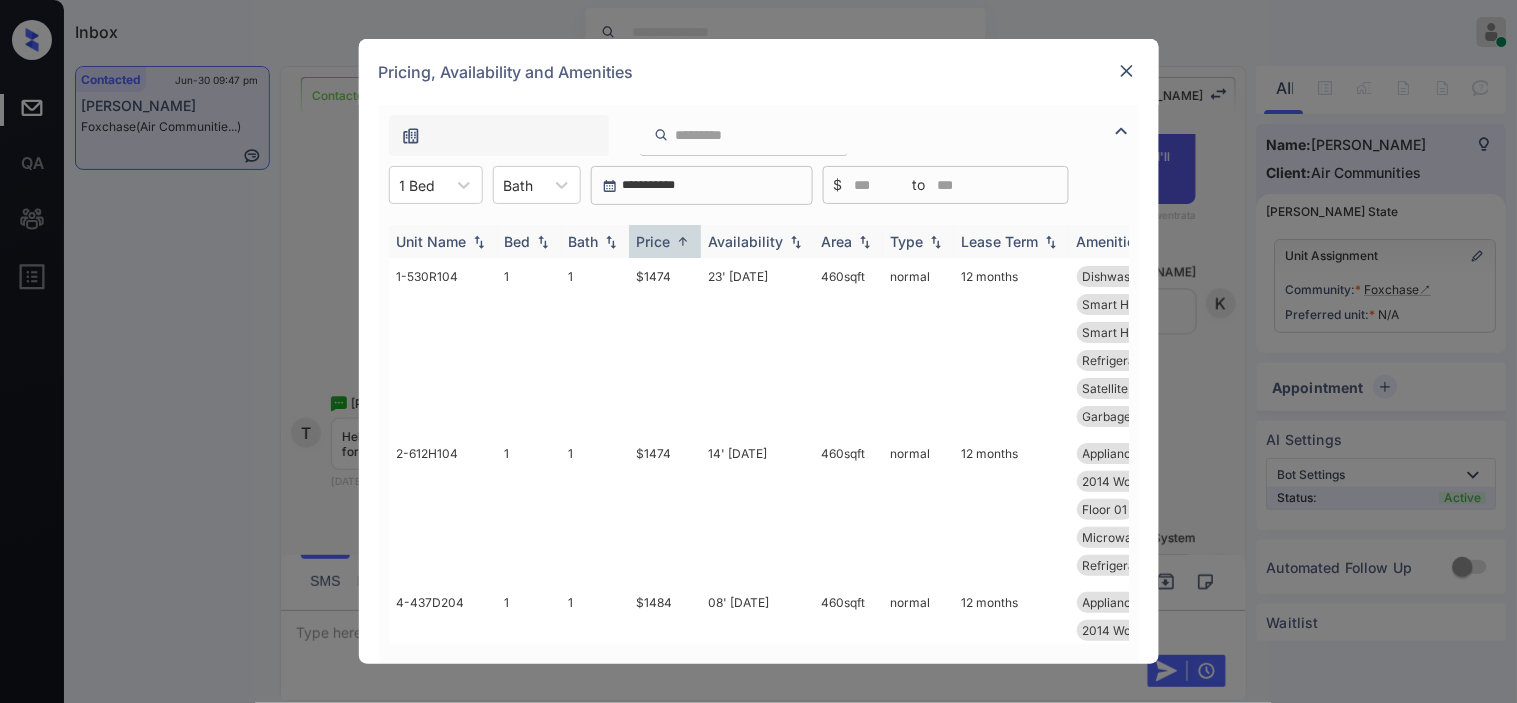 click on "Price" at bounding box center (665, 241) 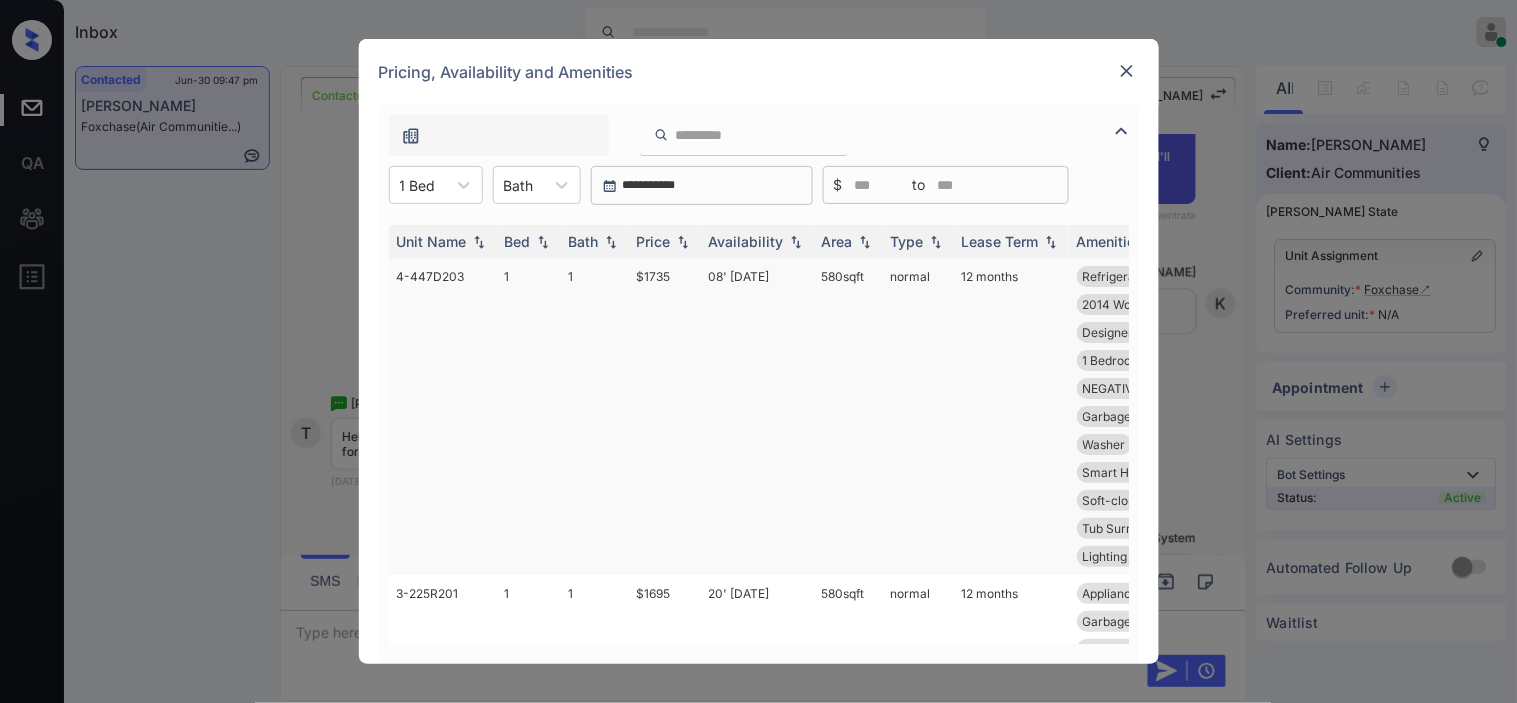 click on "$1735" at bounding box center (665, 416) 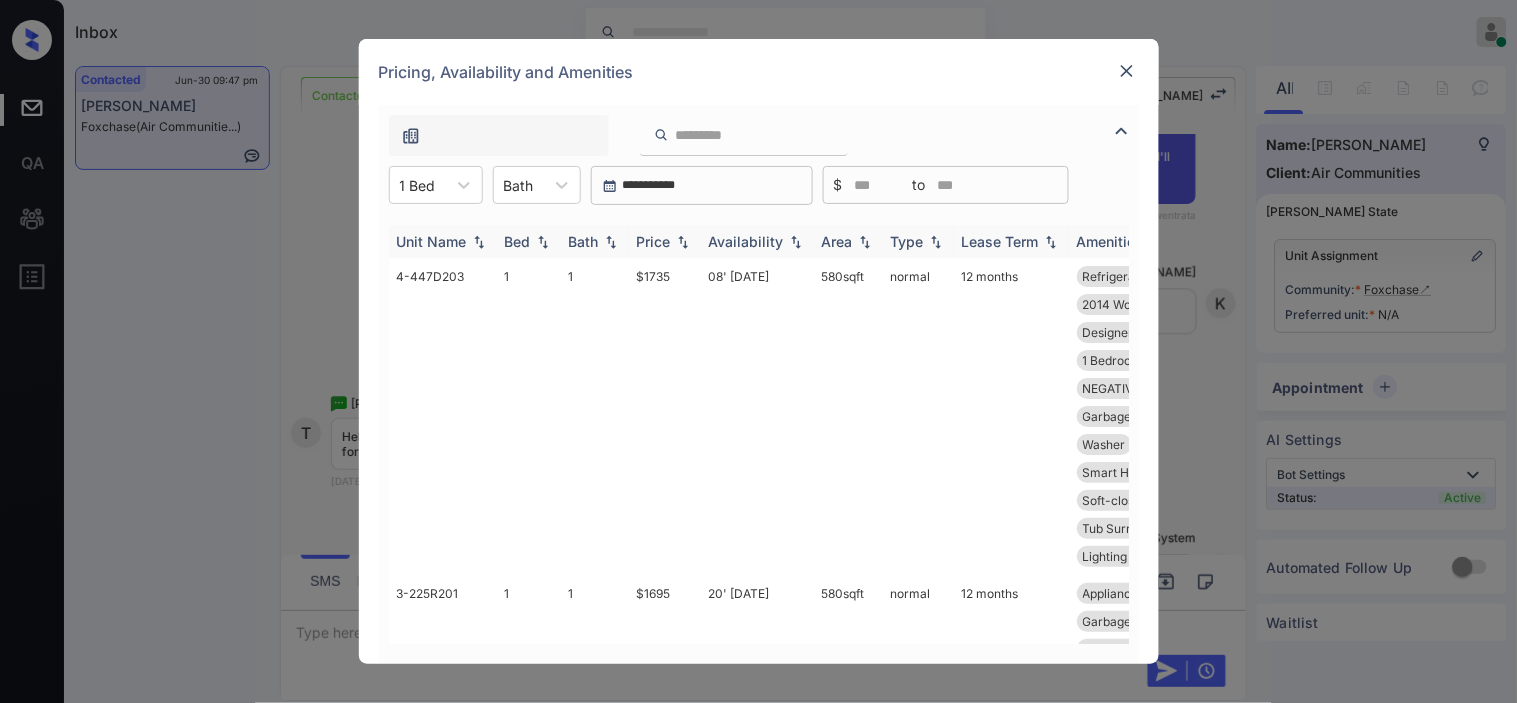click at bounding box center [683, 242] 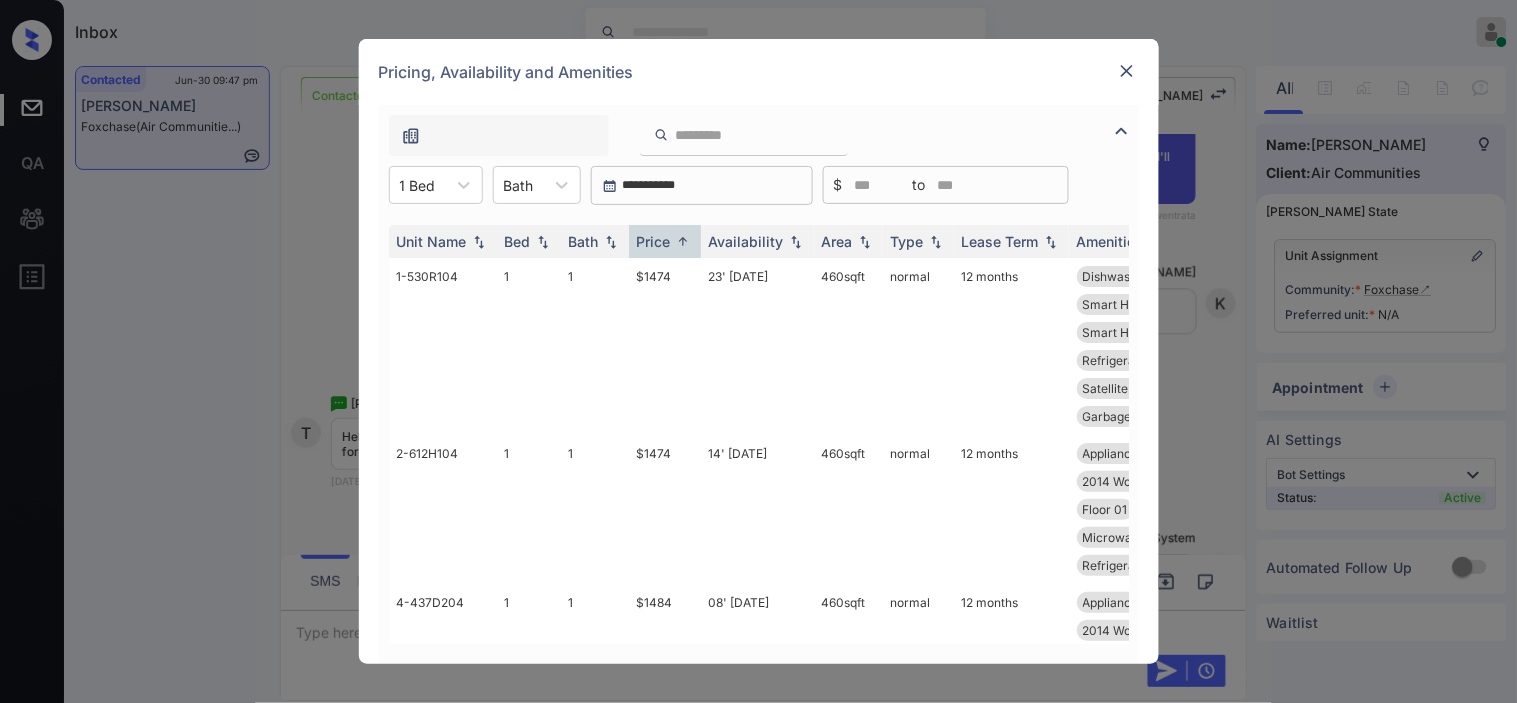scroll, scrollTop: 1364, scrollLeft: 0, axis: vertical 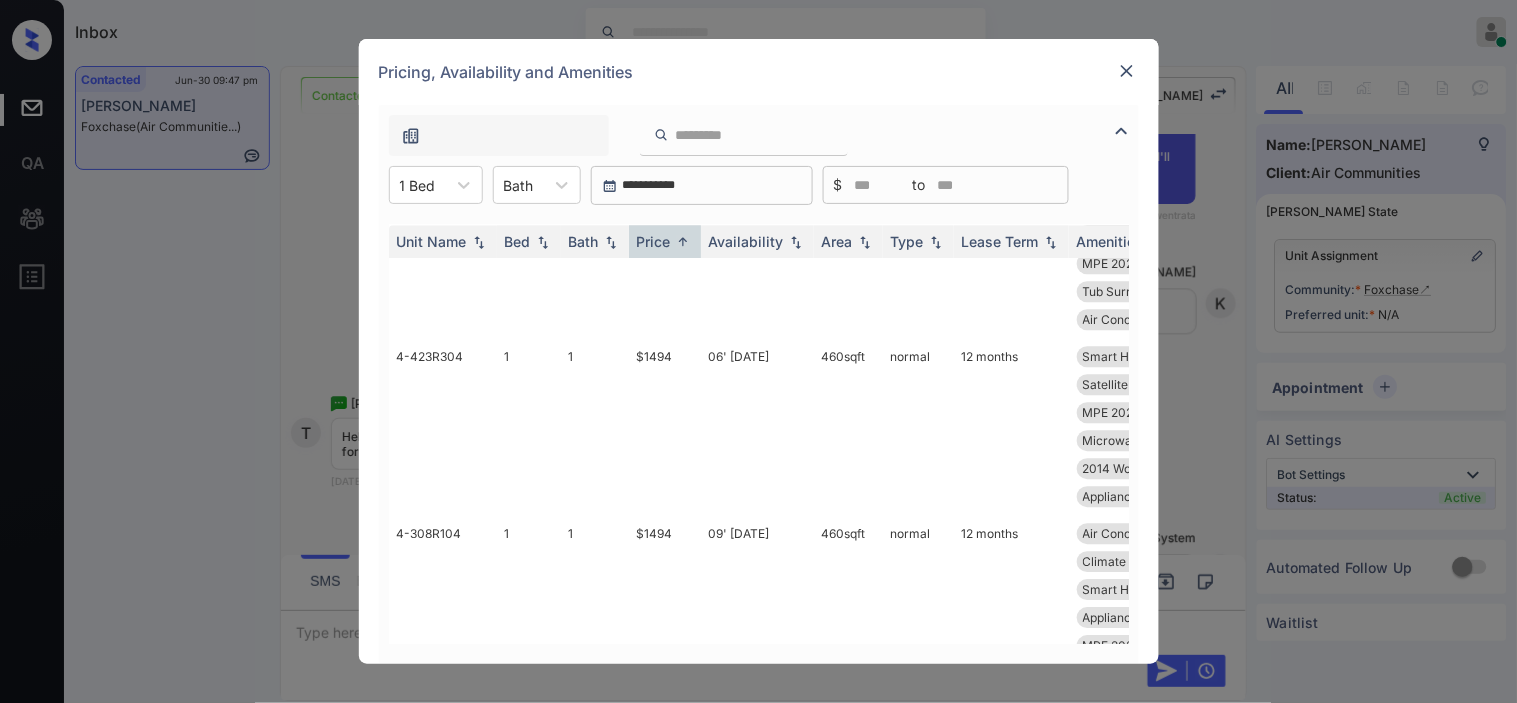 click on "$1494" at bounding box center (665, 249) 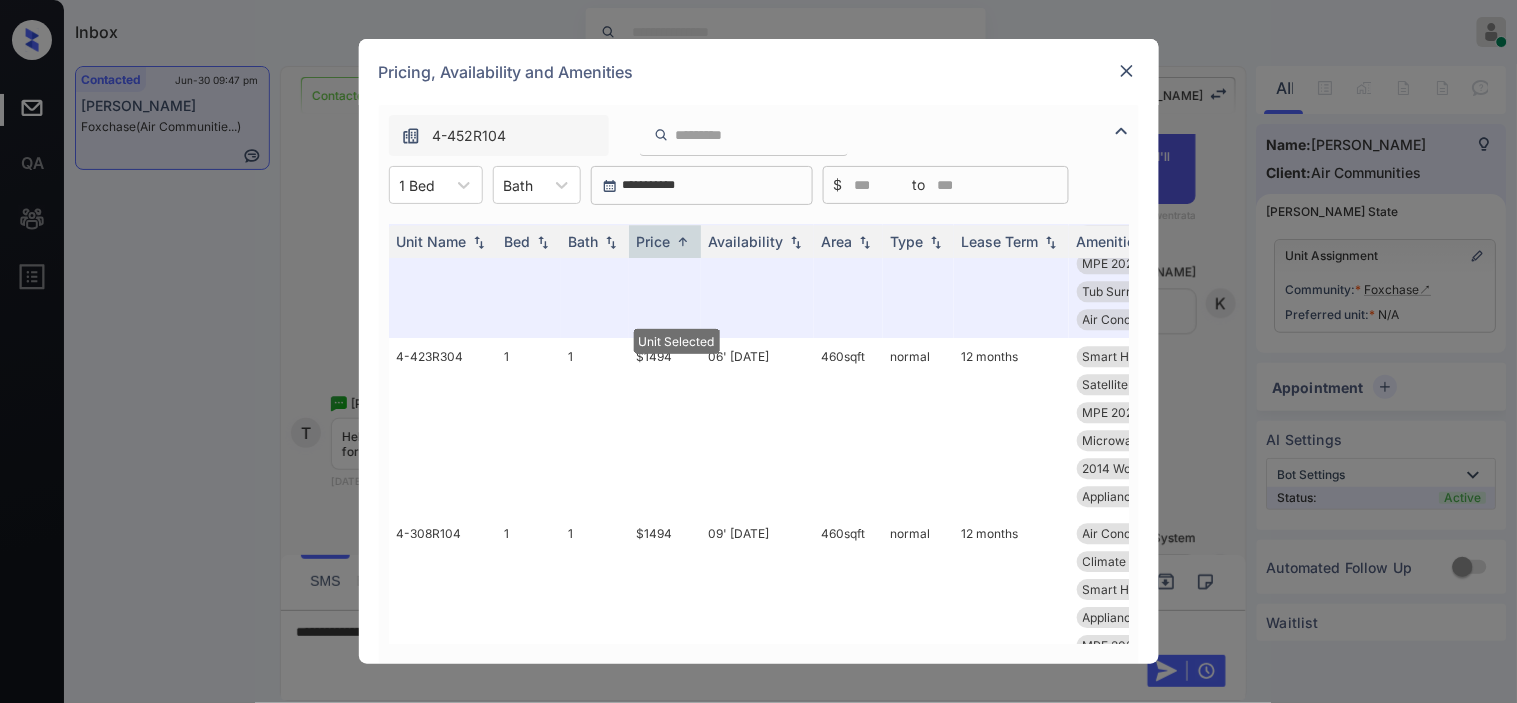 click on "$1494" at bounding box center (665, 249) 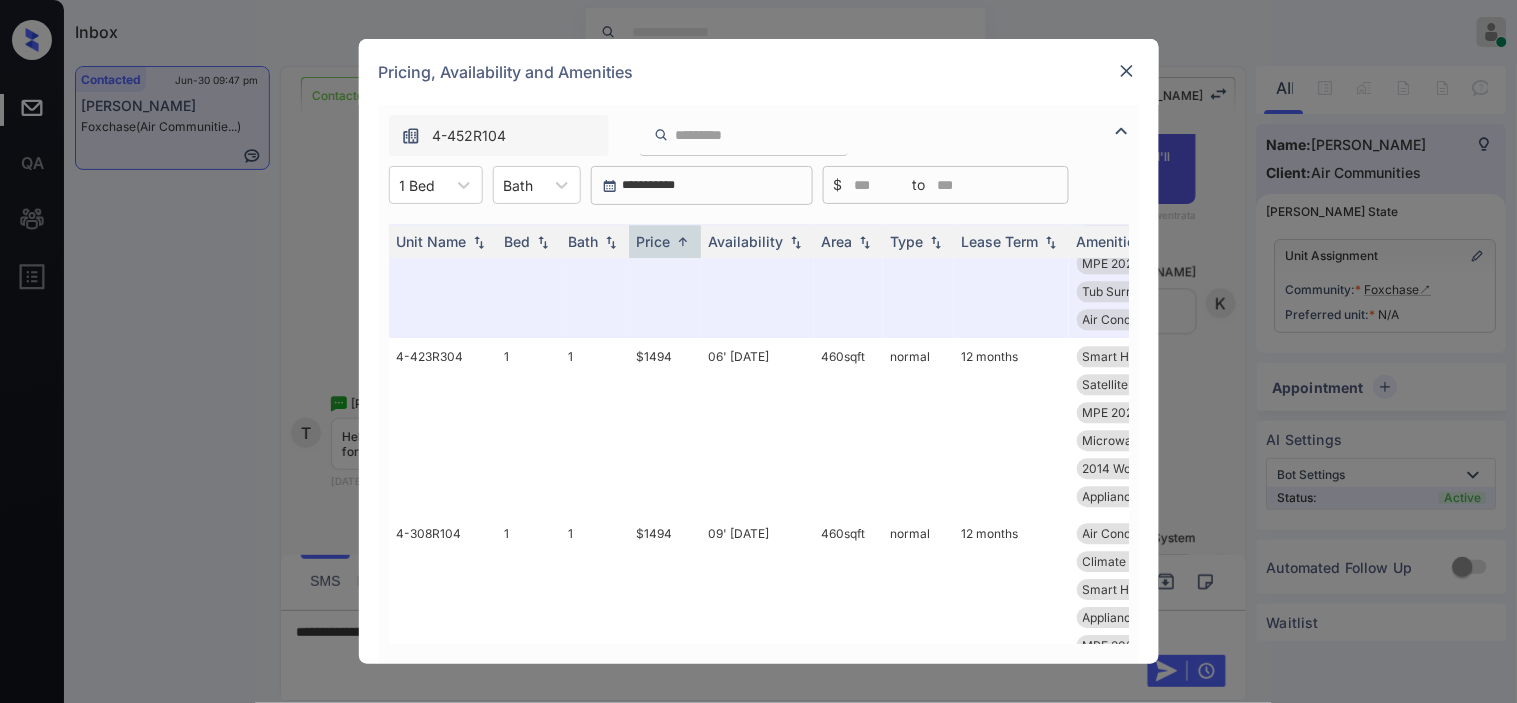 scroll, scrollTop: 1222, scrollLeft: 0, axis: vertical 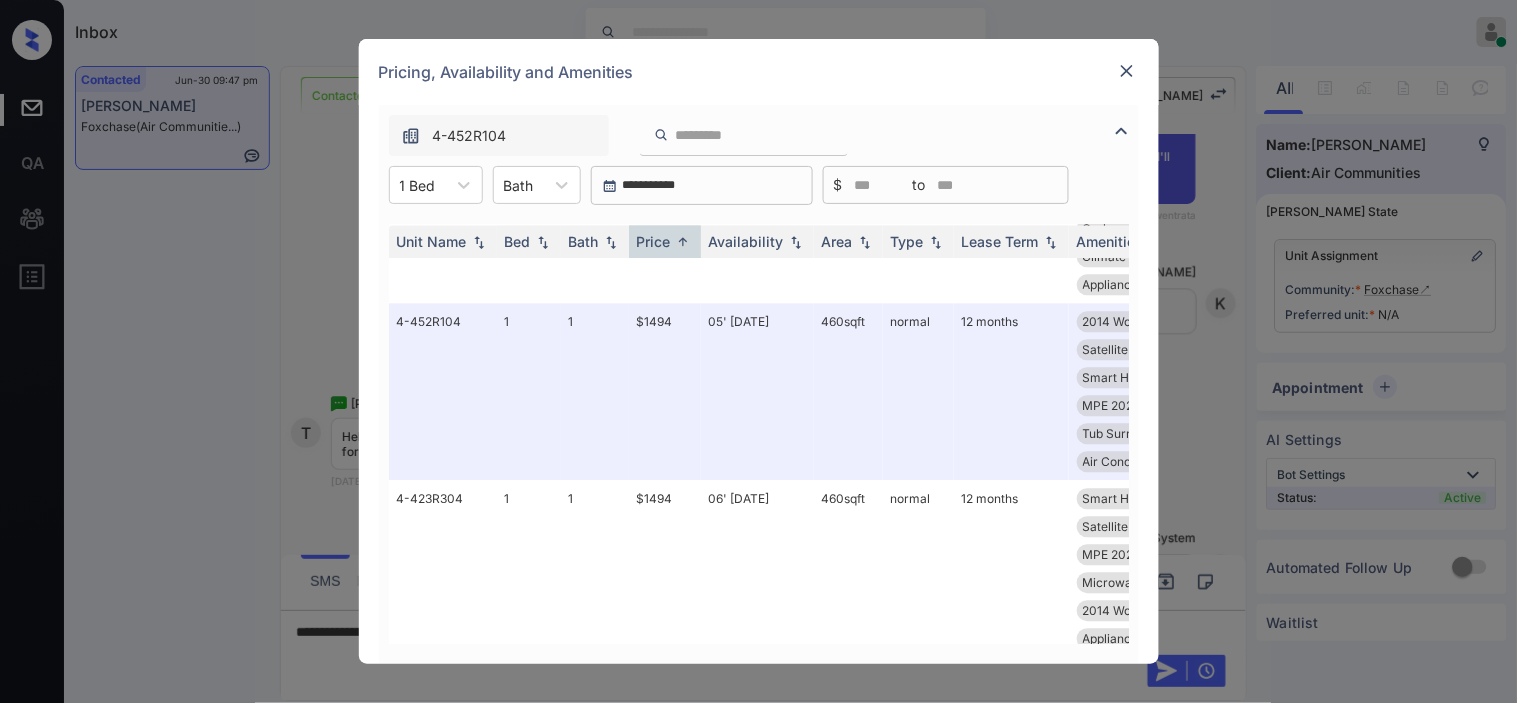 click at bounding box center (1127, 71) 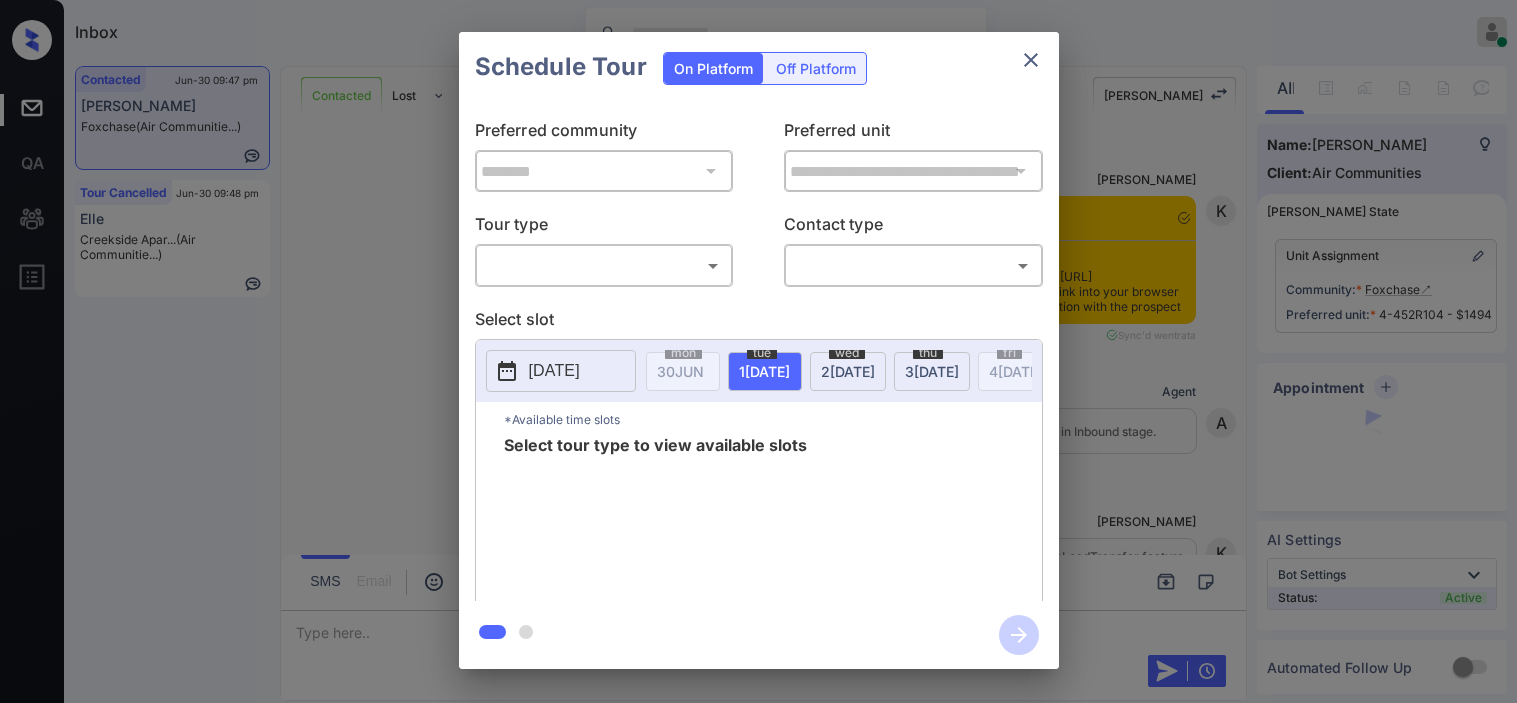 click on "Inbox [PERSON_NAME] Online Set yourself   offline Set yourself   on break Profile Switch to  dark  mode Sign out Contacted Jun-30 09:47 pm   [PERSON_NAME] [PERSON_NAME]  (Air Communitie...) Tour Cancelled Jun-30 09:48 pm   Elle Creekside Apar...  (Air Communitie...) Contacted Lost Lead Sentiment: Angry Upon sliding the acknowledgement:  Lead will move to lost stage. * ​ SMS and call option will be set to opt out. AFM will be turned off for the lead. Kelsey New Message Kelsey Notes Note: <a href="[URL][DOMAIN_NAME]">[URL][DOMAIN_NAME]</a> - Paste this link into your browser to view [PERSON_NAME] conversation with the prospect [DATE] 09:28 pm  Sync'd w  entrata K New Message Agent Lead created via emailParser in Inbound stage. [DATE] 09:28 pm A New Message [PERSON_NAME] Due to the activation of disableLeadTransfer feature flag, [PERSON_NAME] will no longer transfer ownership of this CRM guest card [DATE] 09:28 pm K New Message Zuma Z A" at bounding box center [758, 351] 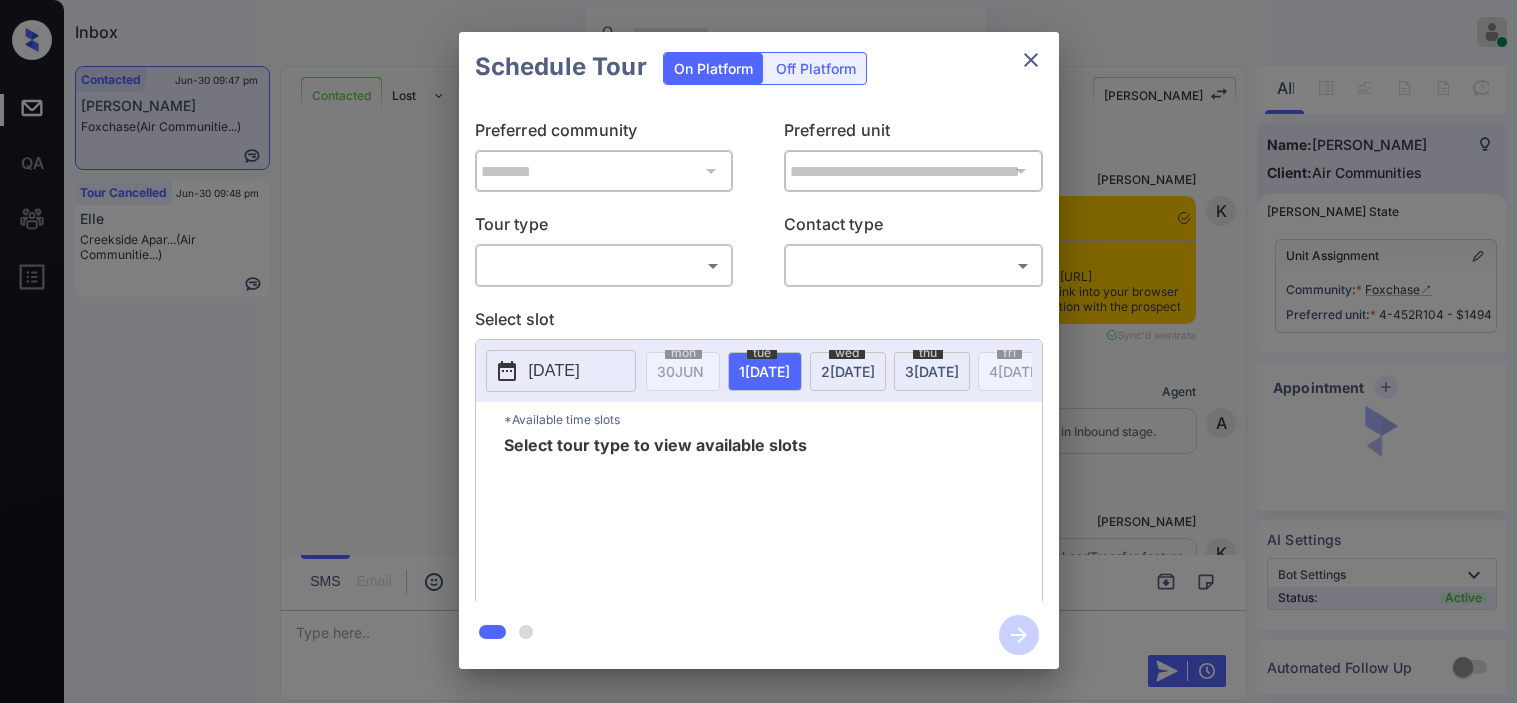 scroll, scrollTop: 0, scrollLeft: 0, axis: both 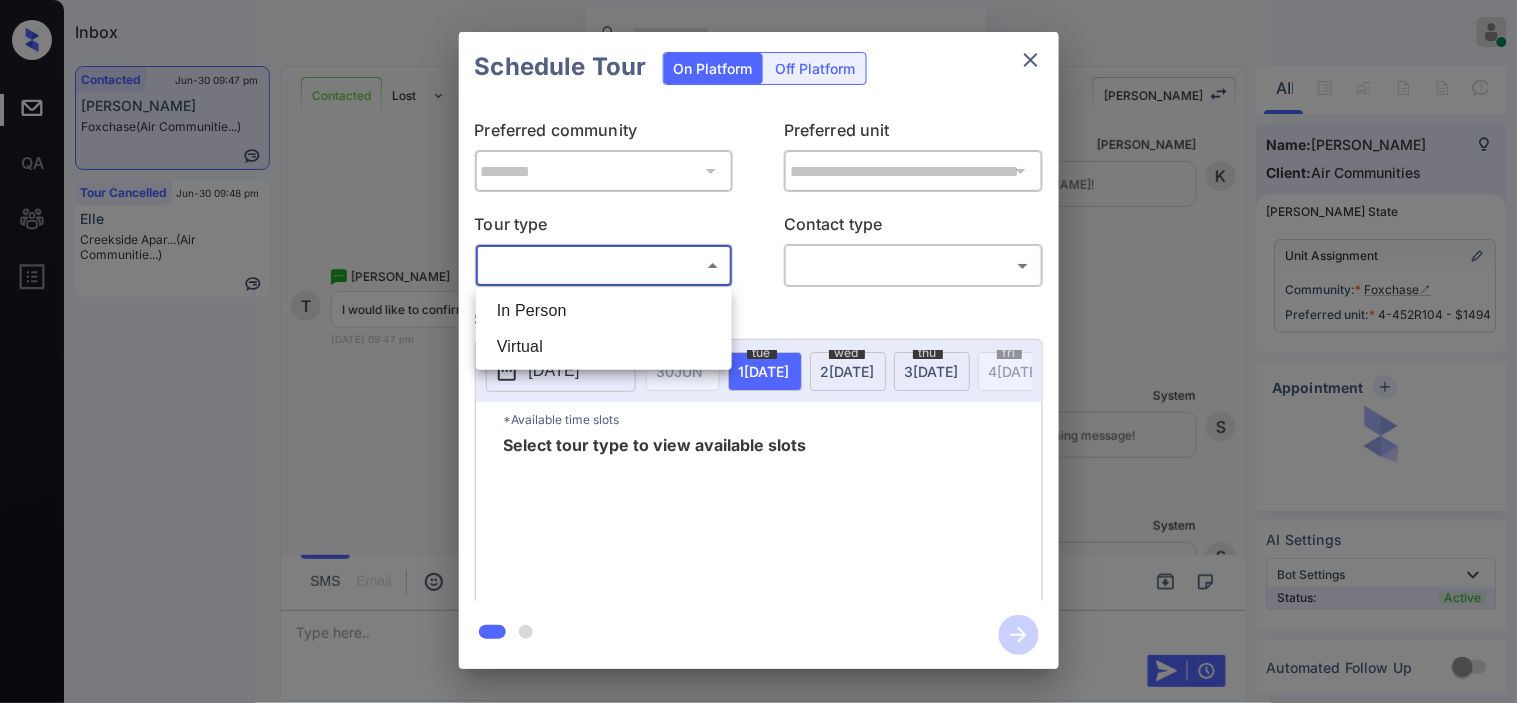 click on "In Person" at bounding box center [604, 311] 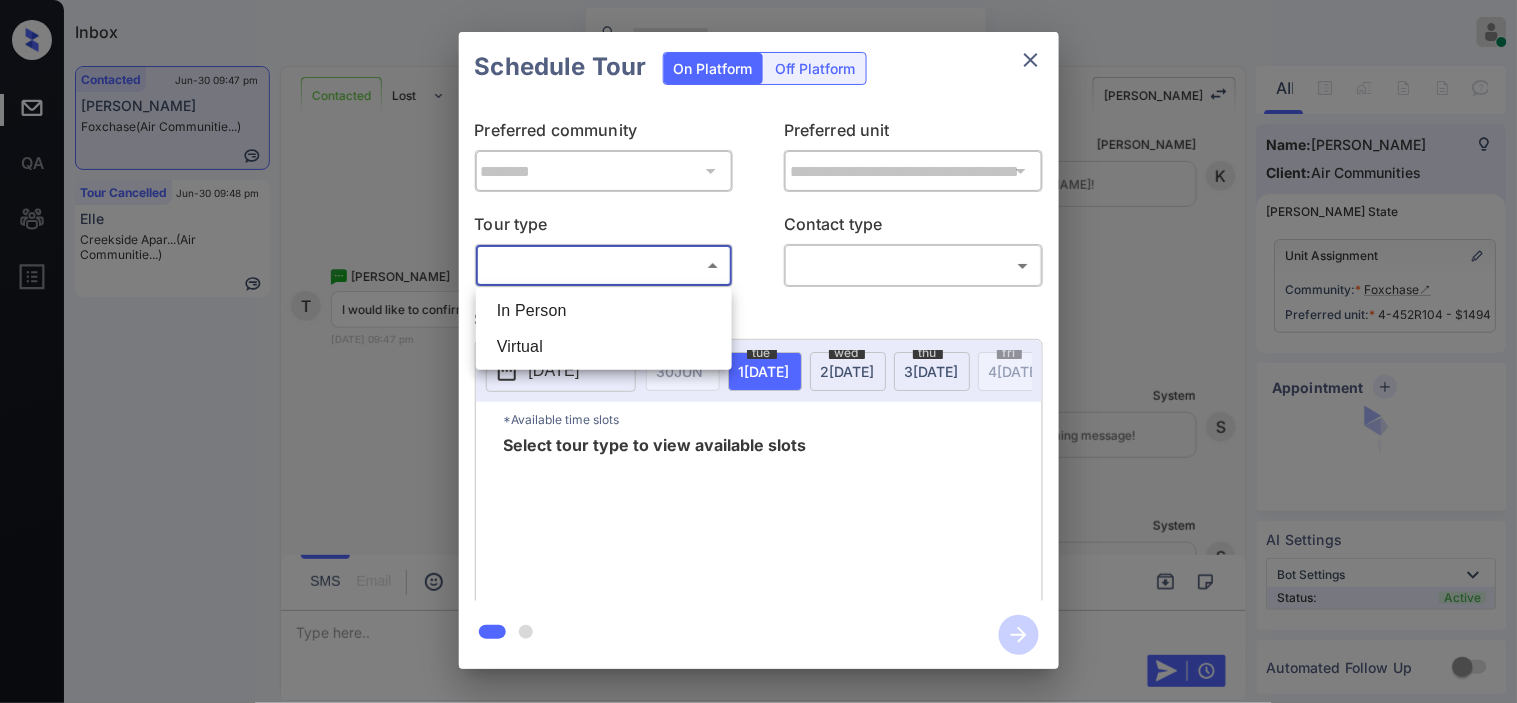 type on "********" 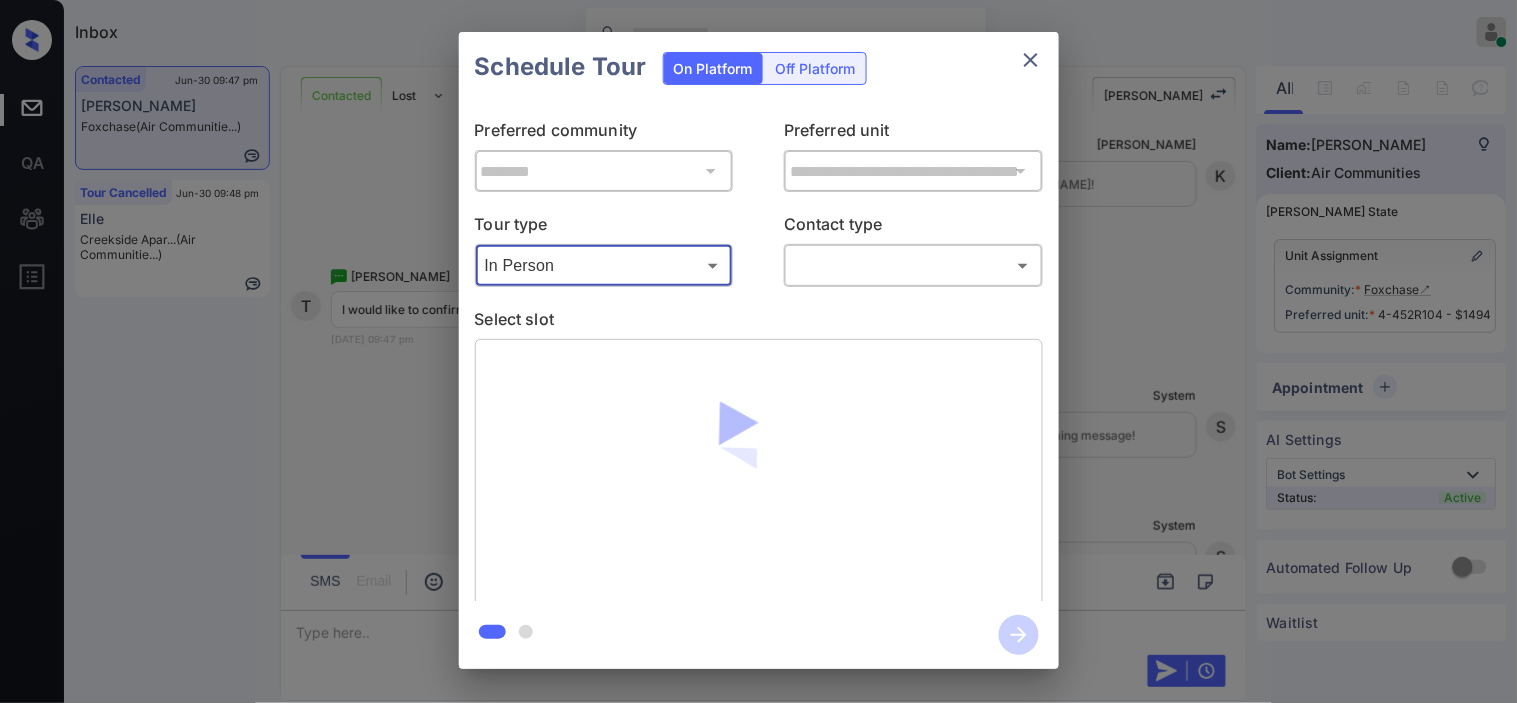 click on "Inbox [PERSON_NAME] Online Set yourself   offline Set yourself   on break Profile Switch to  dark  mode Sign out Contacted Jun-30 09:47 pm   [PERSON_NAME] [PERSON_NAME]  (Air Communitie...) Tour Cancelled Jun-30 09:48 pm   Elle Creekside Apar...  (Air Communitie...) Contacted Lost Lead Sentiment: Angry Upon sliding the acknowledgement:  Lead will move to lost stage. * ​ SMS and call option will be set to opt out. AFM will be turned off for the lead. Kelsey New Message Kelsey Notes Note: <a href="[URL][DOMAIN_NAME]">[URL][DOMAIN_NAME]</a> - Paste this link into your browser to view [PERSON_NAME] conversation with the prospect [DATE] 09:28 pm  Sync'd w  entrata K New Message Agent Lead created via emailParser in Inbound stage. [DATE] 09:28 pm A New Message [PERSON_NAME] Due to the activation of disableLeadTransfer feature flag, [PERSON_NAME] will no longer transfer ownership of this CRM guest card [DATE] 09:28 pm K New Message Zuma Z A" at bounding box center [758, 351] 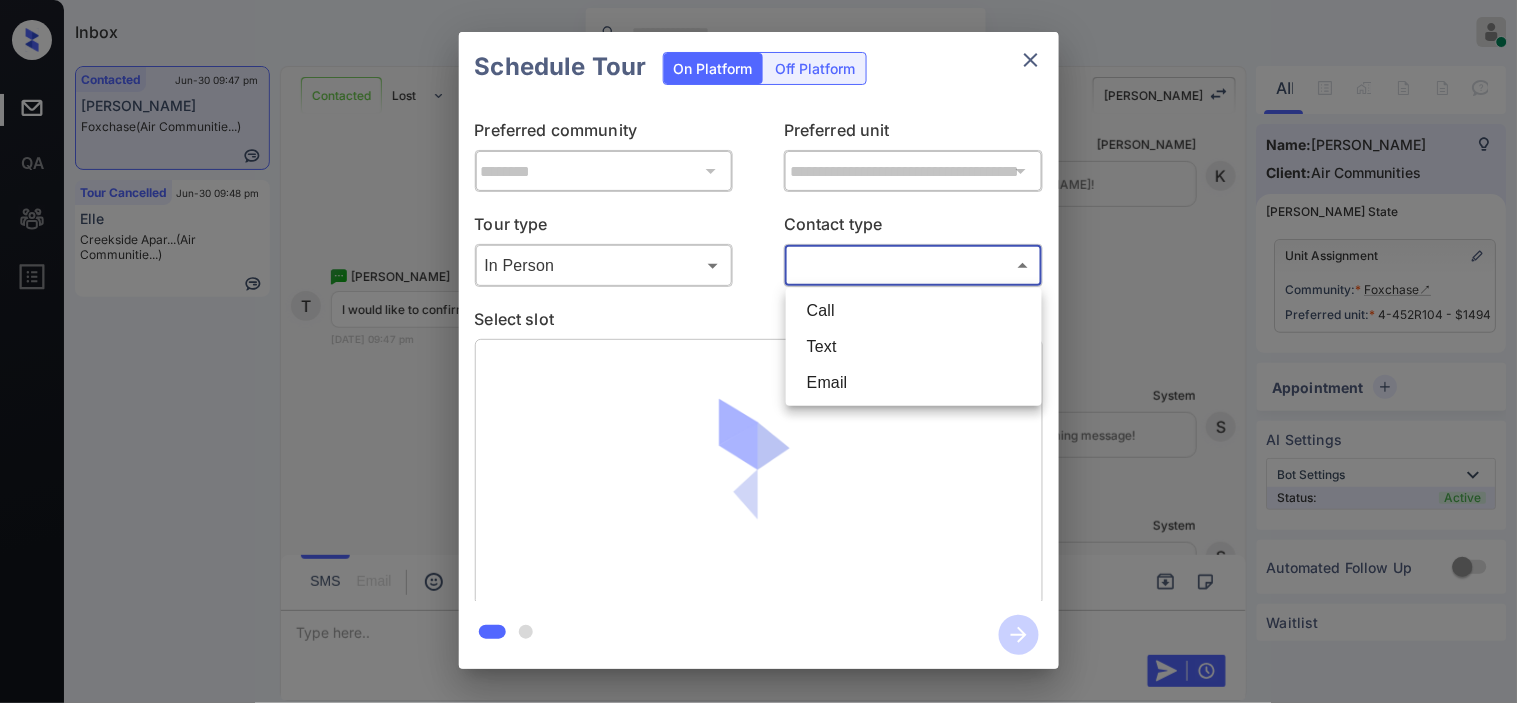 click on "Text" at bounding box center [914, 347] 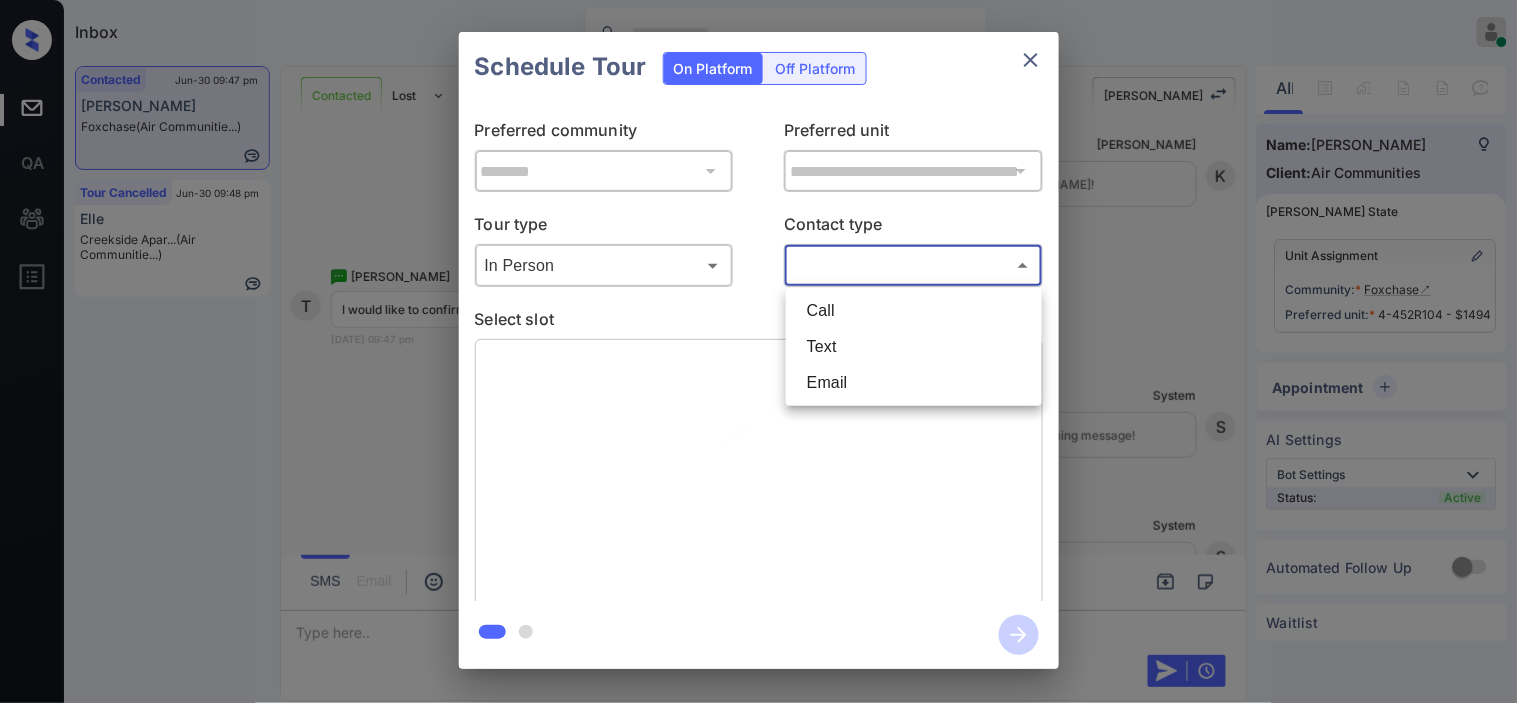 type on "****" 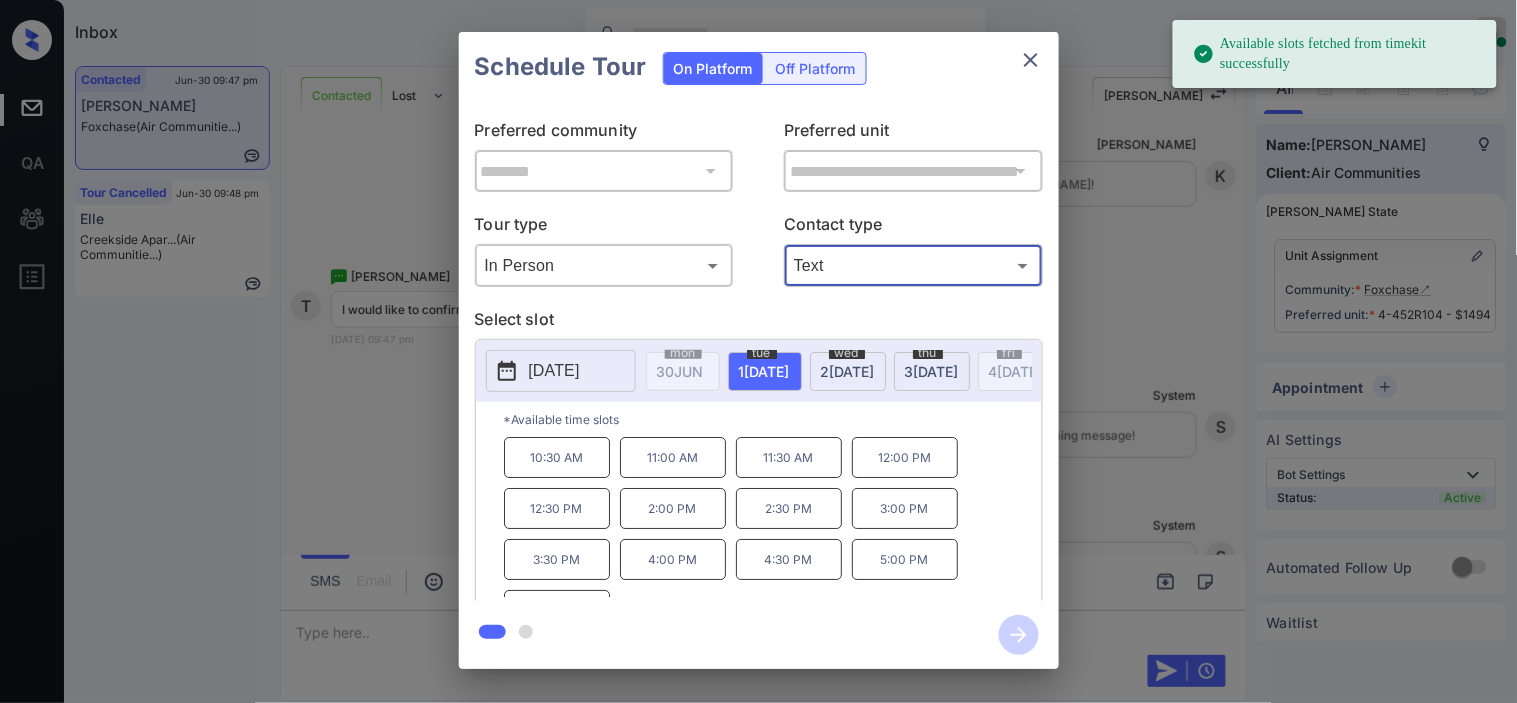 click on "[DATE]" at bounding box center (554, 371) 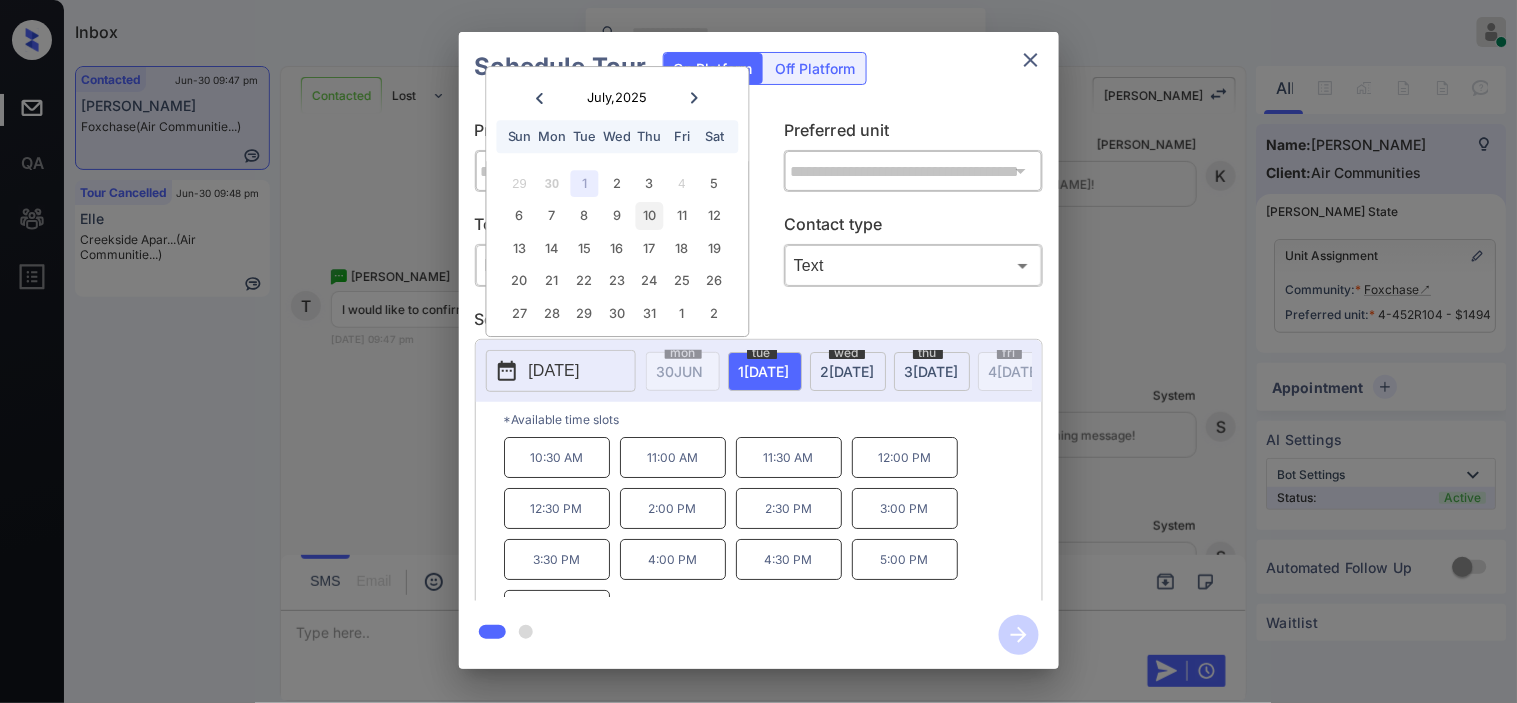 click on "10" at bounding box center [649, 216] 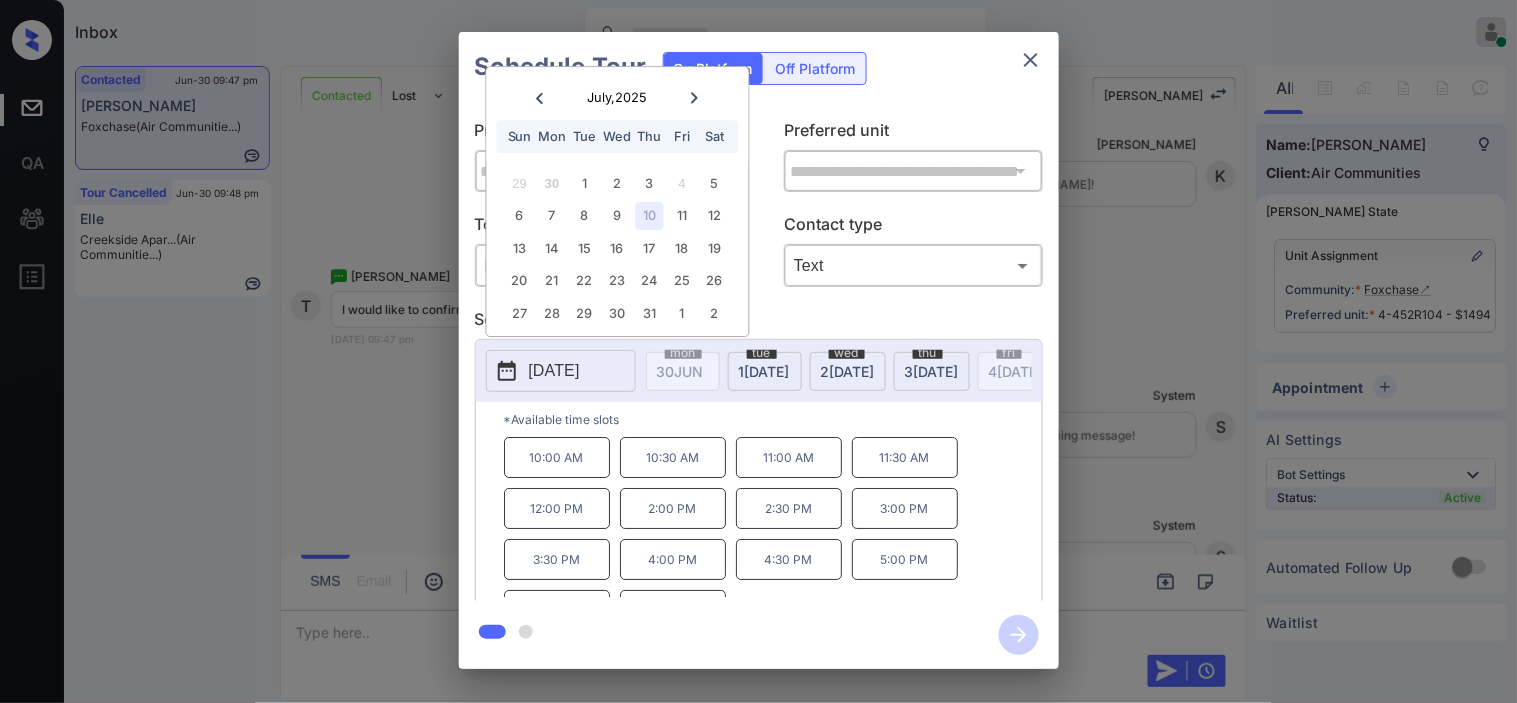 click on "11:00 AM" at bounding box center (789, 457) 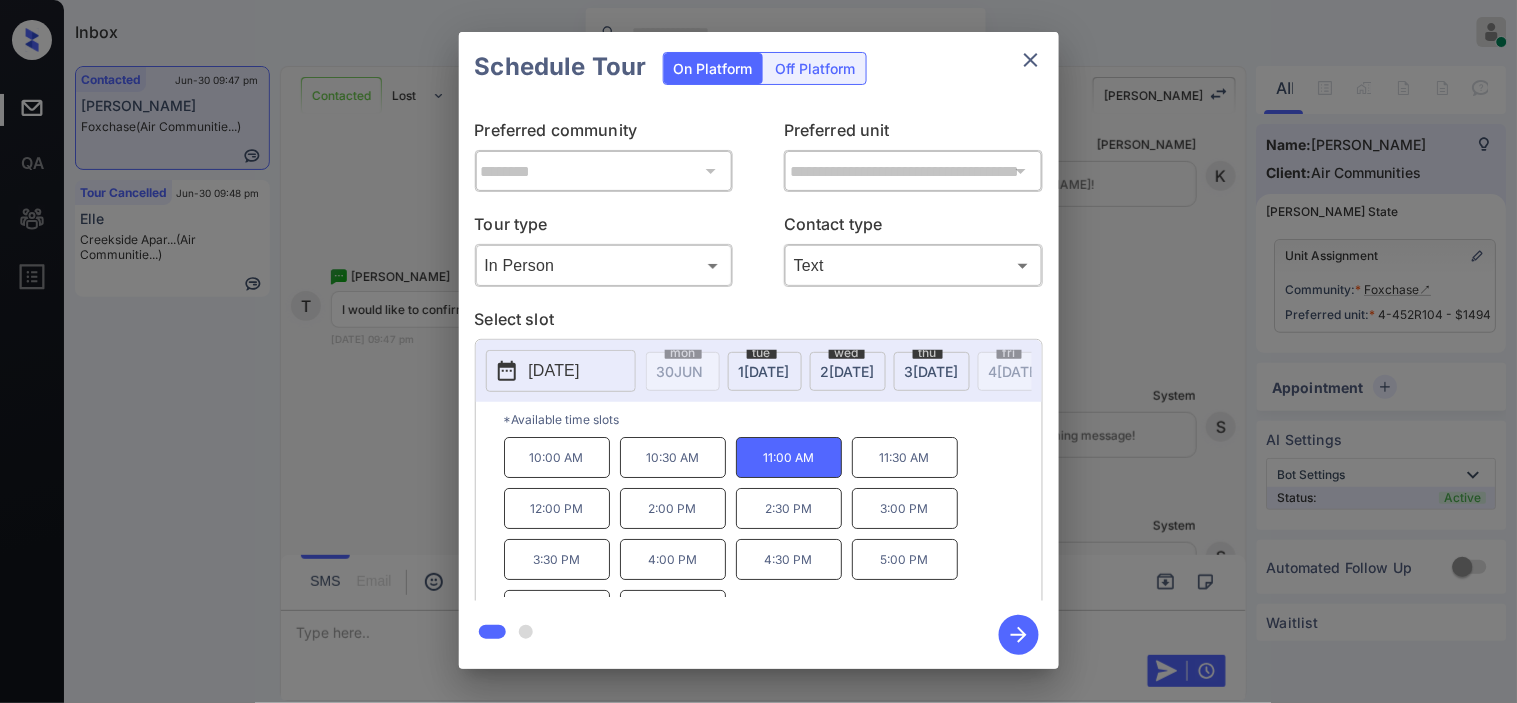 click 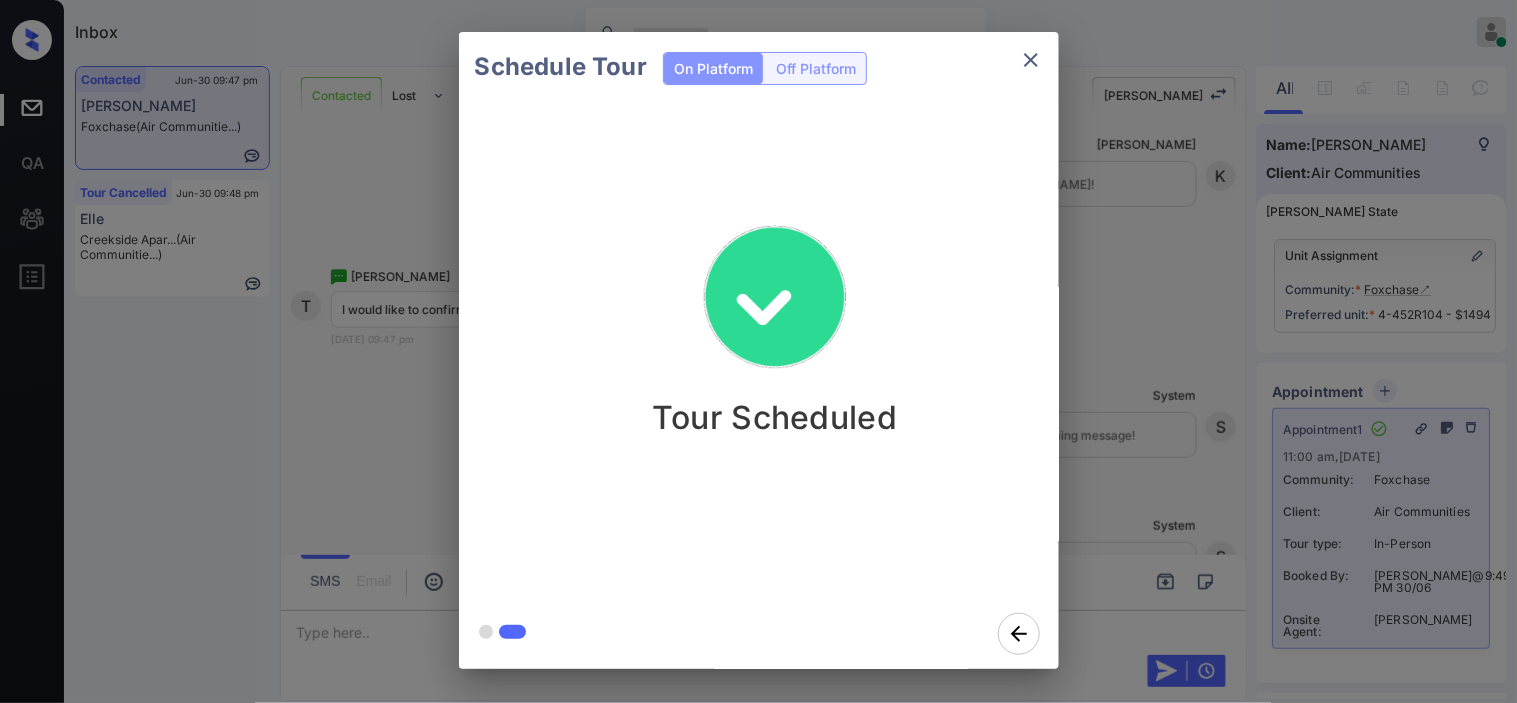 click on "Schedule Tour On Platform Off Platform Tour Scheduled" at bounding box center [758, 350] 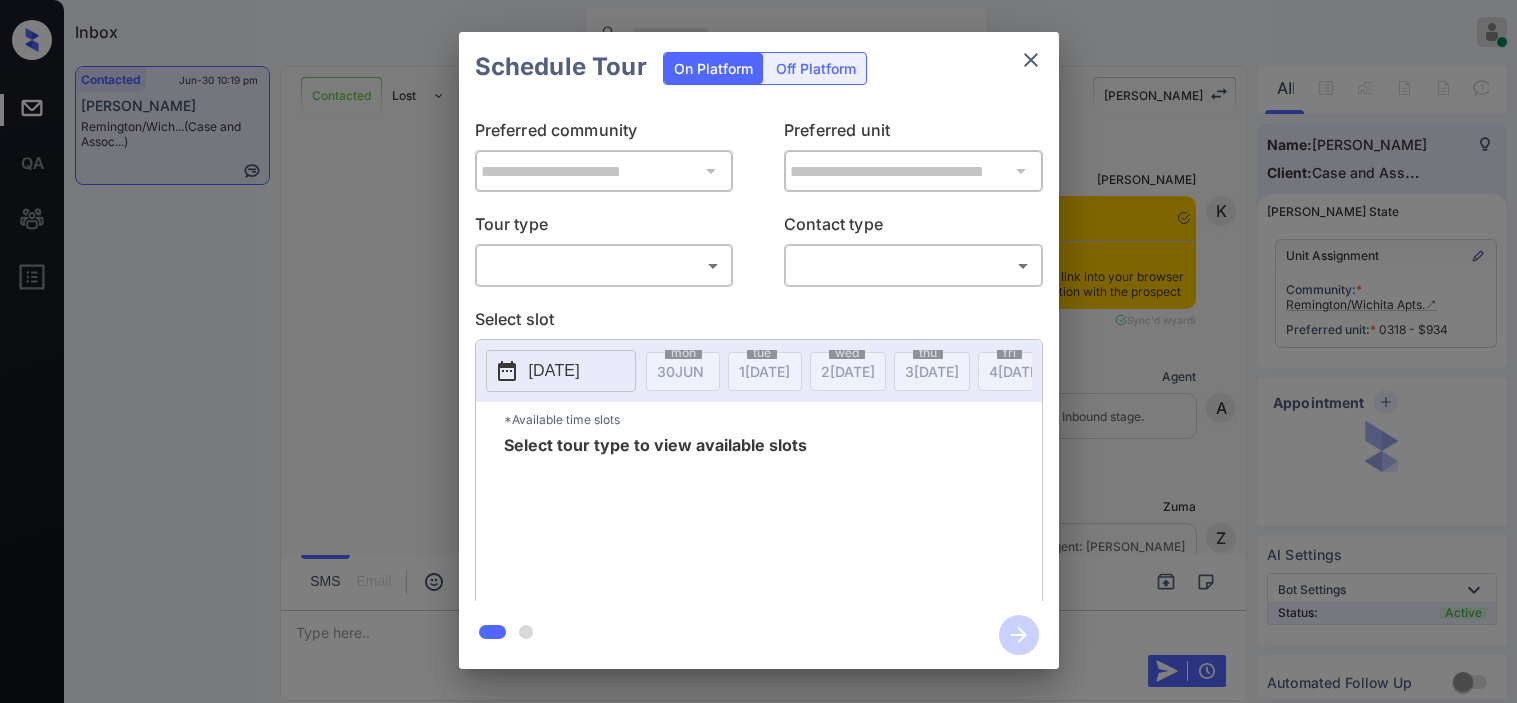 scroll, scrollTop: 0, scrollLeft: 0, axis: both 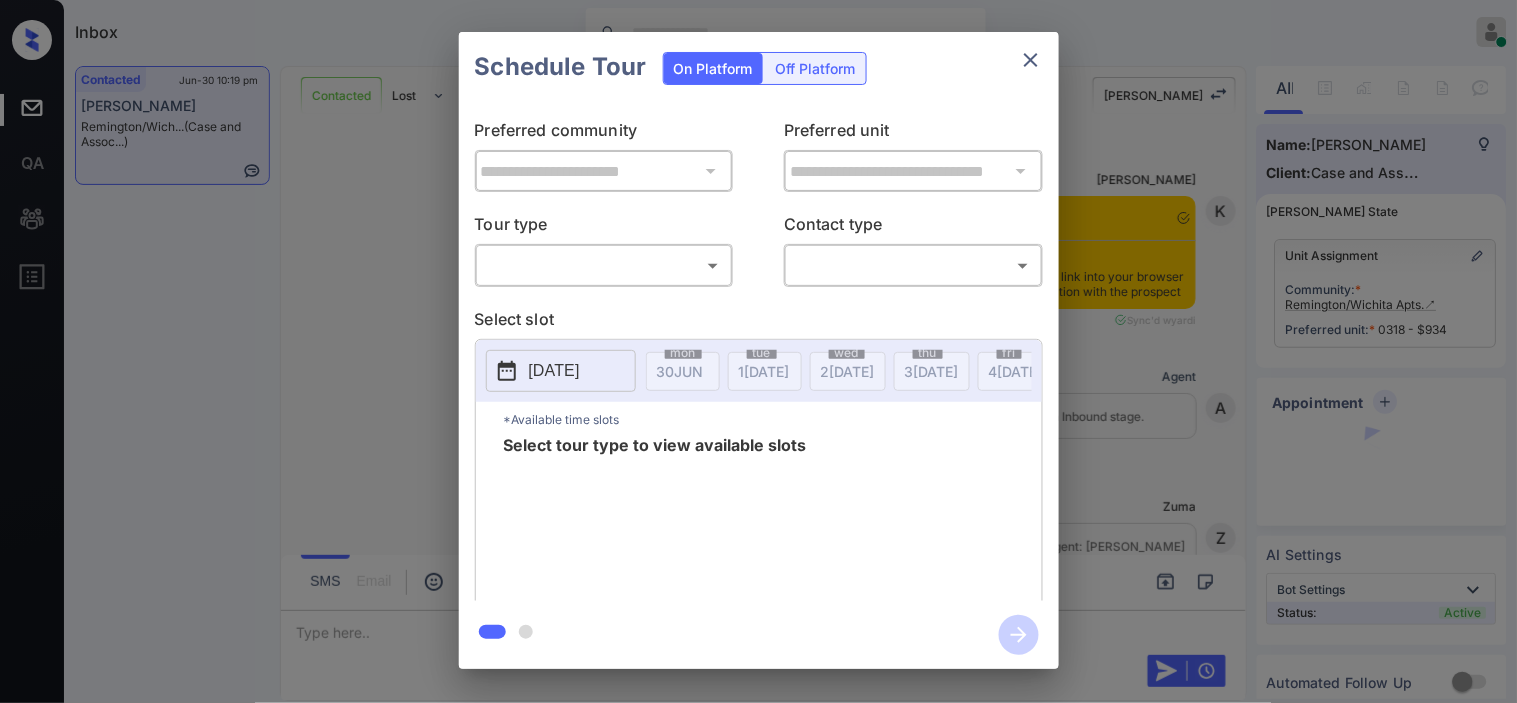 click on "Inbox [PERSON_NAME] Online Set yourself   offline Set yourself   on break Profile Switch to  dark  mode Sign out Contacted Jun-30 10:19 pm   [PERSON_NAME]/Wich...  (Case and Assoc...) Contacted Lost Lead Sentiment: Angry Upon sliding the acknowledgement:  Lead will move to lost stage. * ​ SMS and call option will be set to opt out. AFM will be turned off for the lead. Kelsey New Message [PERSON_NAME] Notes Note: [URL][DOMAIN_NAME] - Paste this link into your browser to view [PERSON_NAME] conversation with the prospect [DATE] 09:50 pm  Sync'd w  yardi K New Message Agent Lead created via leadPoller in Inbound stage. [DATE] 09:50 pm A New Message [PERSON_NAME] Lead transferred to leasing agent: [PERSON_NAME] [DATE] 09:50 pm  Sync'd w  yardi Z New Message Agent AFM Request sent to [PERSON_NAME]. [DATE] 09:50 pm A New Message Agent Notes Note: [DATE] 09:50 pm A New Message [PERSON_NAME] [DATE] 09:50 pm   | TemplateAFMSms  Sync'd w  yardi K New Message [PERSON_NAME]" at bounding box center [758, 351] 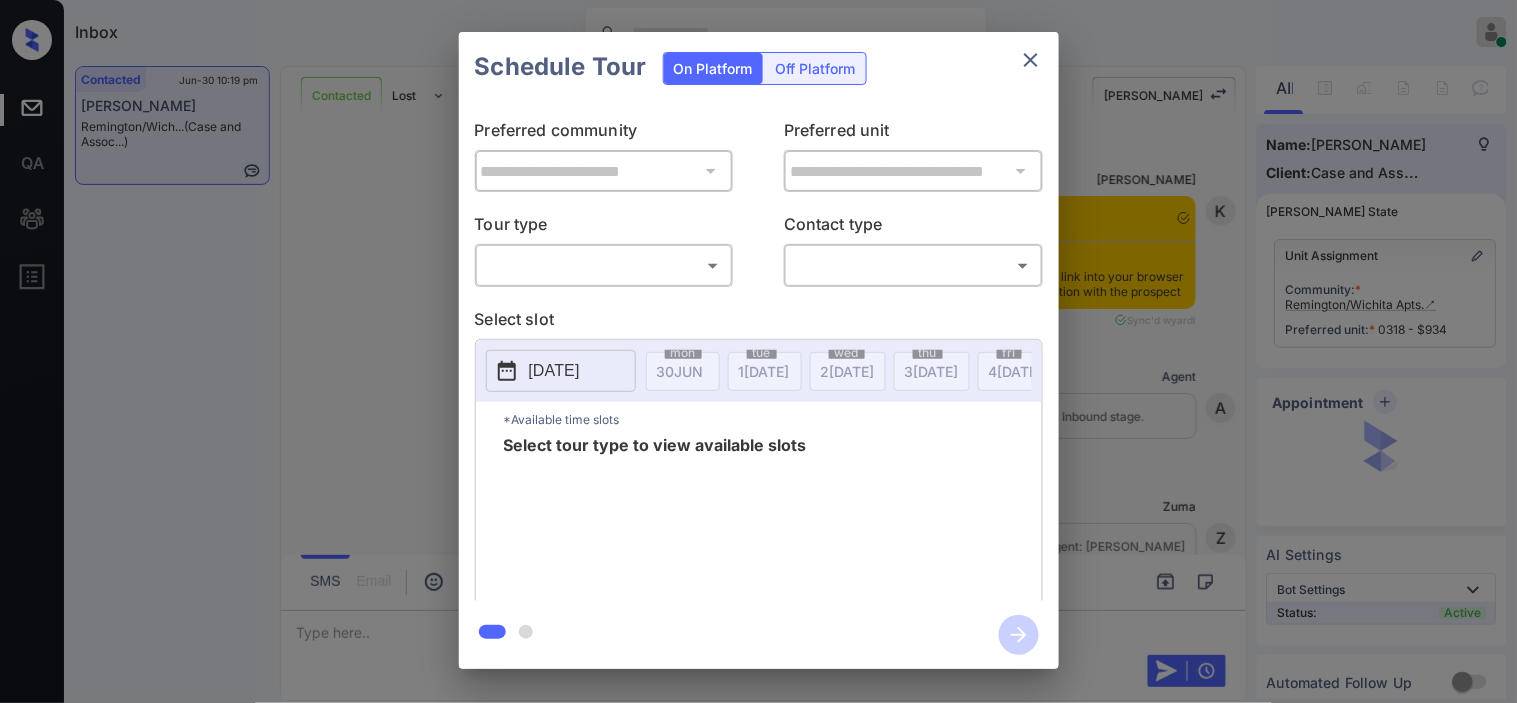 scroll, scrollTop: 2634, scrollLeft: 0, axis: vertical 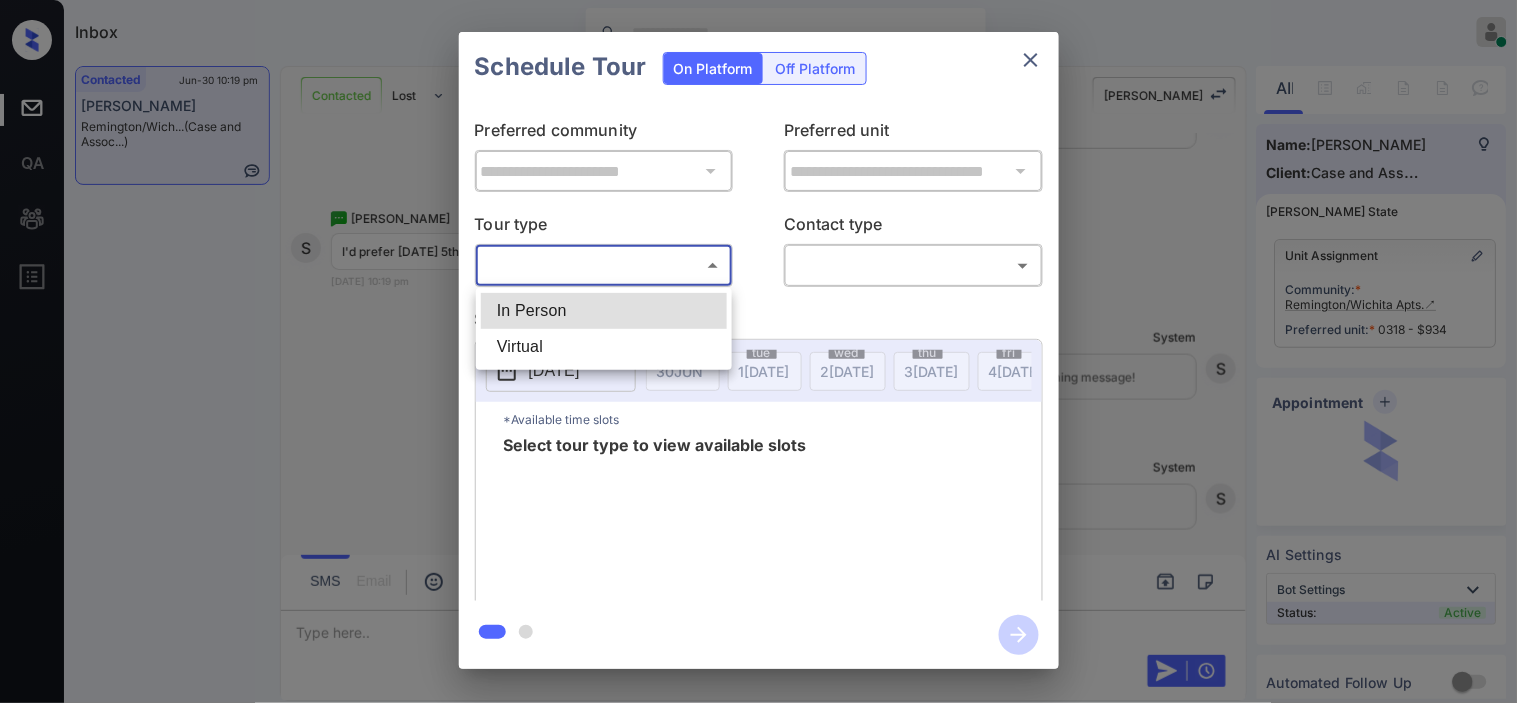 drag, startPoint x: 553, startPoint y: 306, endPoint x: 794, endPoint y: 410, distance: 262.4824 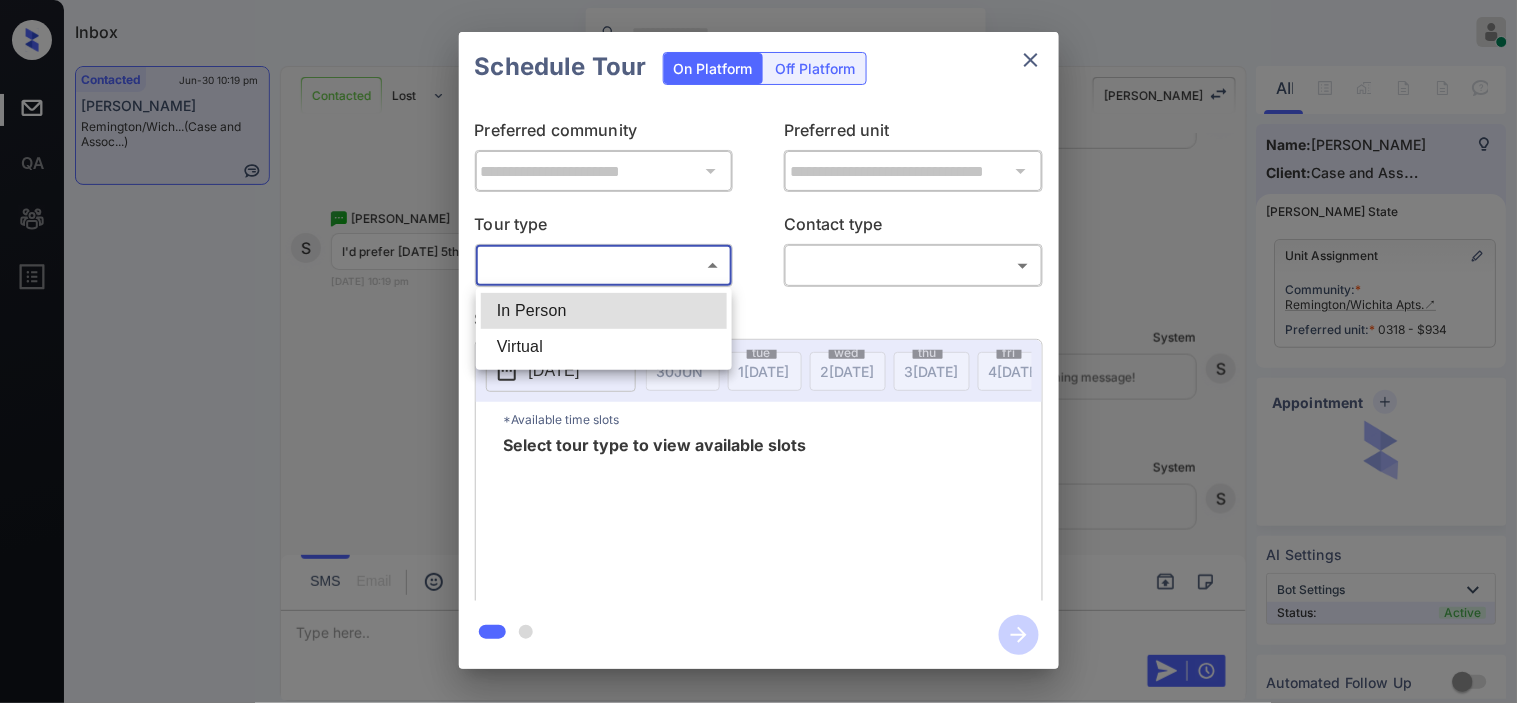 click on "In Person" at bounding box center (604, 311) 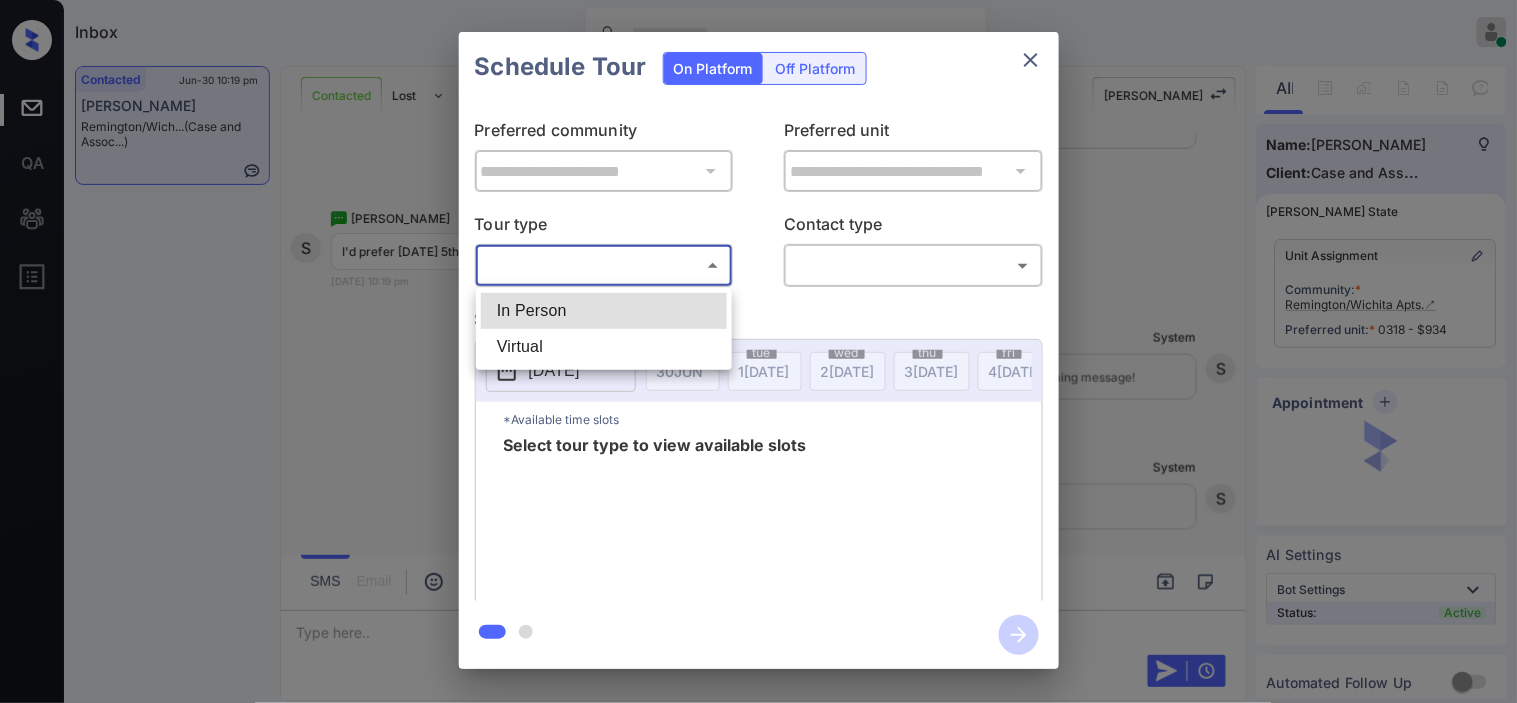 type on "********" 